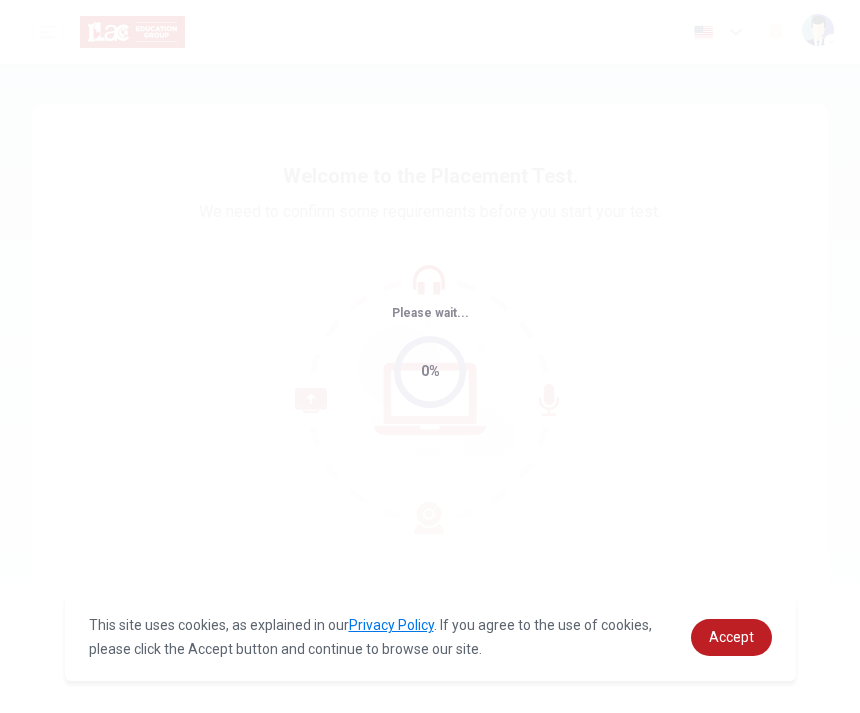scroll, scrollTop: 0, scrollLeft: 0, axis: both 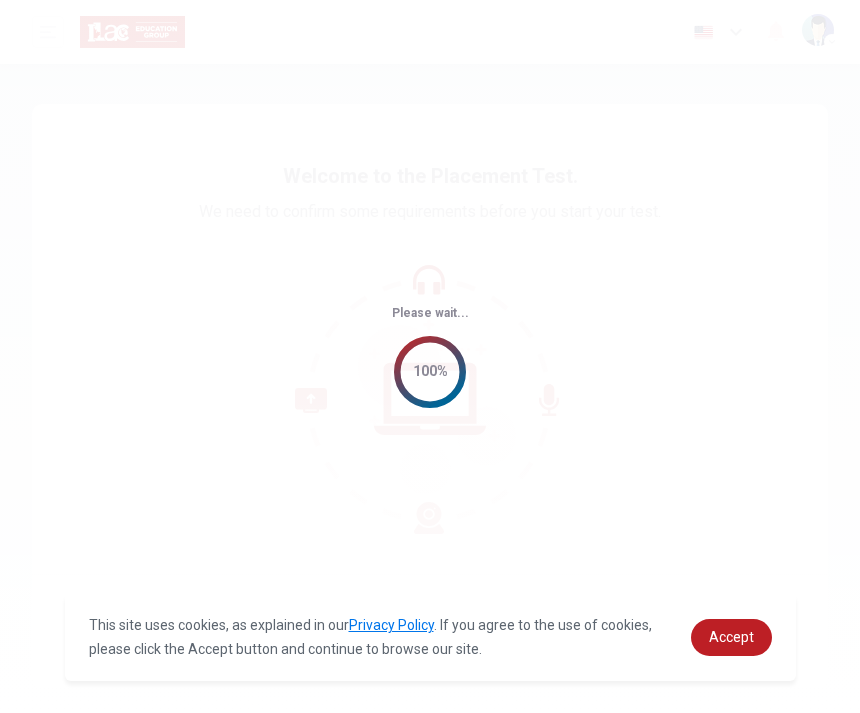 click on "Accept" at bounding box center (731, 637) 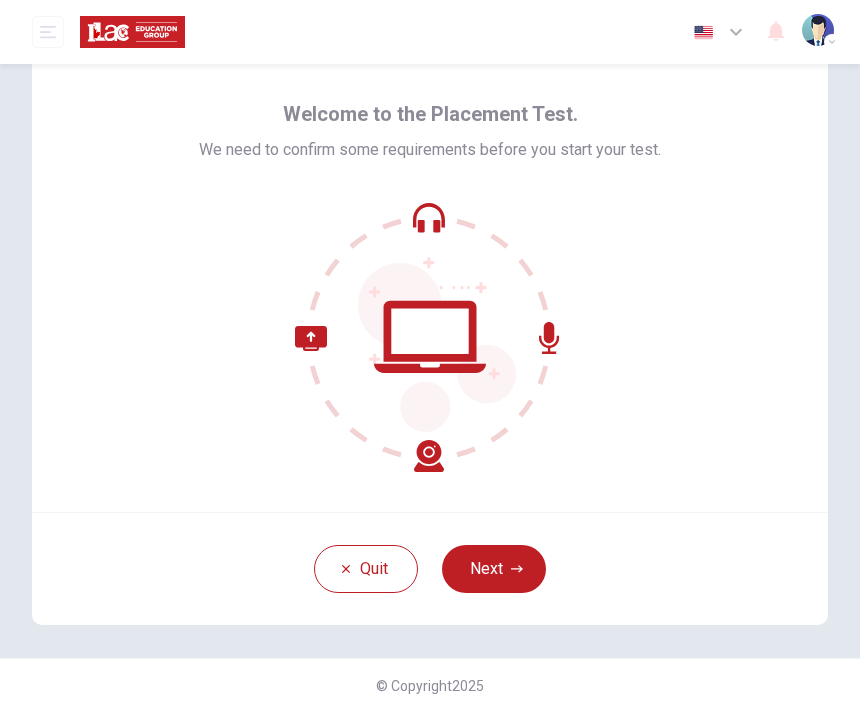 click 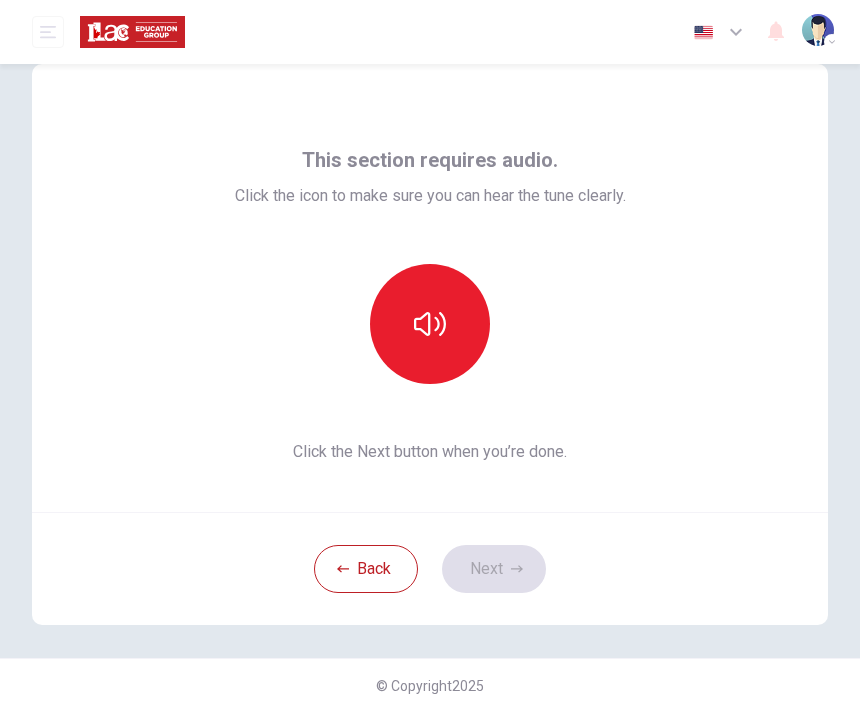 scroll, scrollTop: 40, scrollLeft: 0, axis: vertical 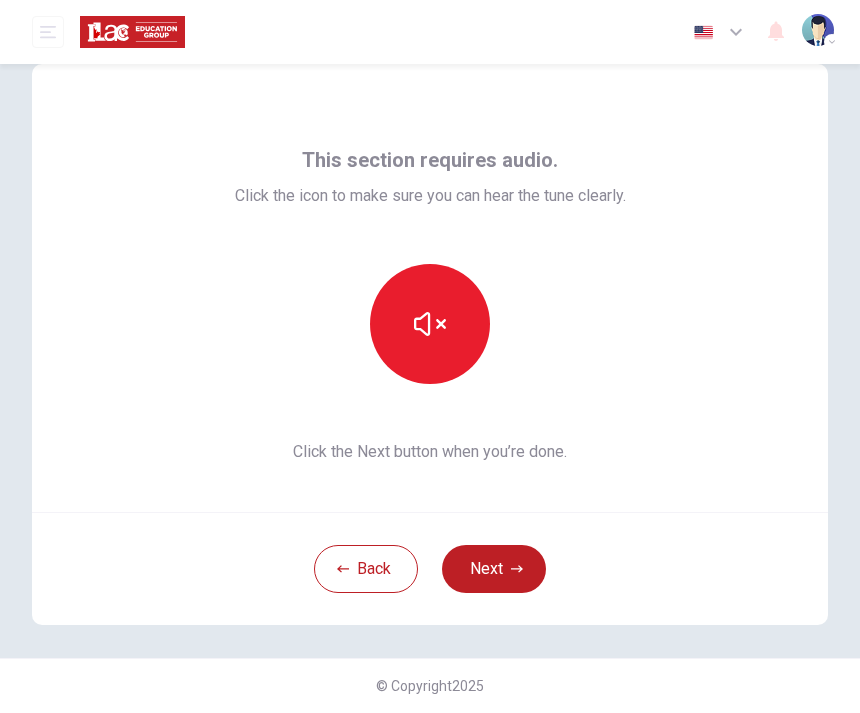click at bounding box center [430, 324] 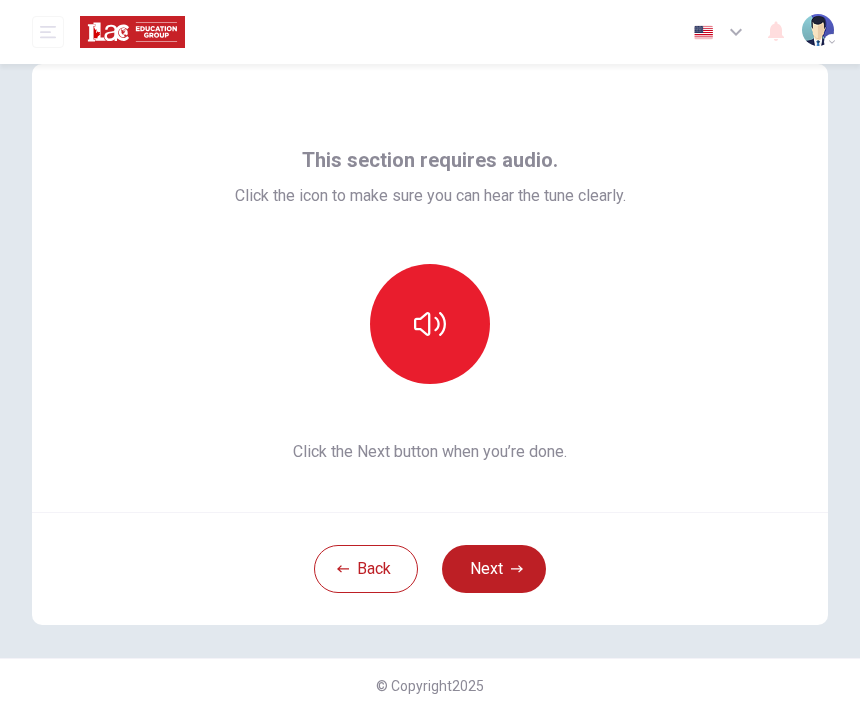 click at bounding box center (430, 324) 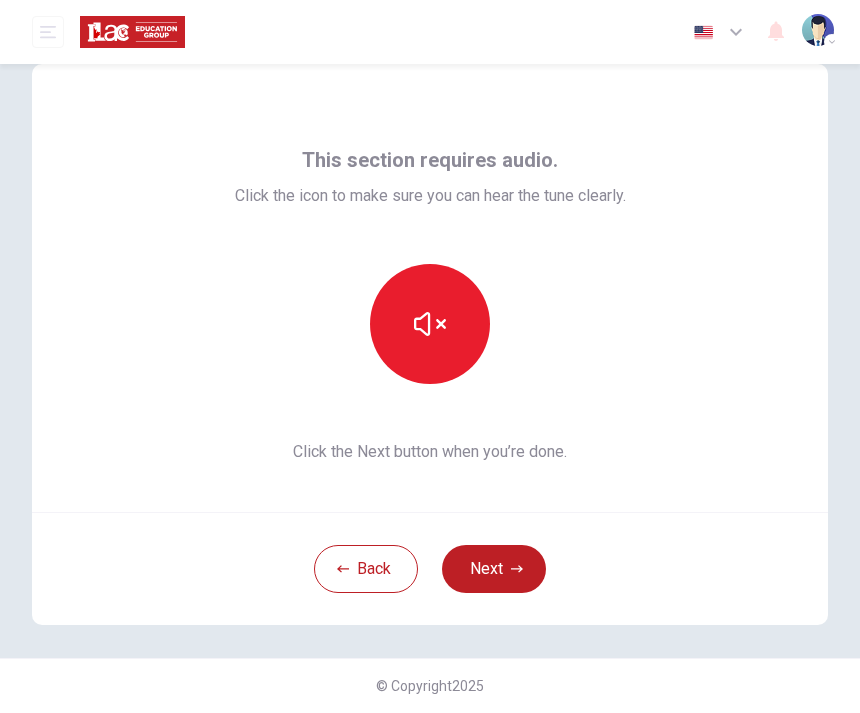 click on "Next" at bounding box center [494, 569] 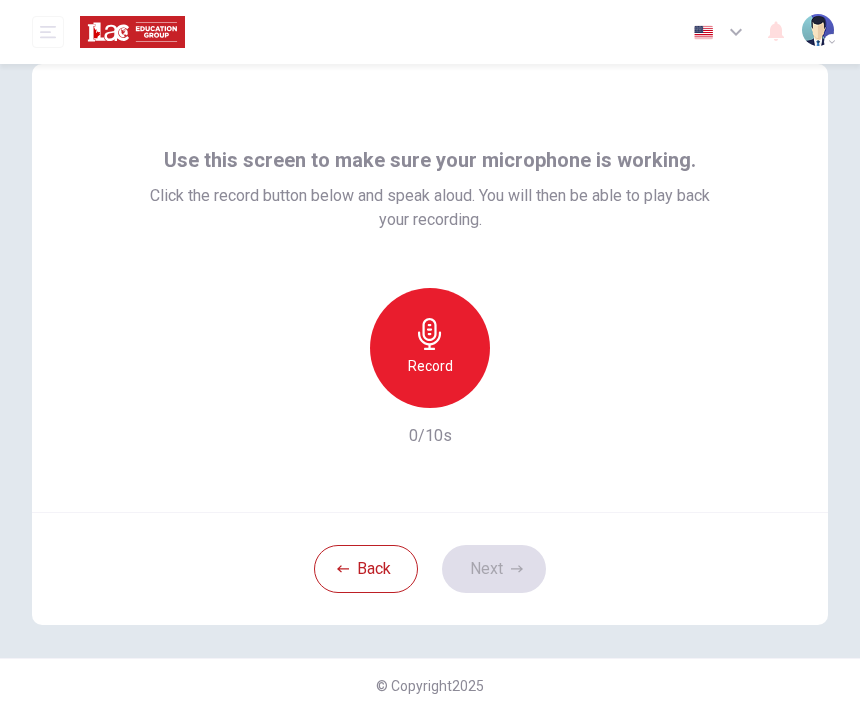 click on "Record" at bounding box center [430, 366] 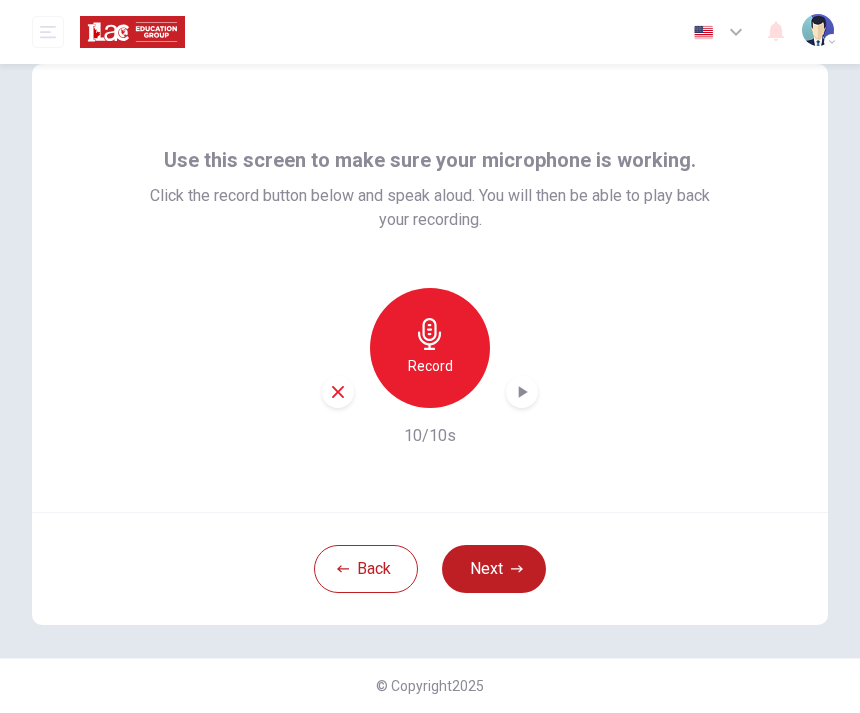 click 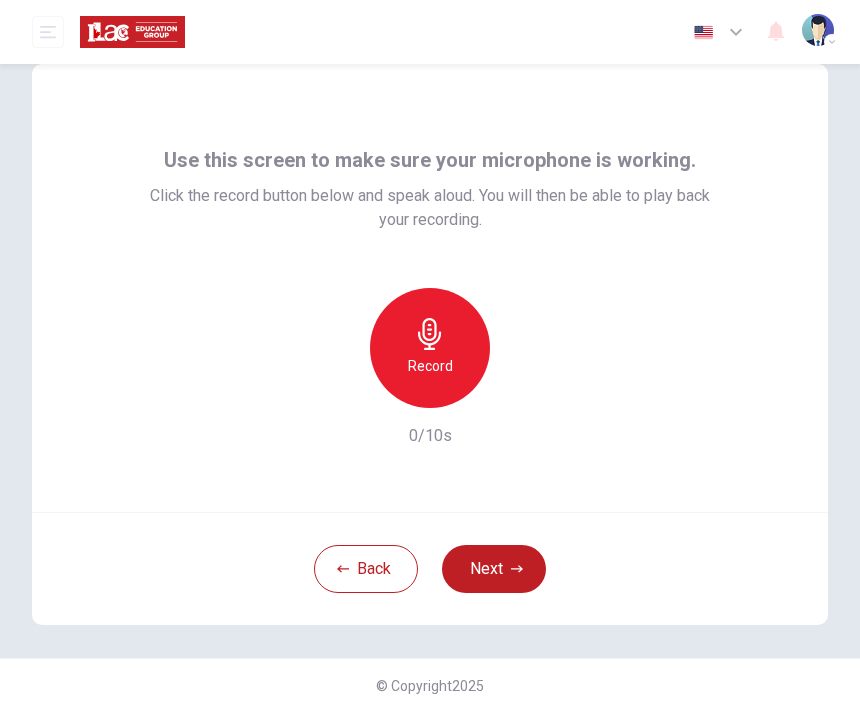 click on "Record" at bounding box center [430, 366] 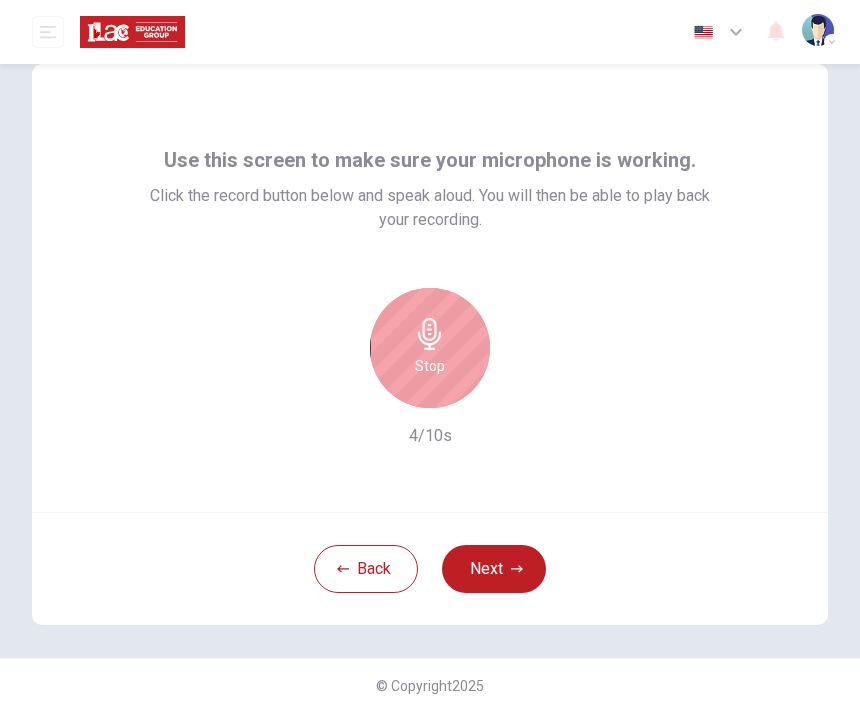 click 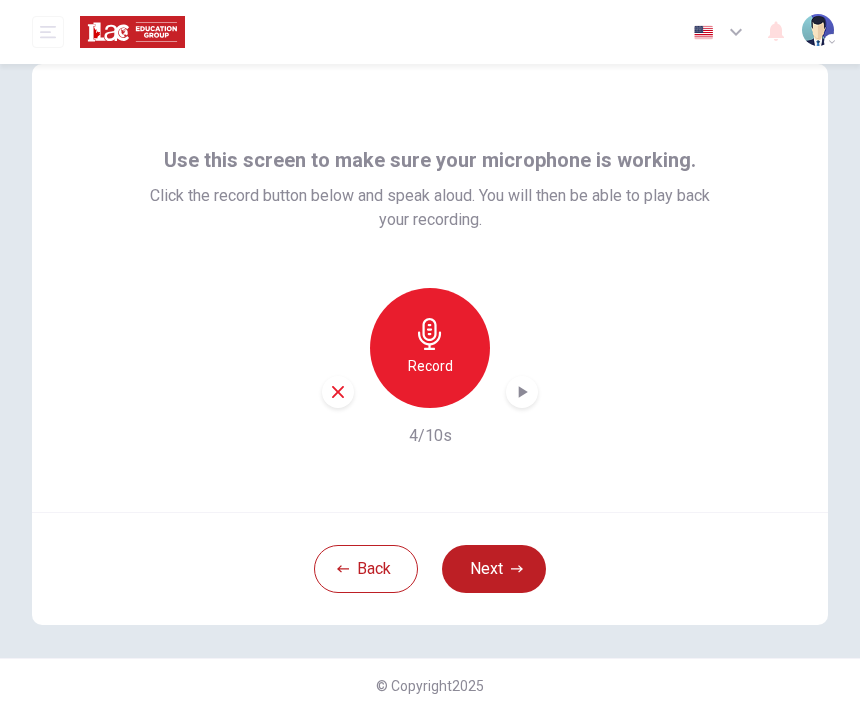 click 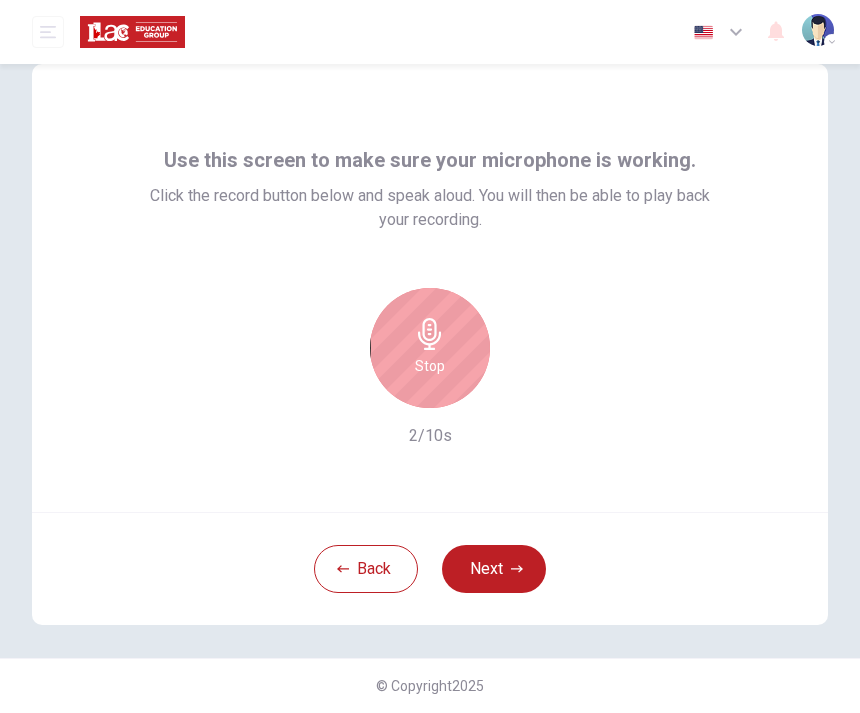 click on "Stop" at bounding box center (430, 348) 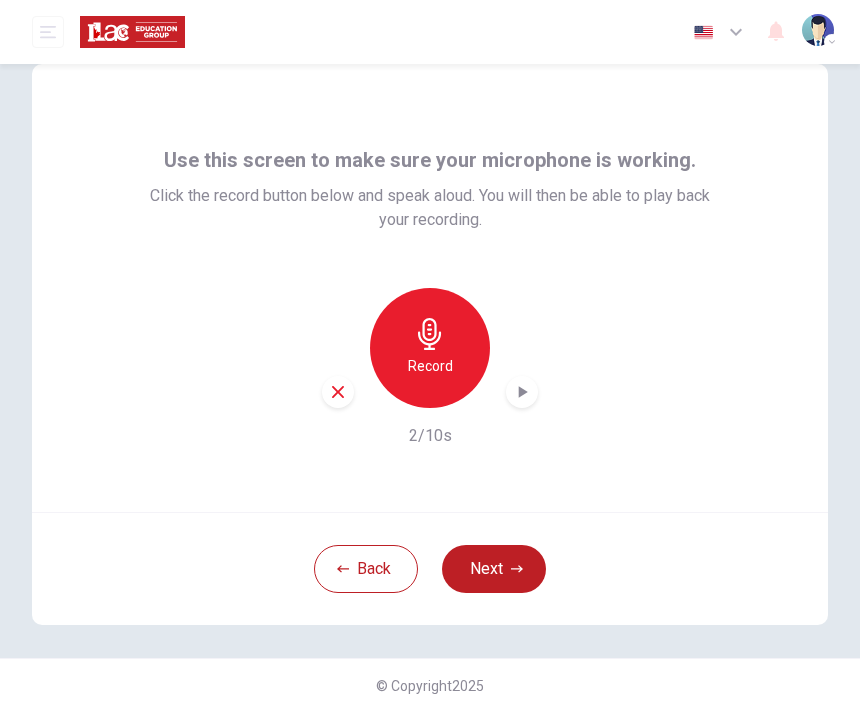 click 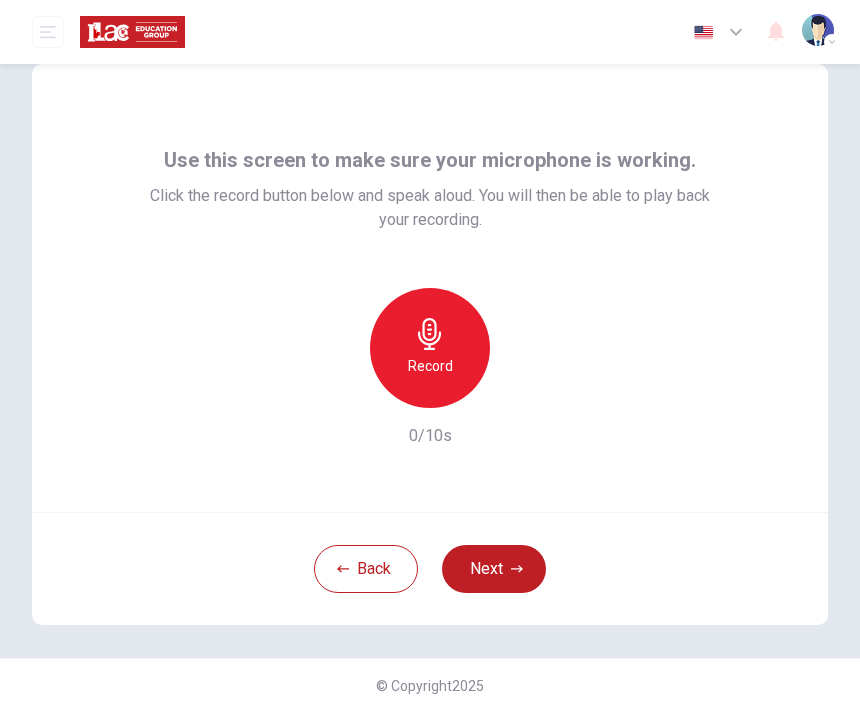 click 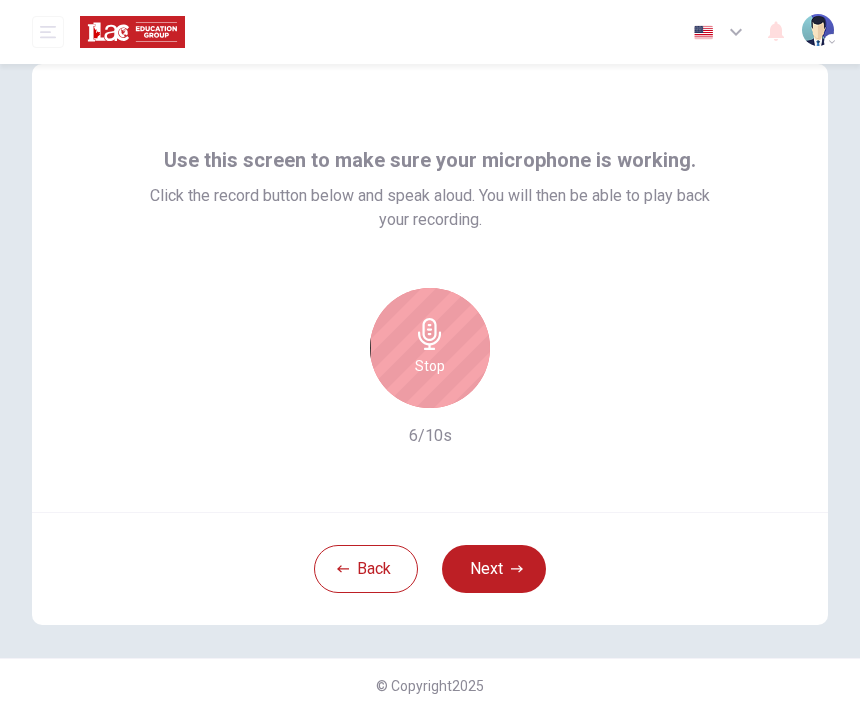 click 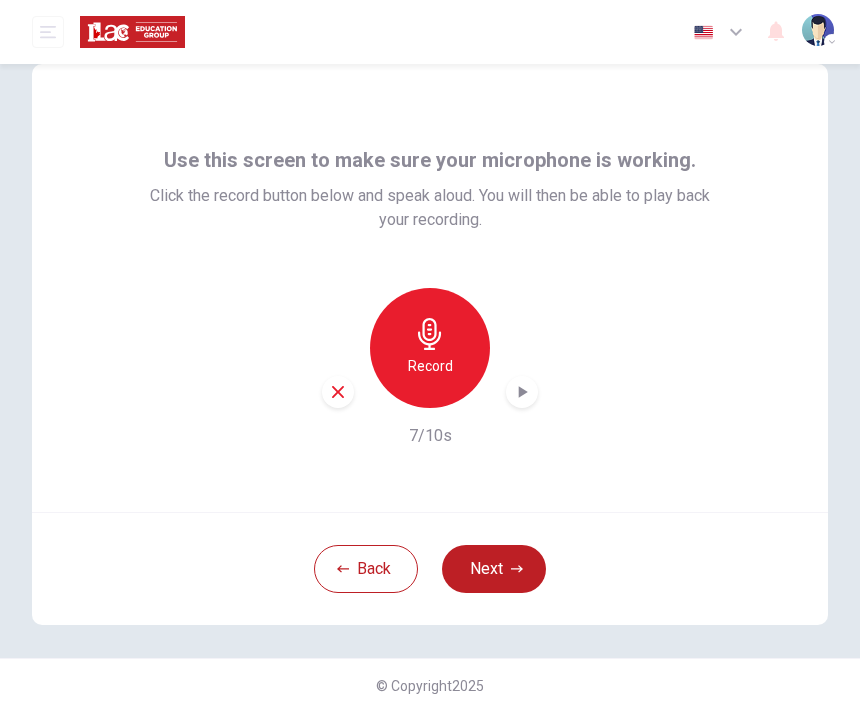 click 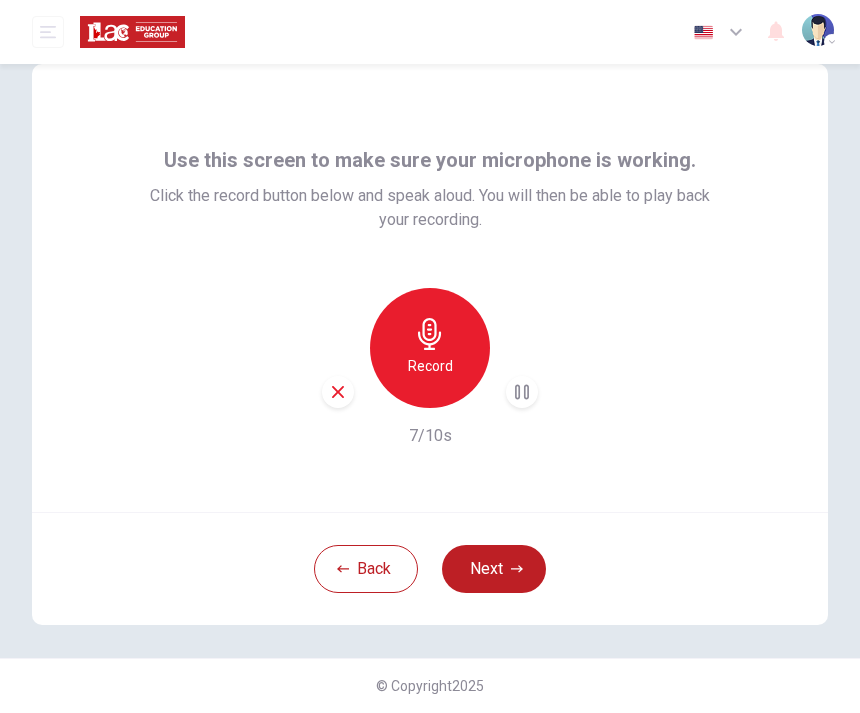 click at bounding box center (338, 392) 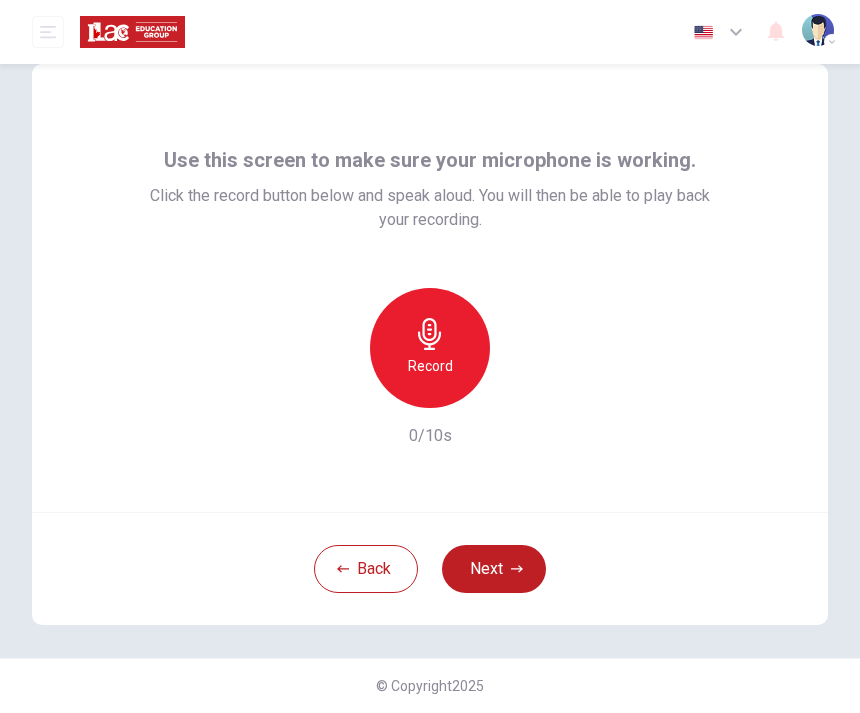 click on "Next" at bounding box center (494, 569) 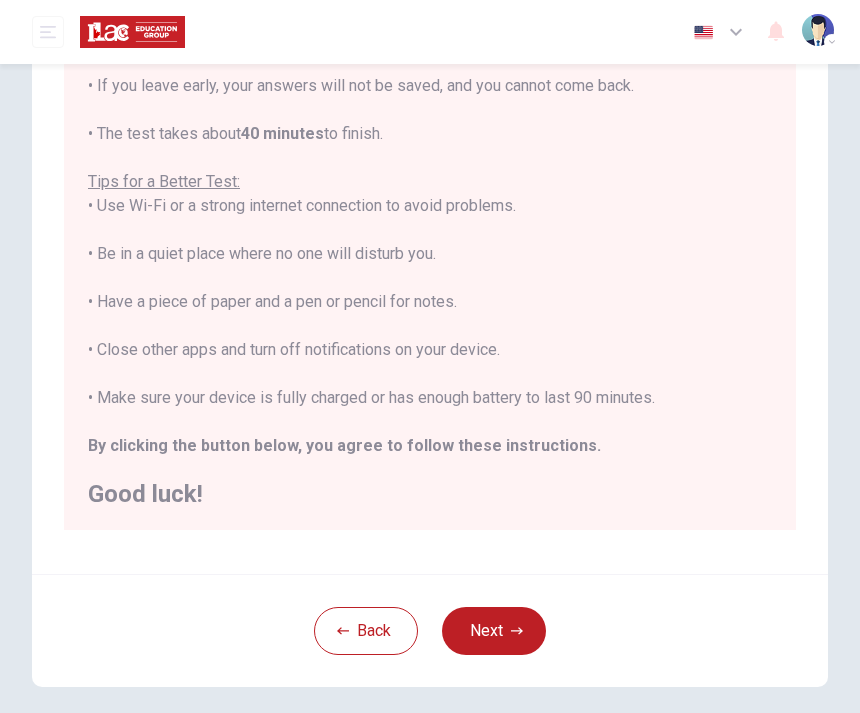 scroll, scrollTop: 287, scrollLeft: 0, axis: vertical 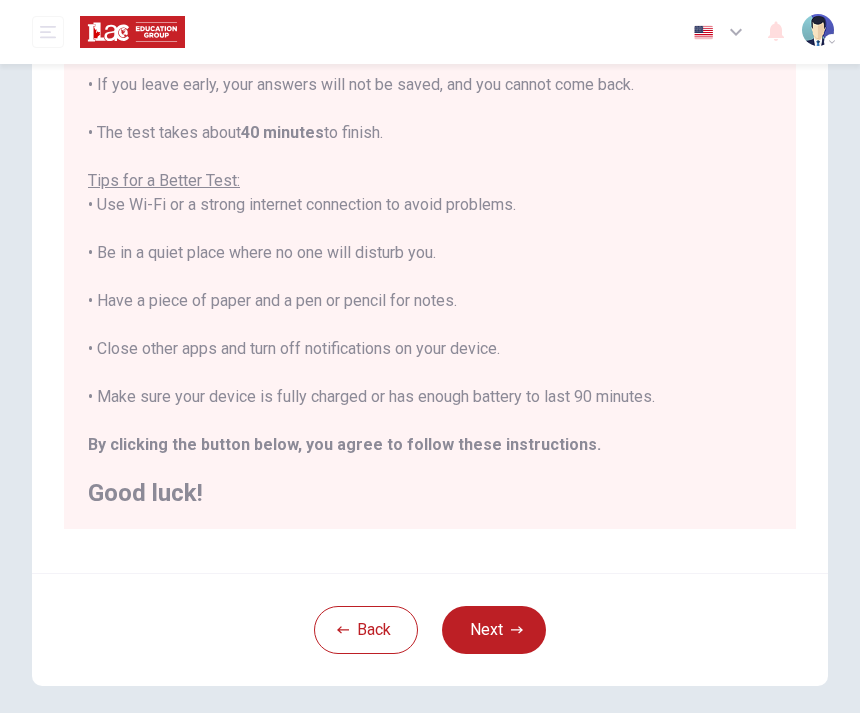 click 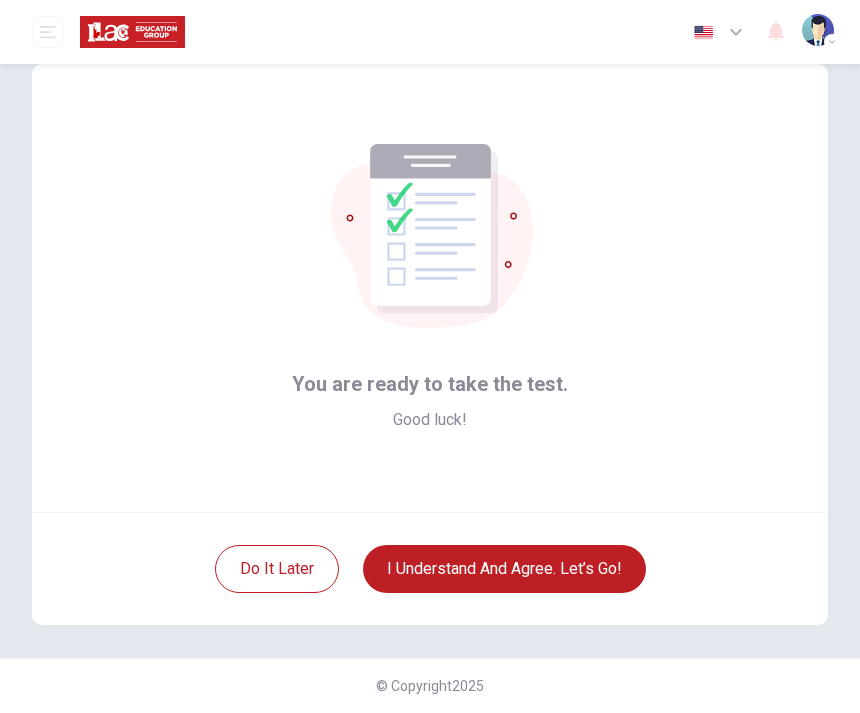 click on "I understand and agree. Let’s go!" at bounding box center [504, 569] 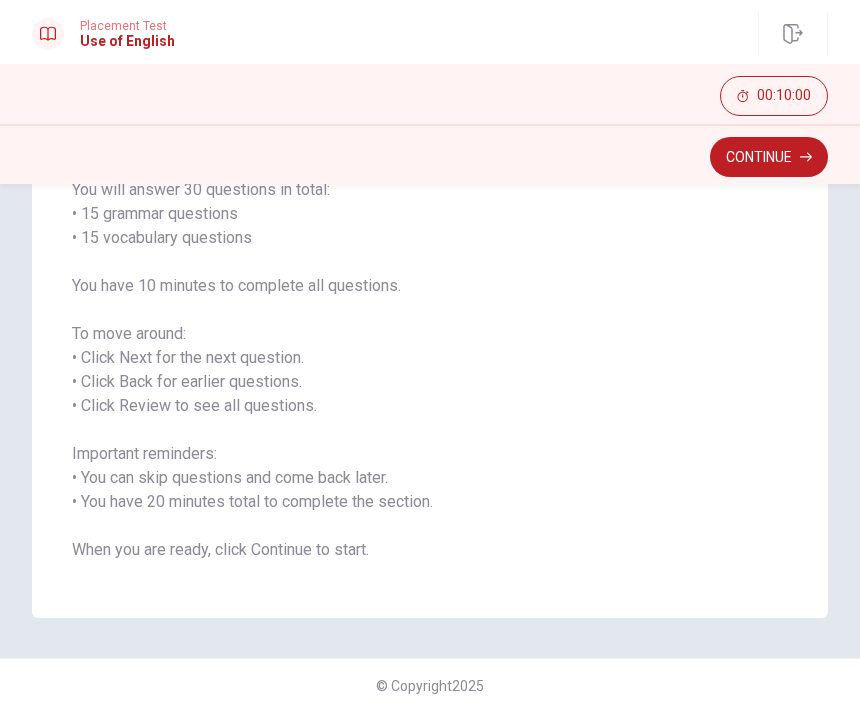 scroll, scrollTop: 174, scrollLeft: 0, axis: vertical 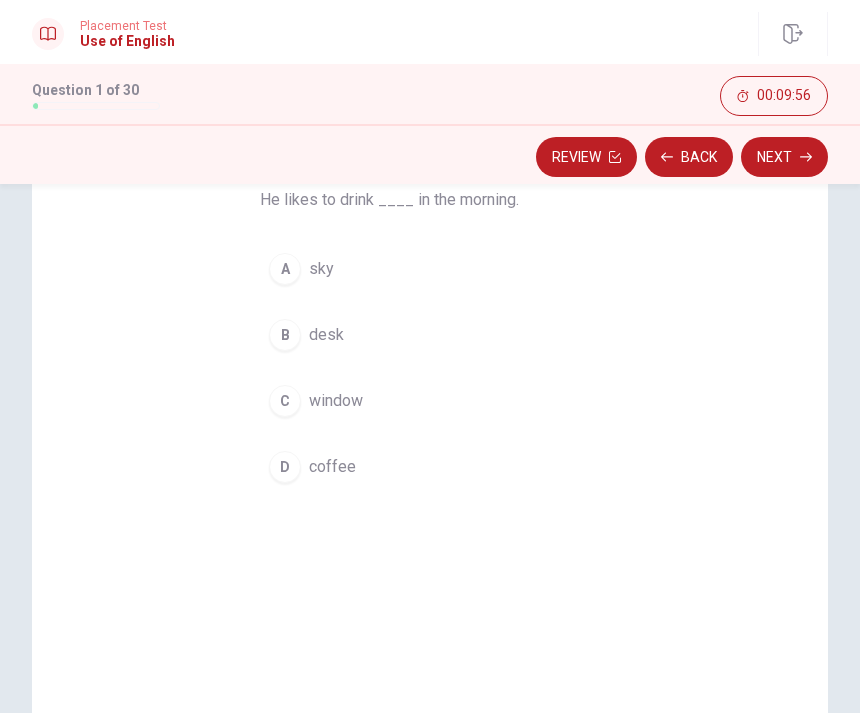 click on "D" at bounding box center (285, 467) 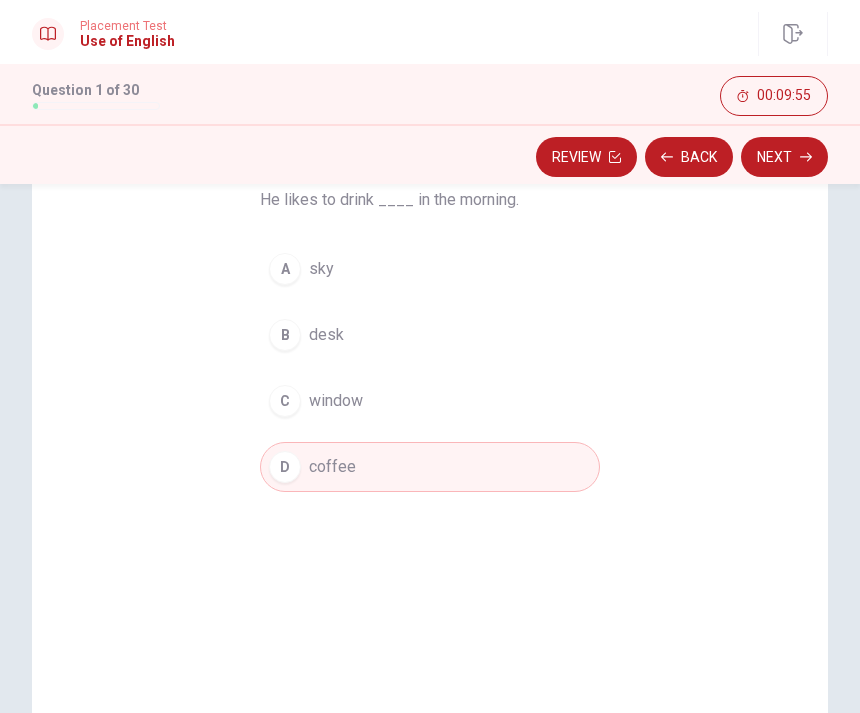 click on "Next" at bounding box center [784, 157] 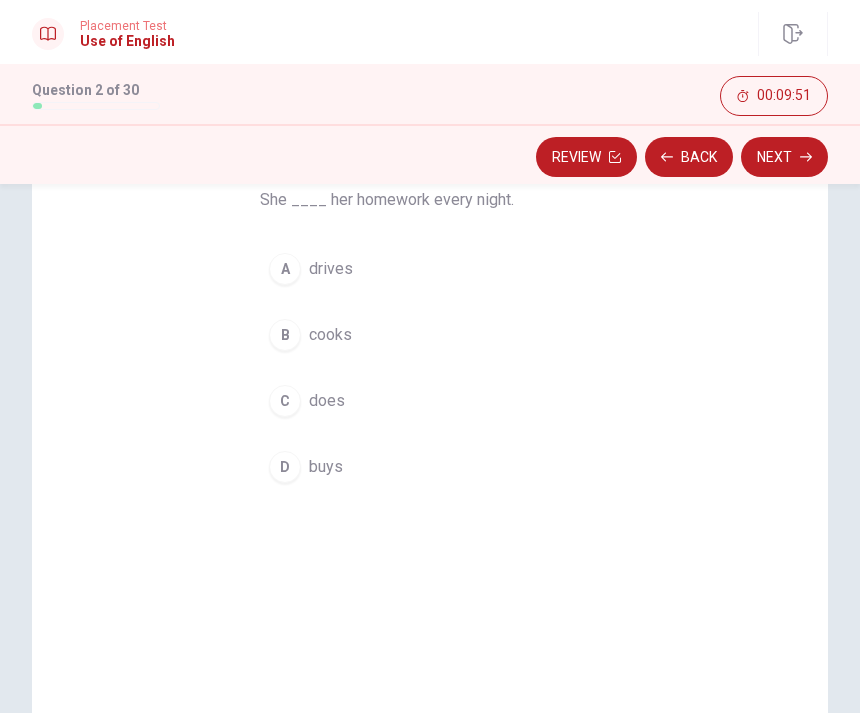 click on "C" at bounding box center (285, 401) 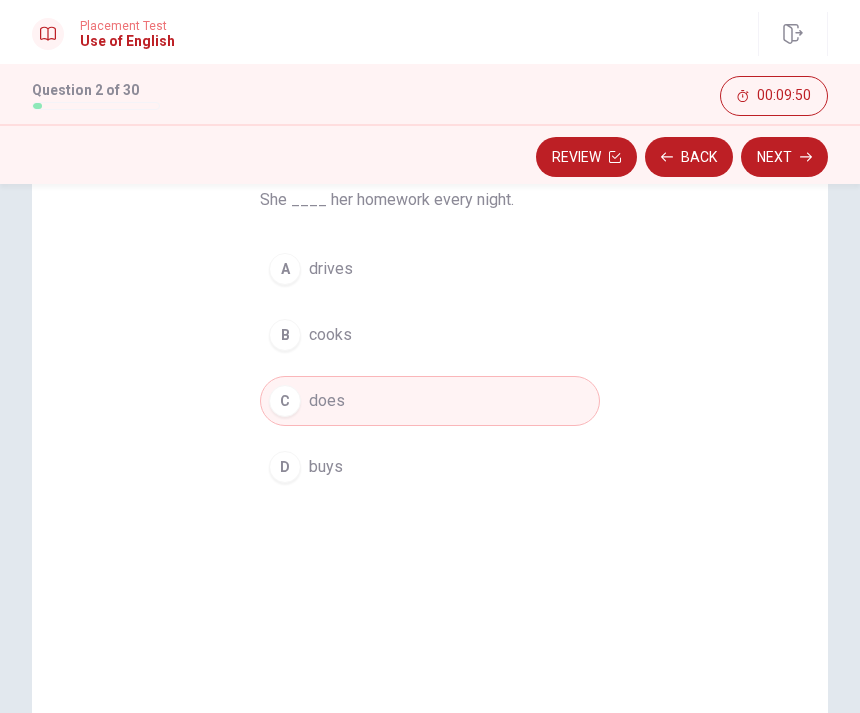 click 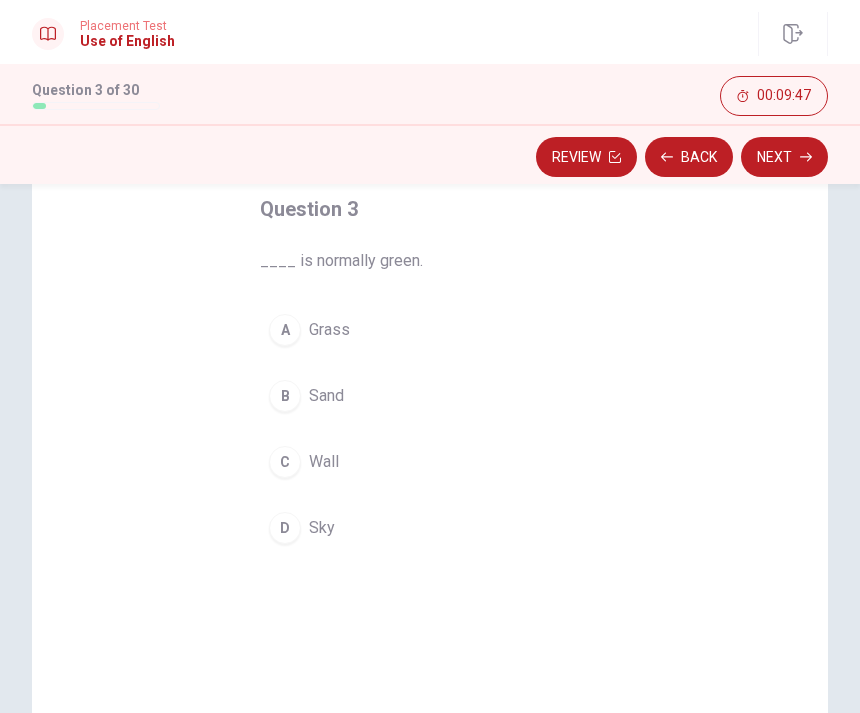 scroll, scrollTop: 100, scrollLeft: 0, axis: vertical 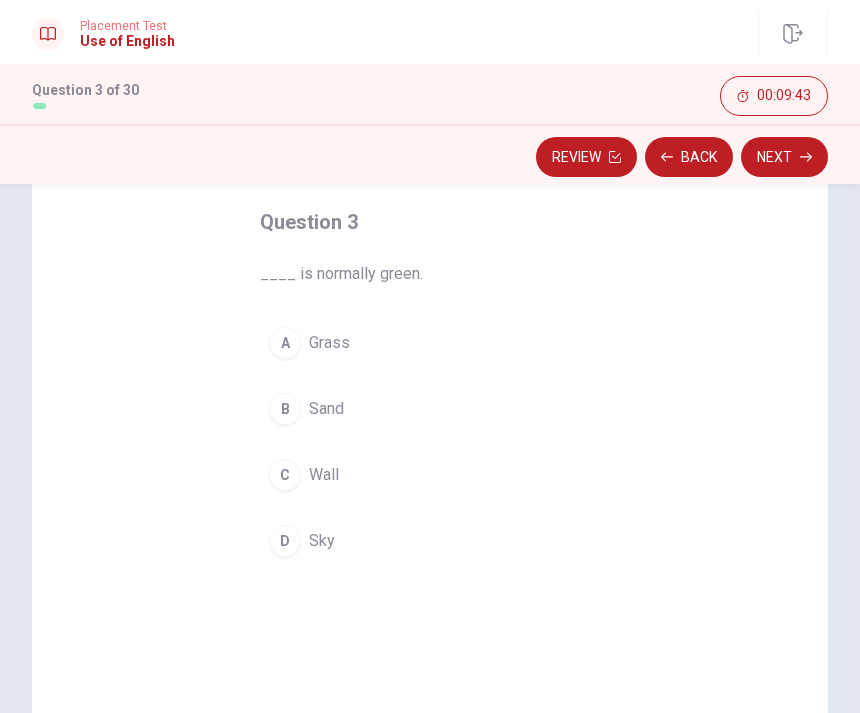 click on "A" at bounding box center [285, 343] 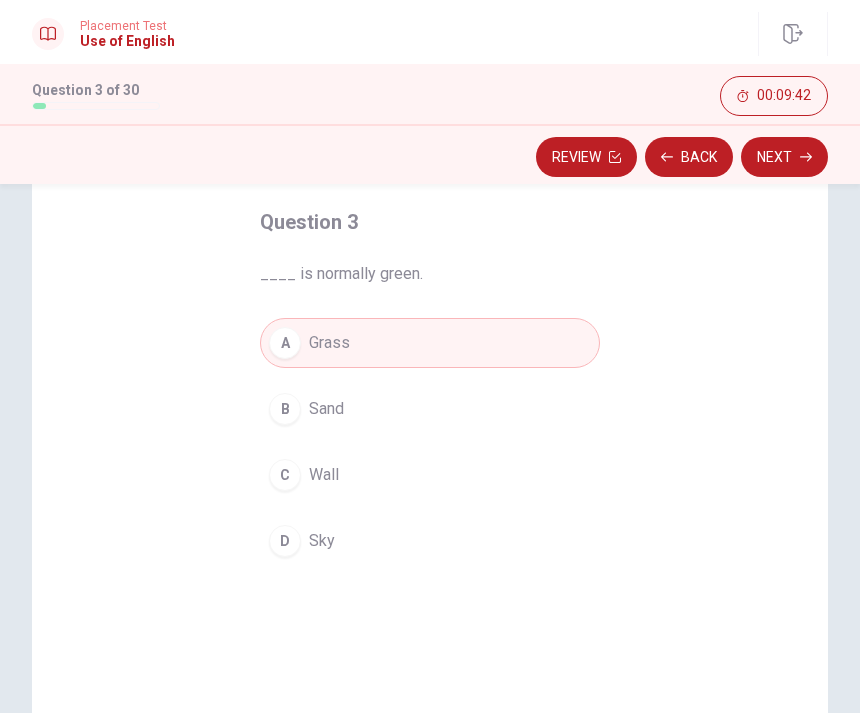 click on "Next" at bounding box center (784, 157) 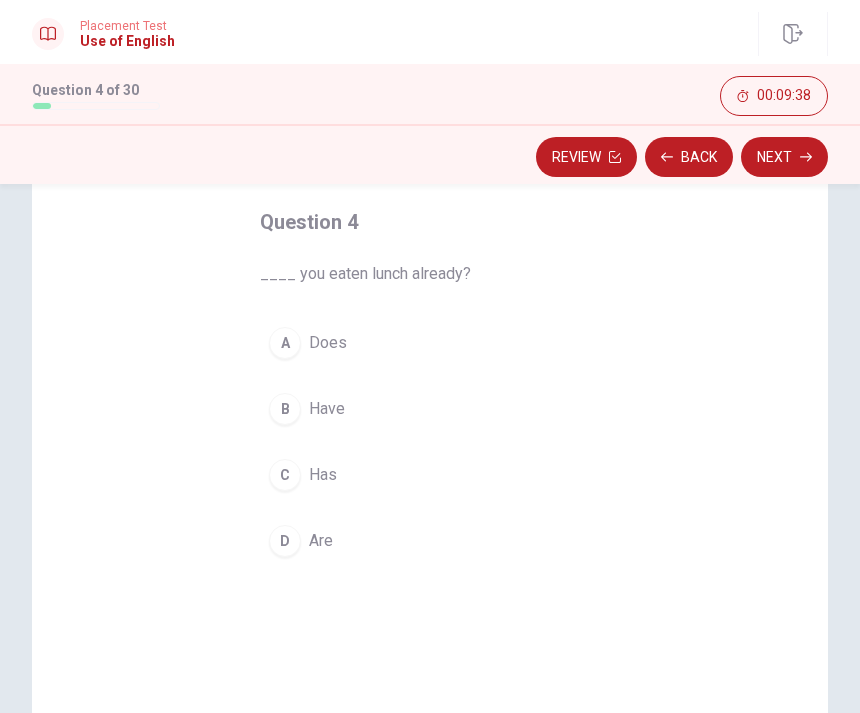 click on "B" at bounding box center (285, 409) 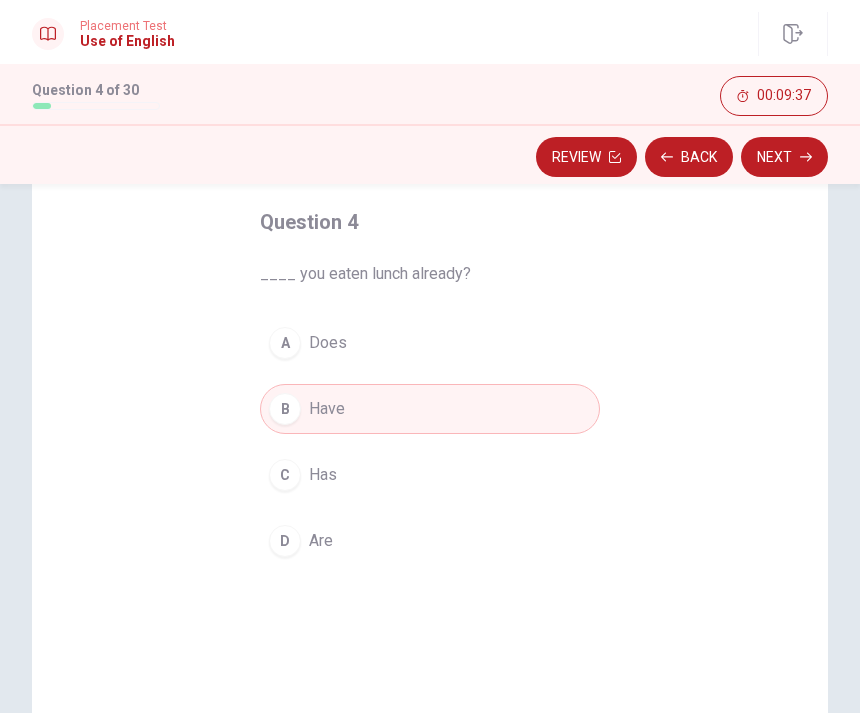 click on "Next" at bounding box center [784, 157] 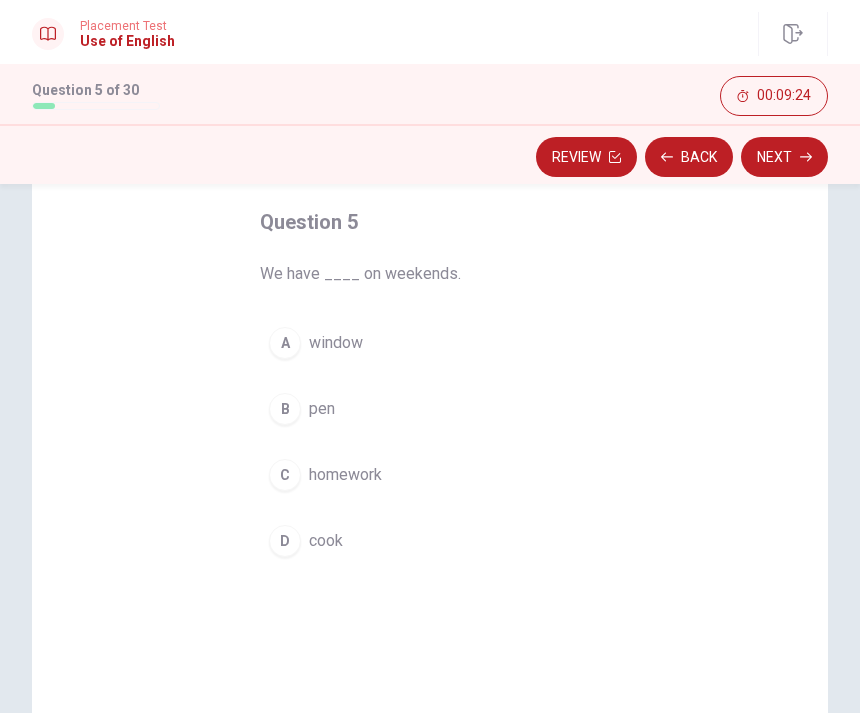 click on "C" at bounding box center (285, 475) 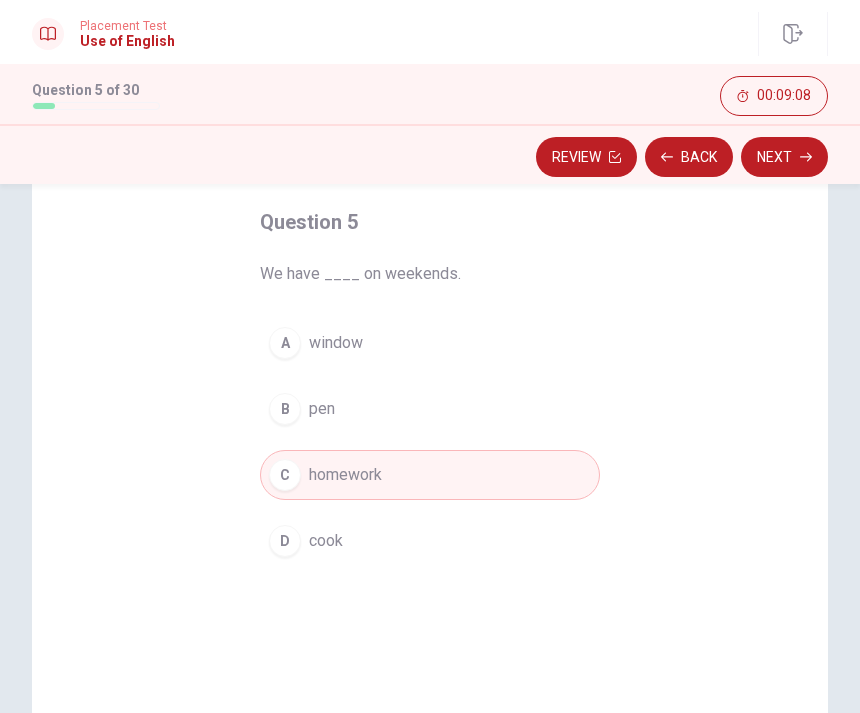 click on "Next" at bounding box center (784, 157) 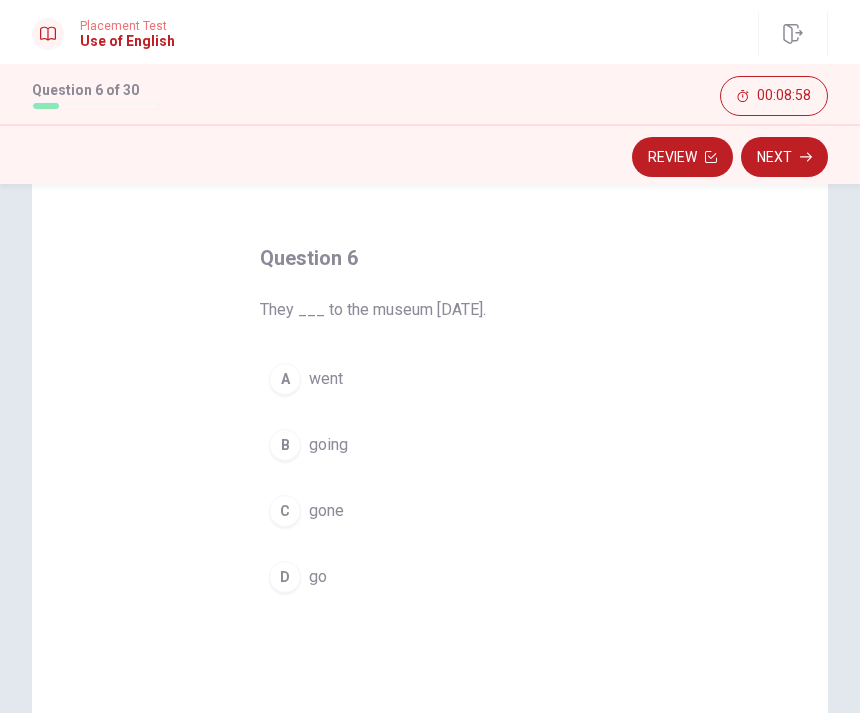 scroll, scrollTop: 70, scrollLeft: 0, axis: vertical 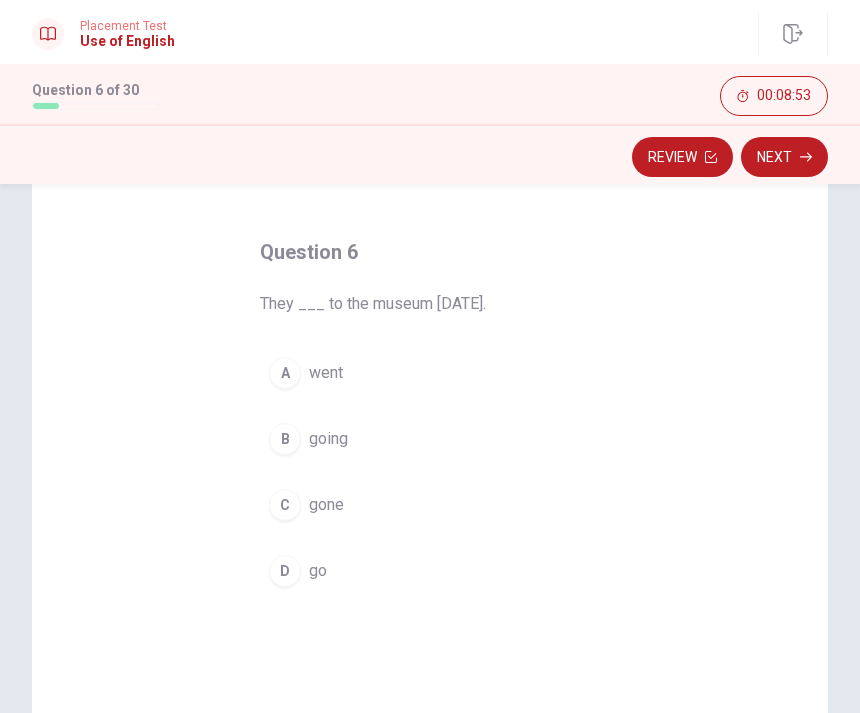 click on "A" at bounding box center [285, 373] 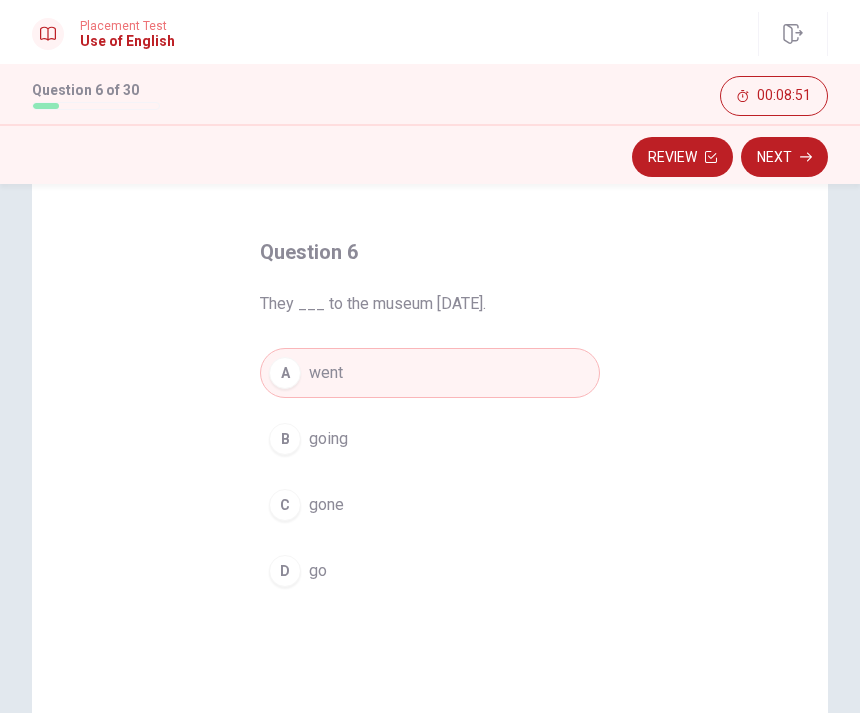 click on "Next" at bounding box center (784, 157) 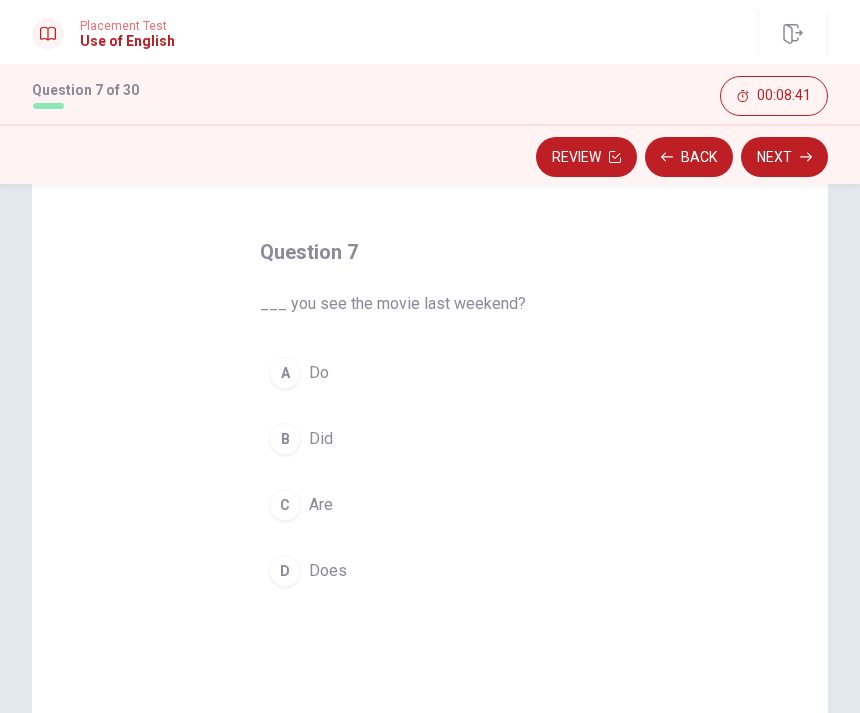 click on "B Did" at bounding box center [430, 439] 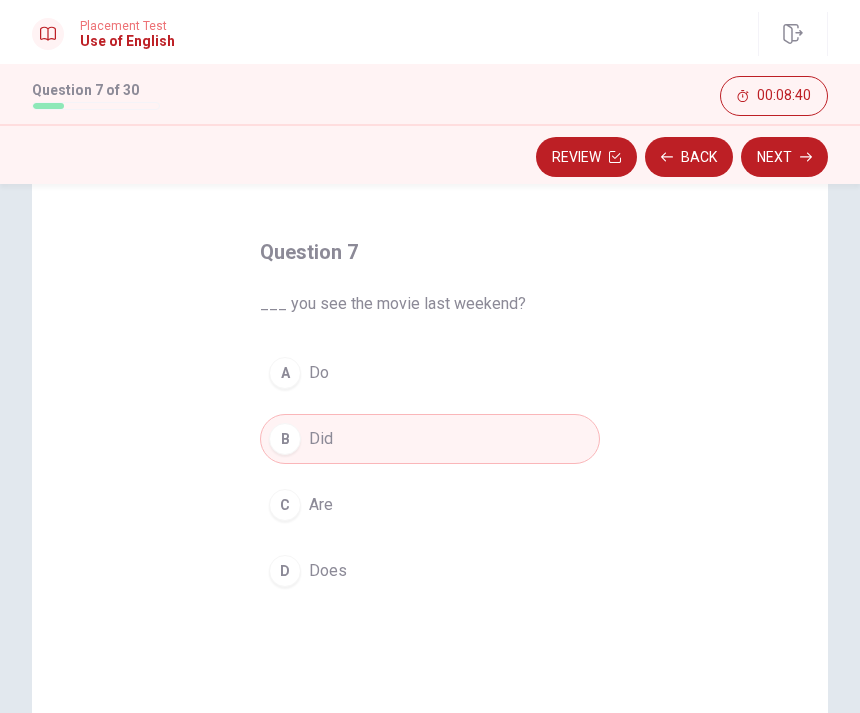 click on "Next" at bounding box center [784, 157] 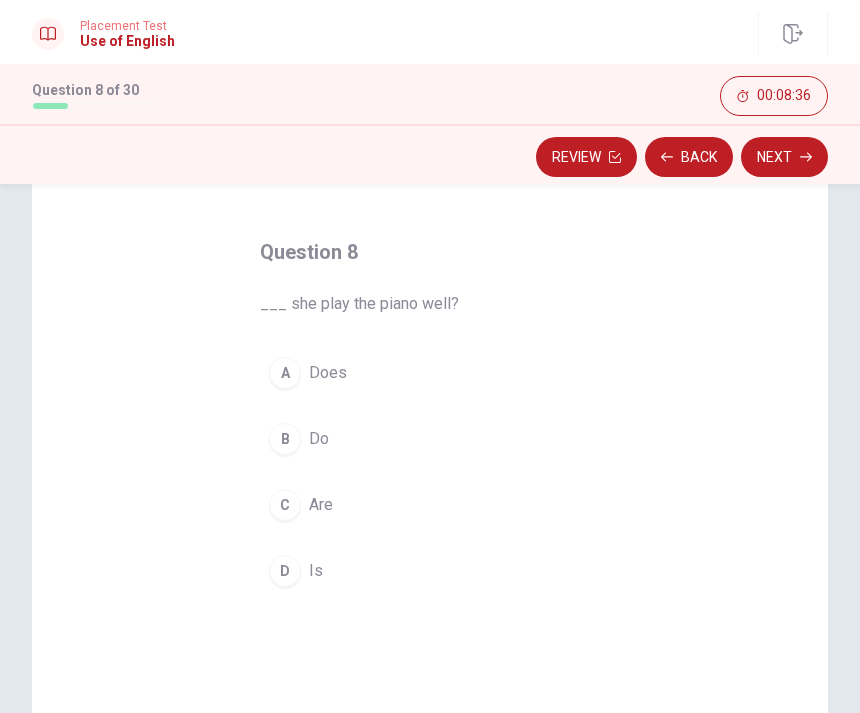 click on "Does" at bounding box center [328, 373] 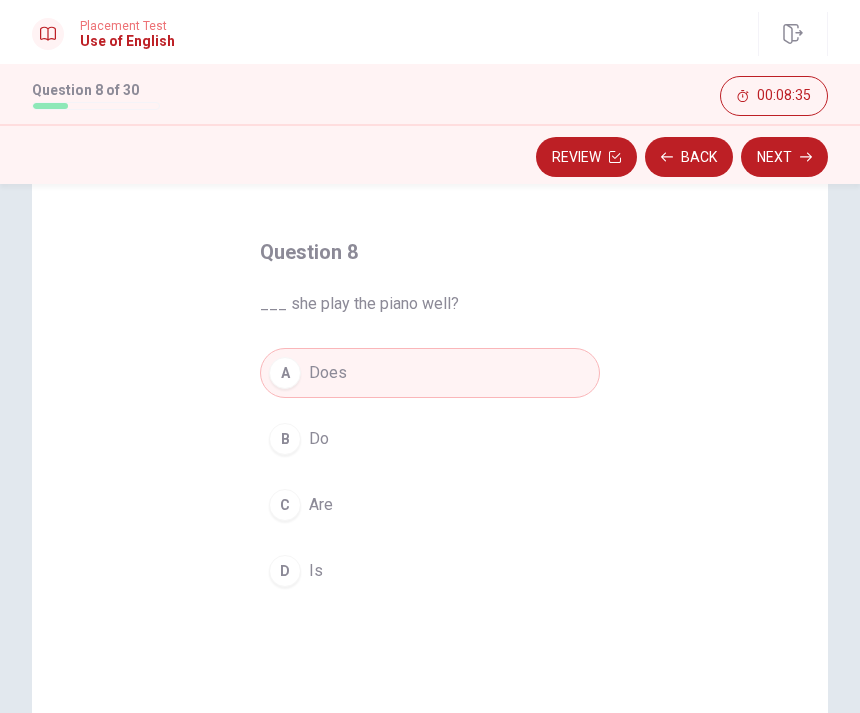 click on "Next" at bounding box center [784, 157] 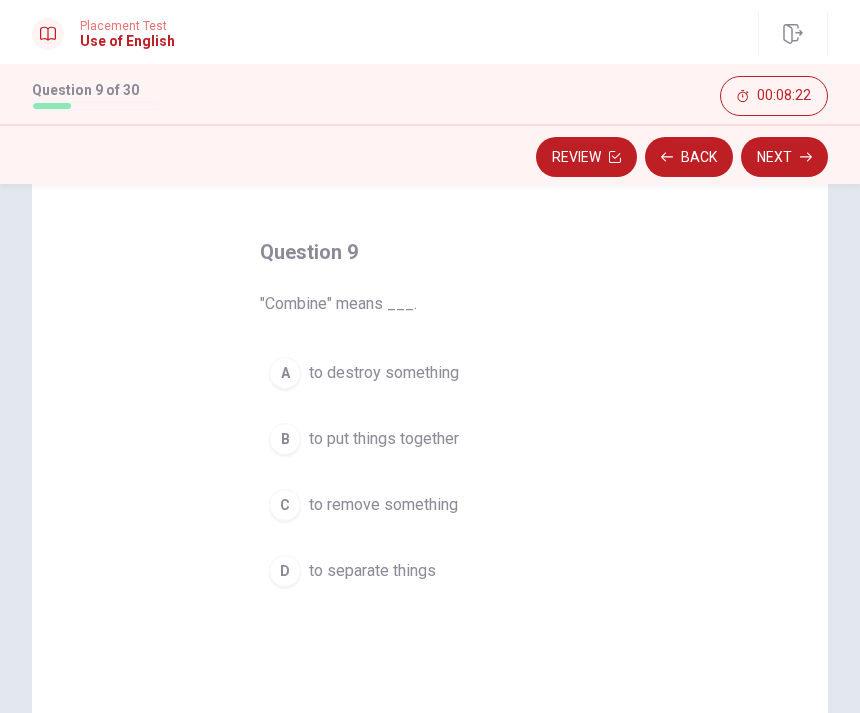 click on "to put things together" at bounding box center (384, 439) 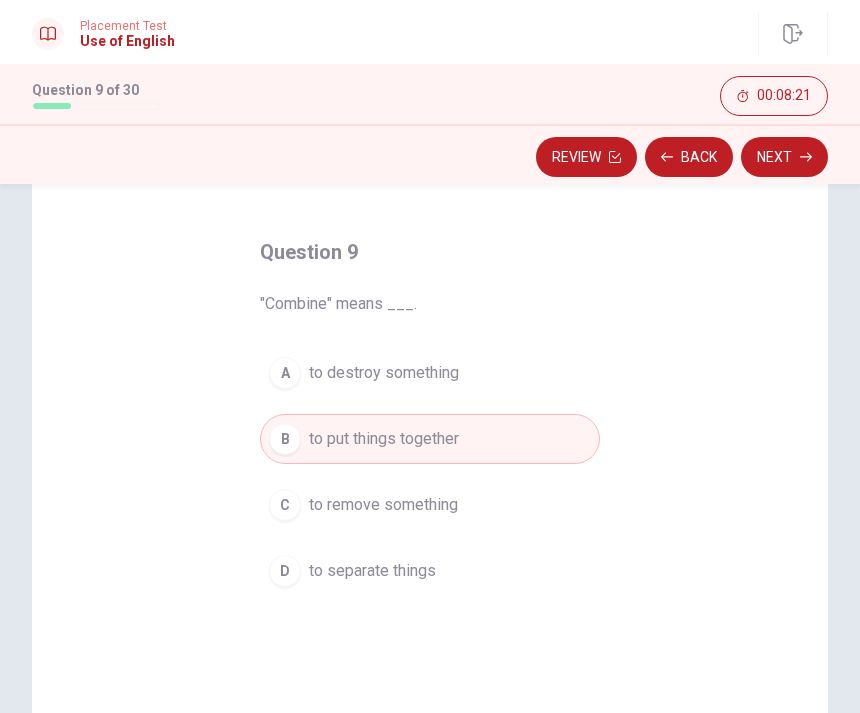 click on "Next" at bounding box center [784, 157] 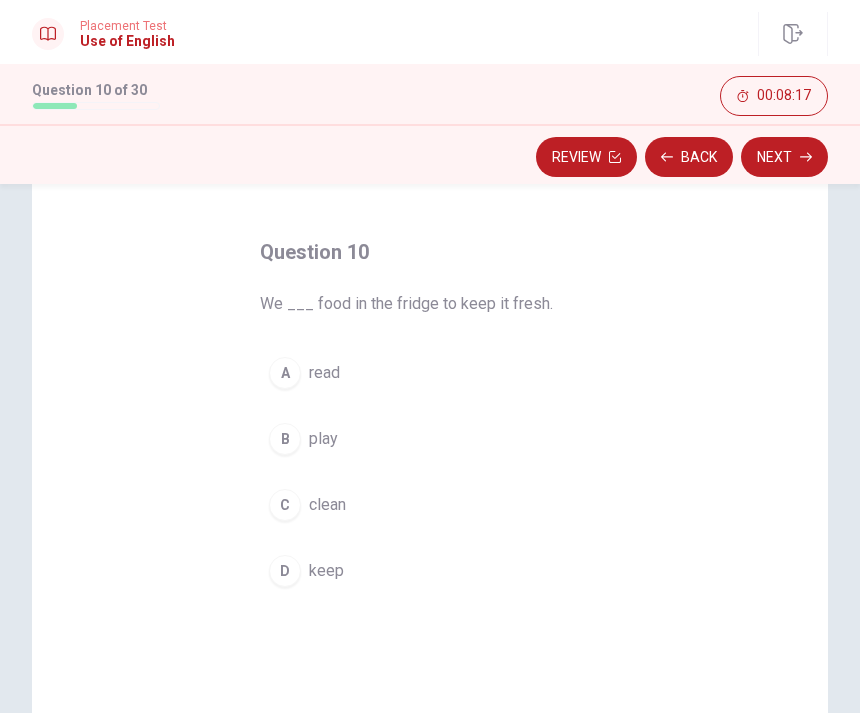 click on "D" at bounding box center [285, 571] 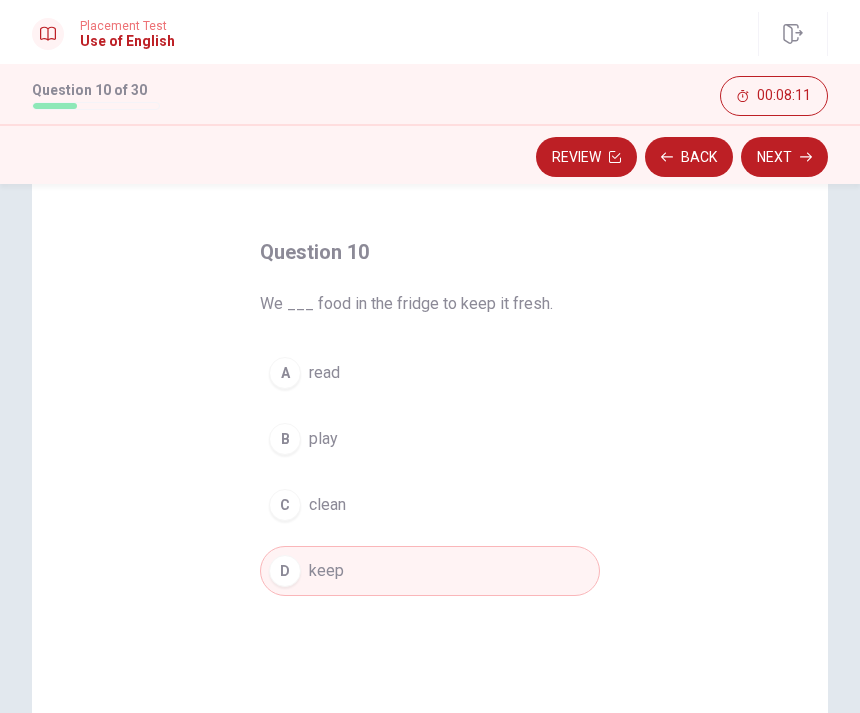 click on "Next" at bounding box center [784, 157] 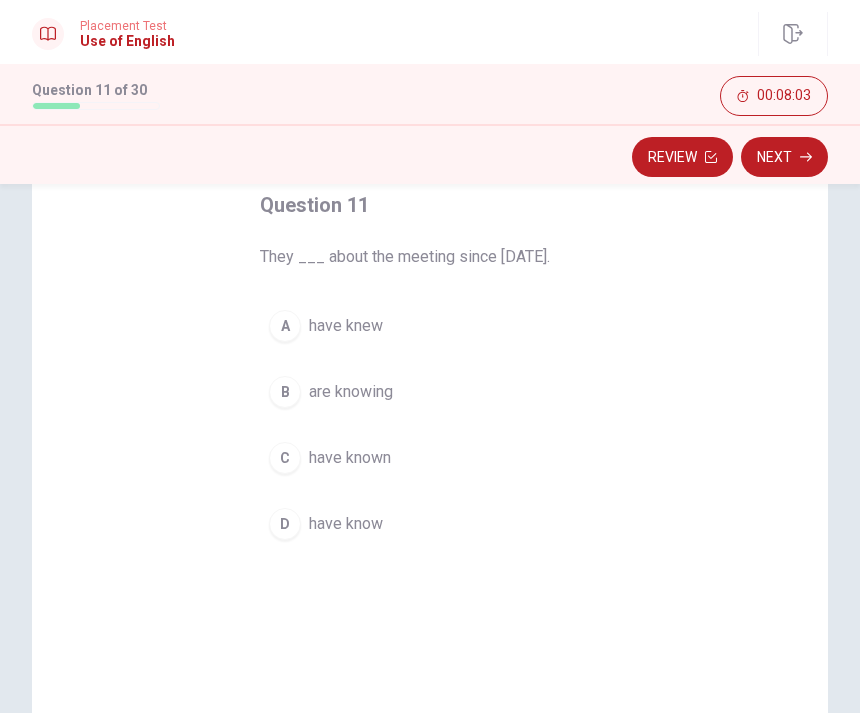 scroll, scrollTop: 109, scrollLeft: 0, axis: vertical 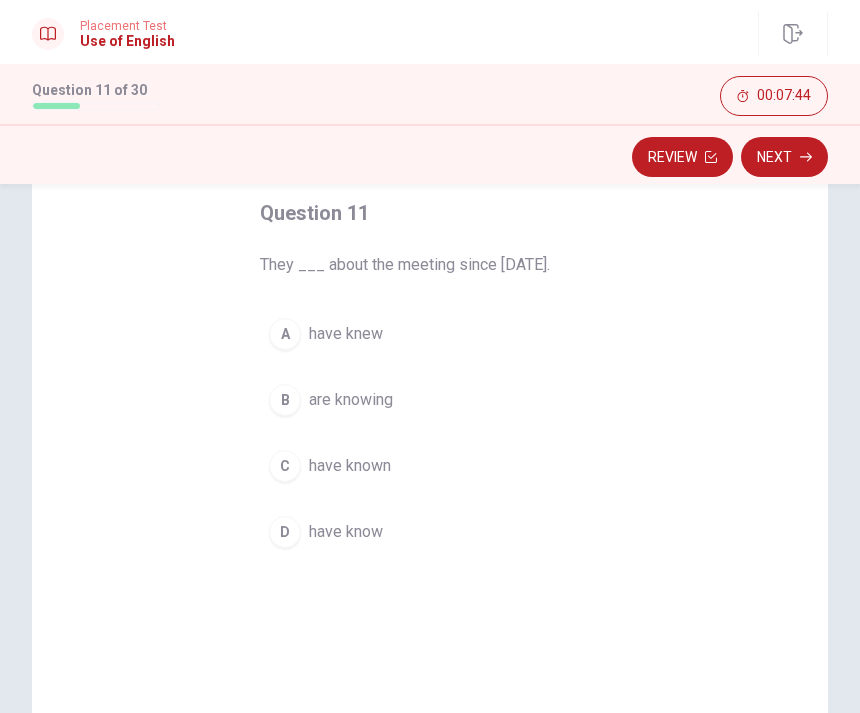 click on "C" at bounding box center [285, 466] 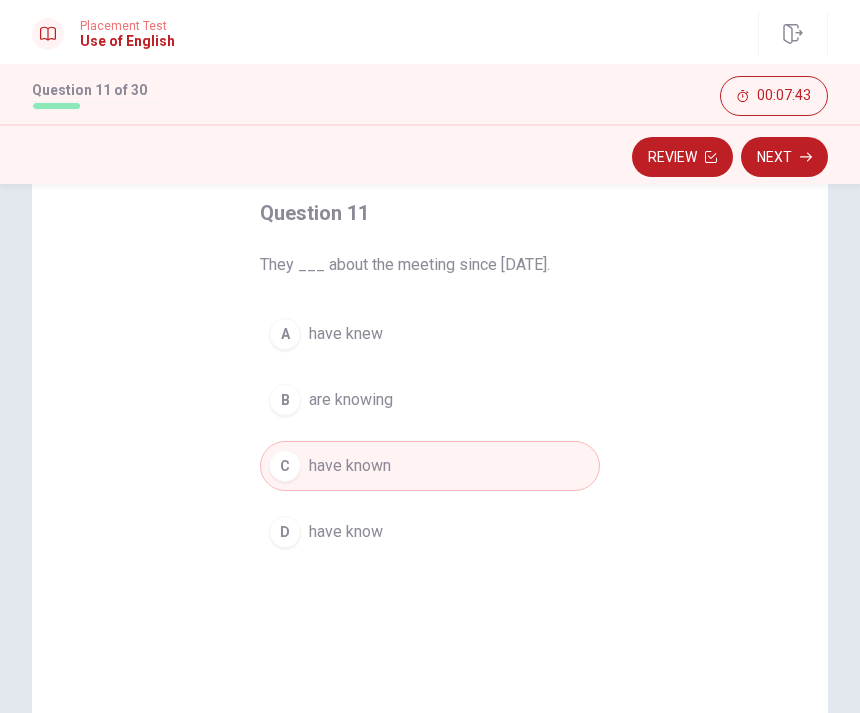 click on "Next" at bounding box center (784, 157) 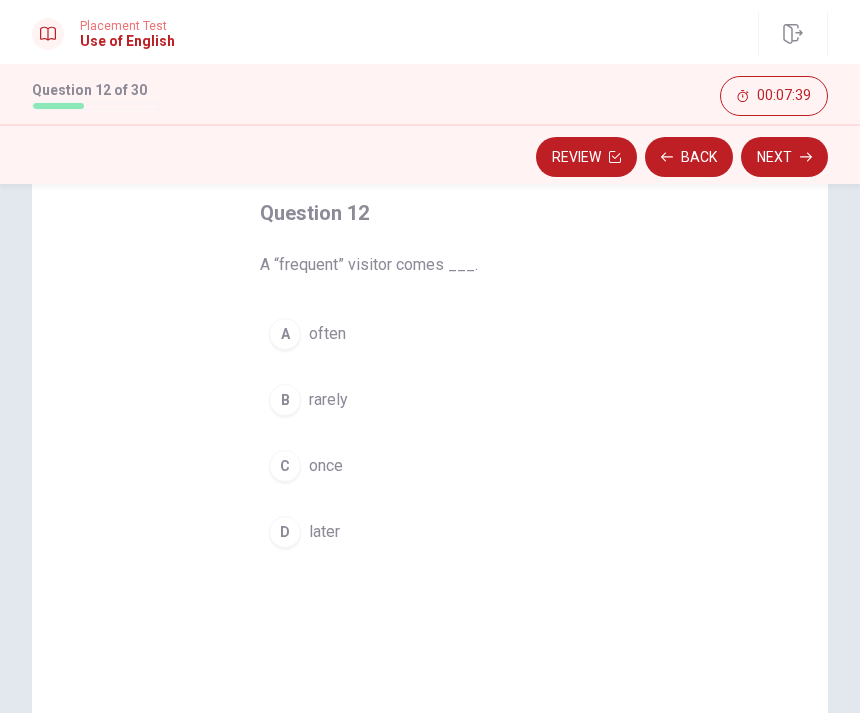 click on "A" at bounding box center [285, 334] 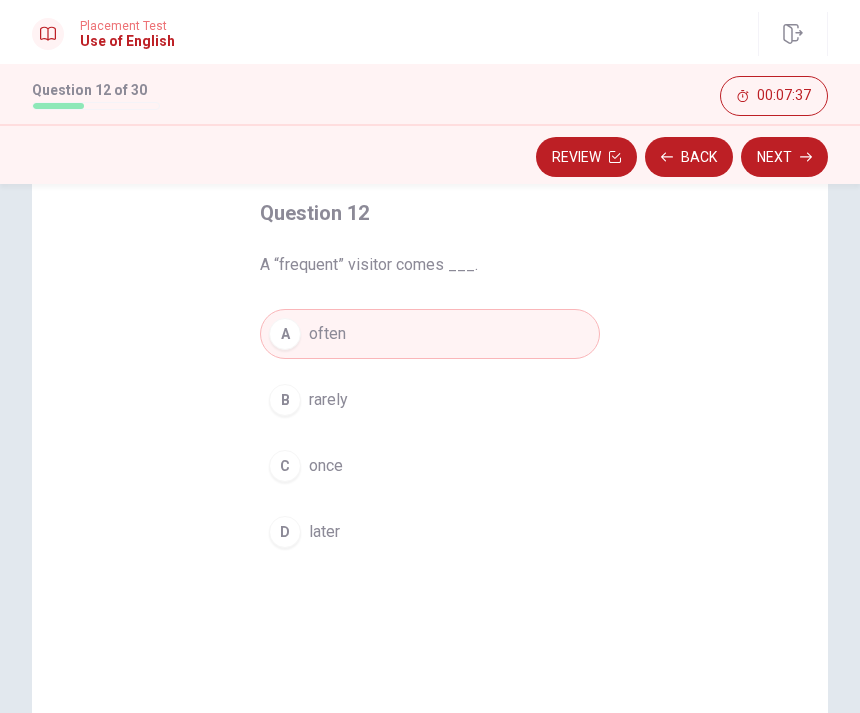 click on "Next" at bounding box center (784, 157) 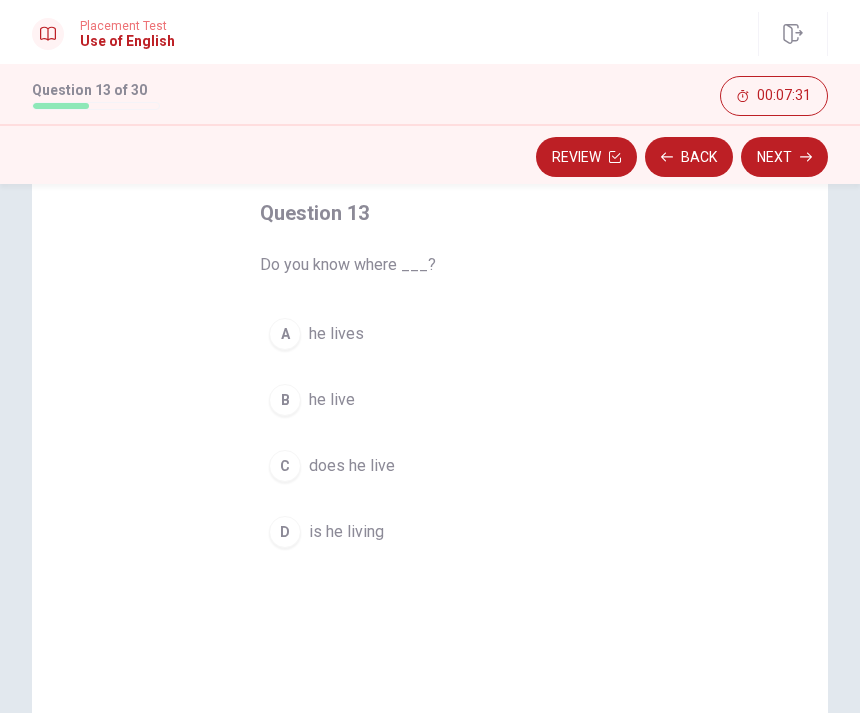 click on "A" at bounding box center [285, 334] 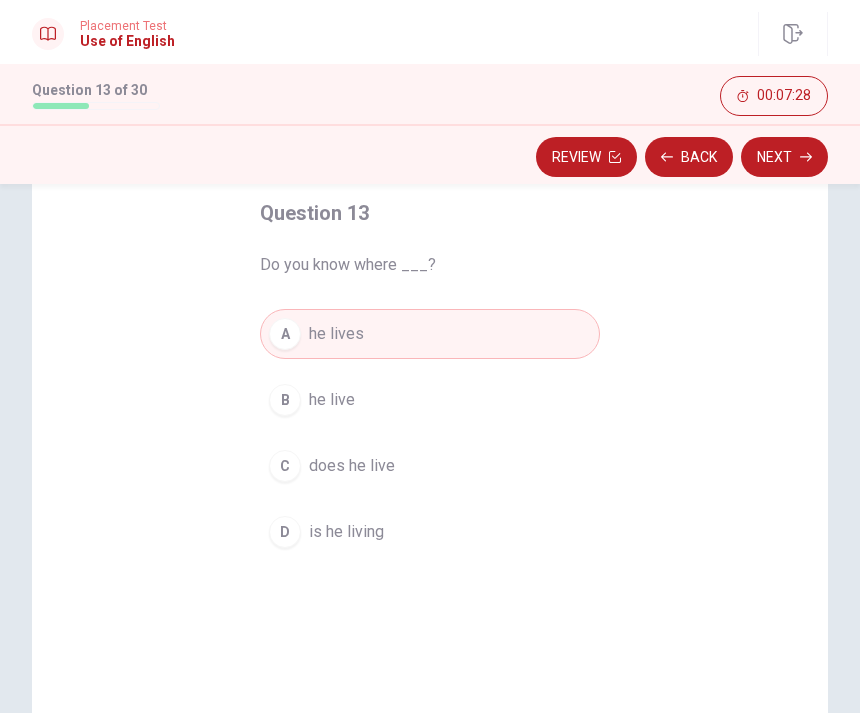 click on "Next" at bounding box center (784, 157) 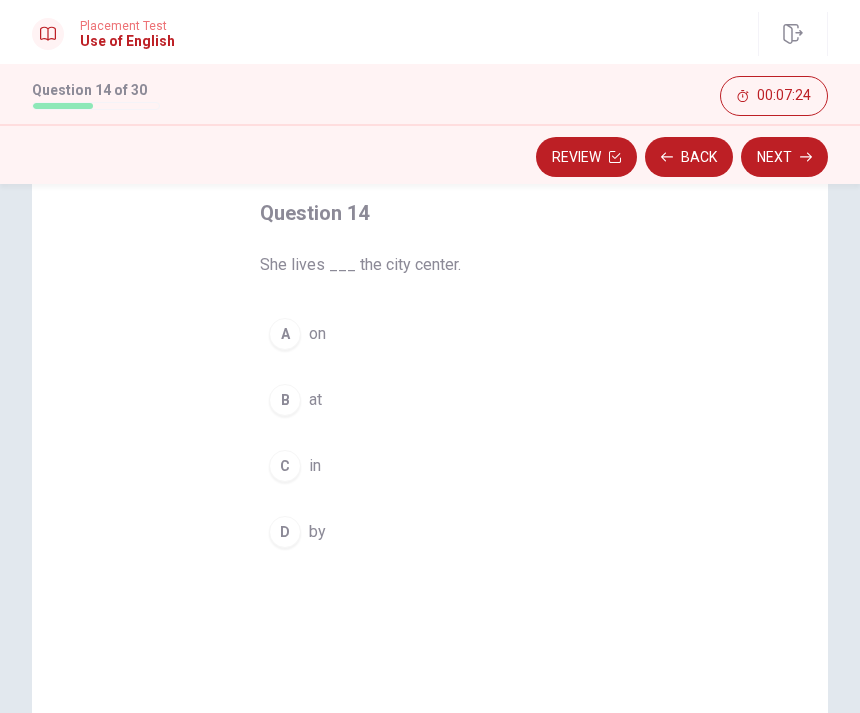 click on "C in" at bounding box center (430, 466) 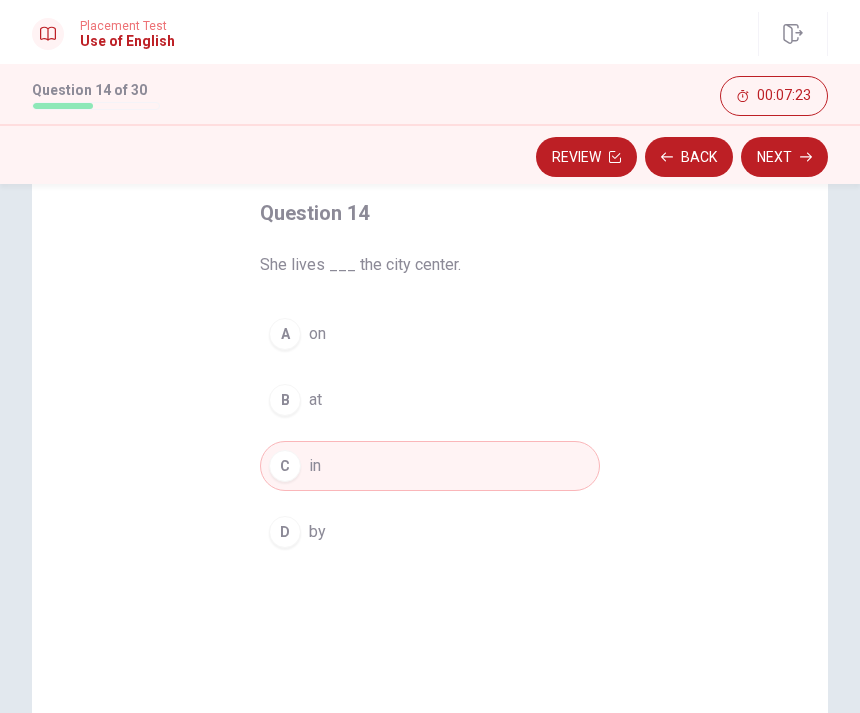 click on "Next" at bounding box center (784, 157) 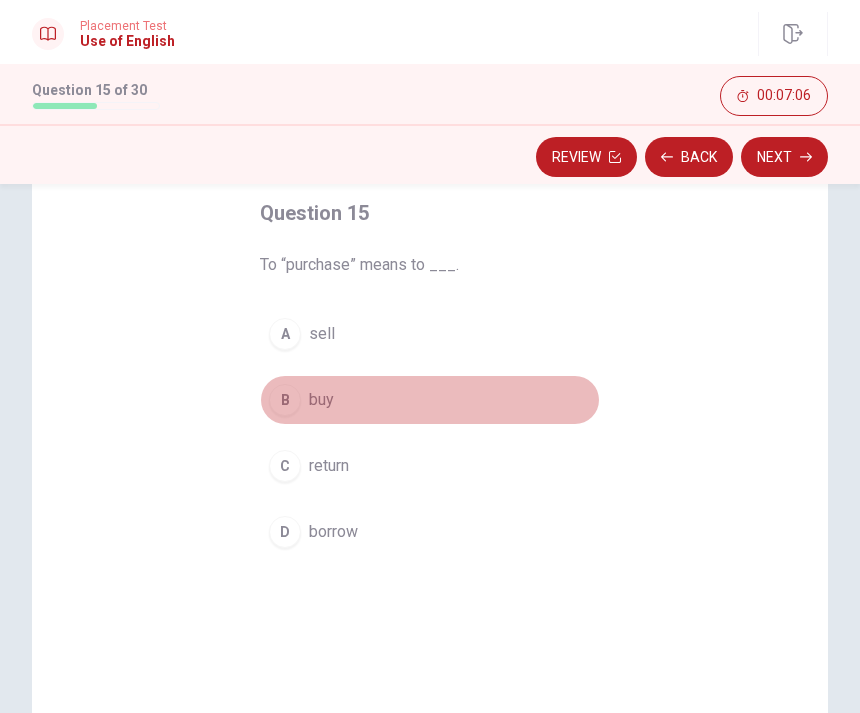 click on "B" at bounding box center [285, 400] 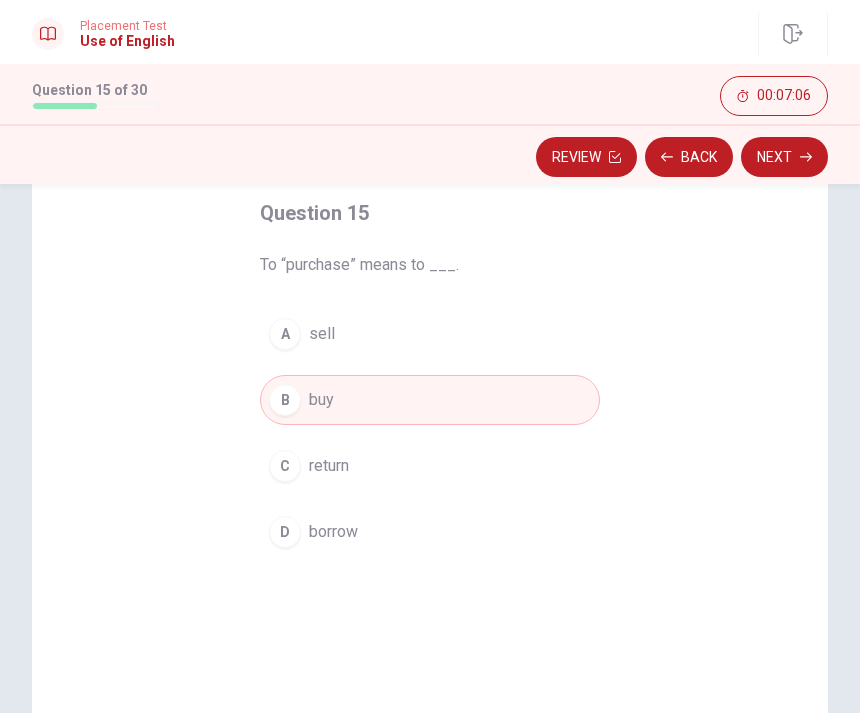 click 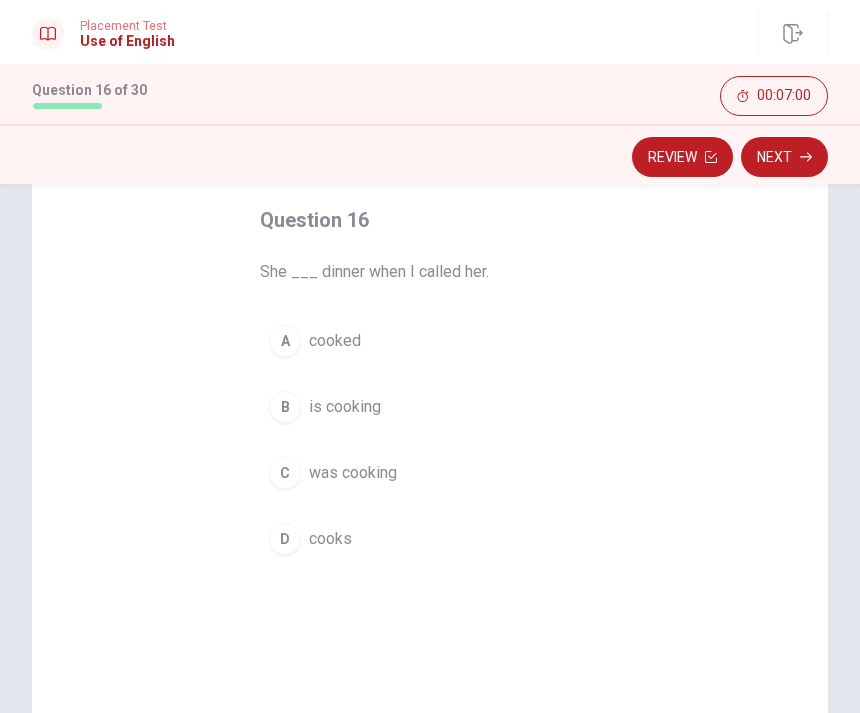 scroll, scrollTop: 101, scrollLeft: 0, axis: vertical 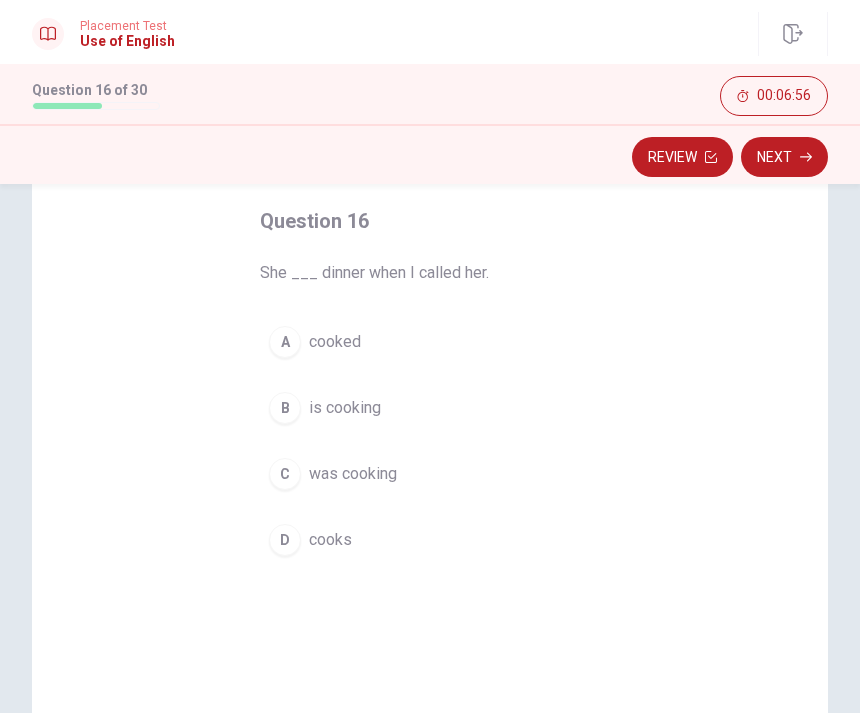 click on "C" at bounding box center [285, 474] 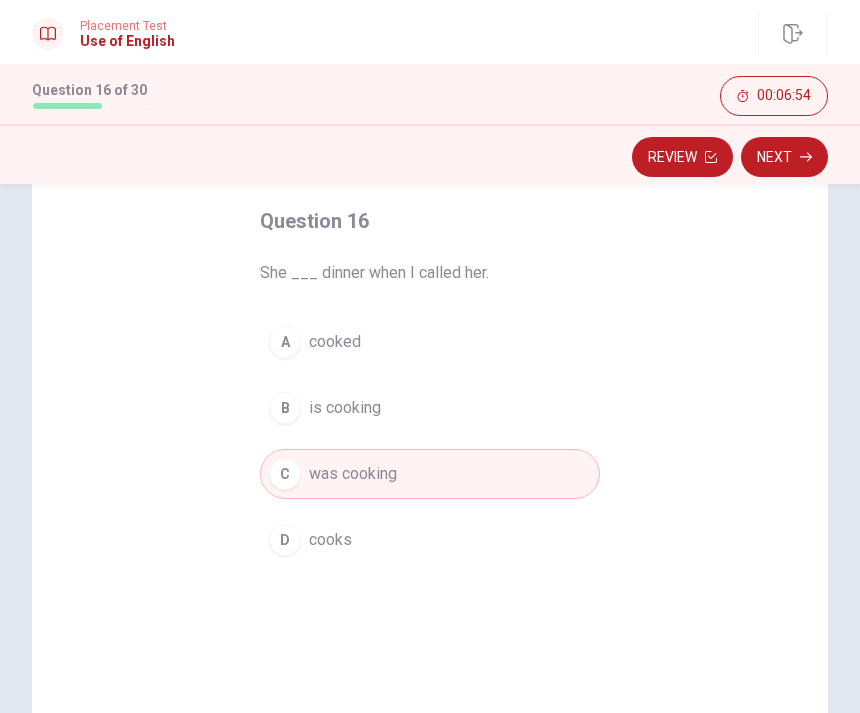 click on "Next" at bounding box center [784, 157] 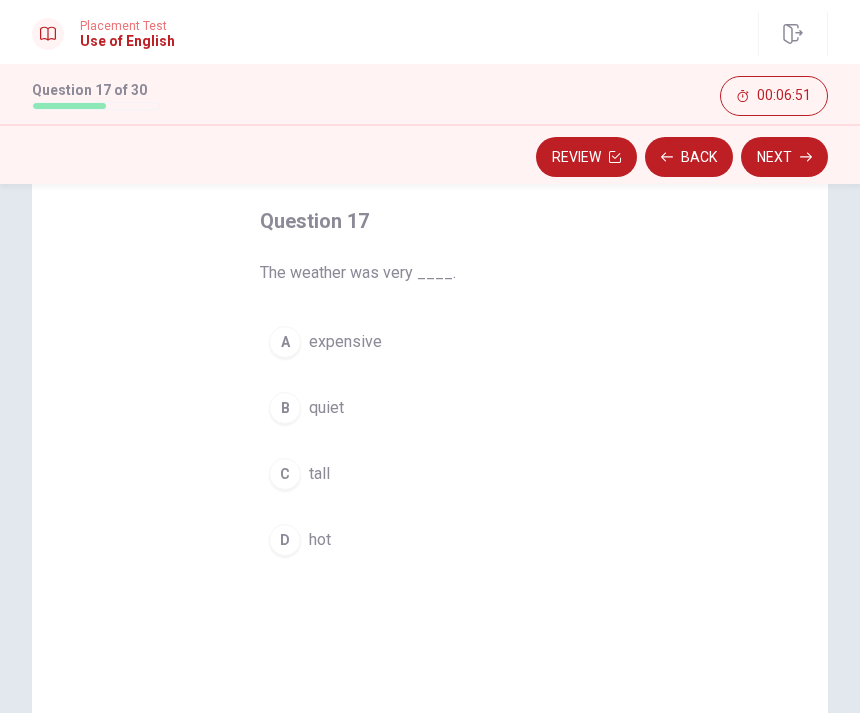 click on "D" at bounding box center (285, 540) 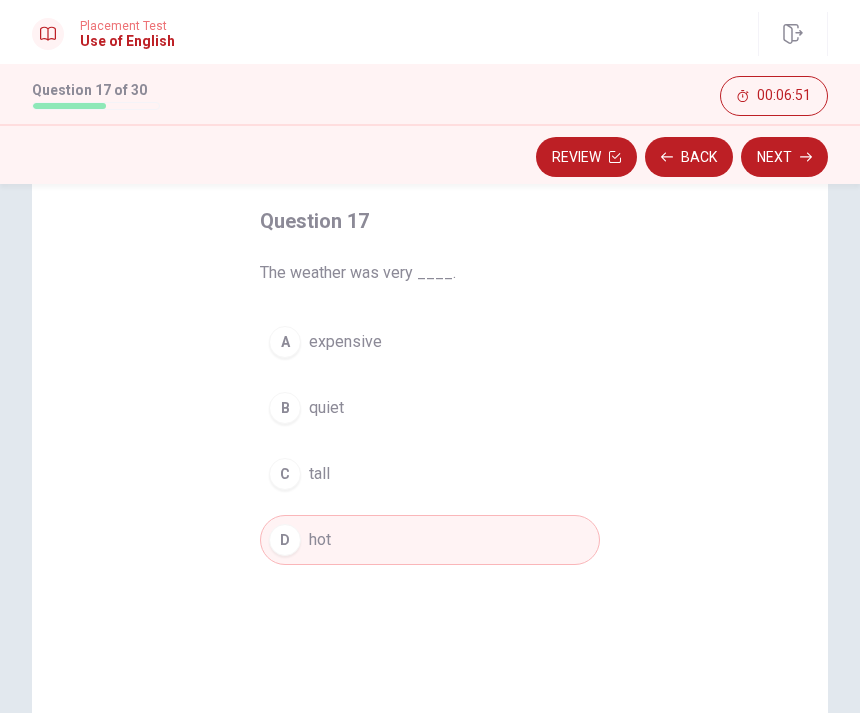 click 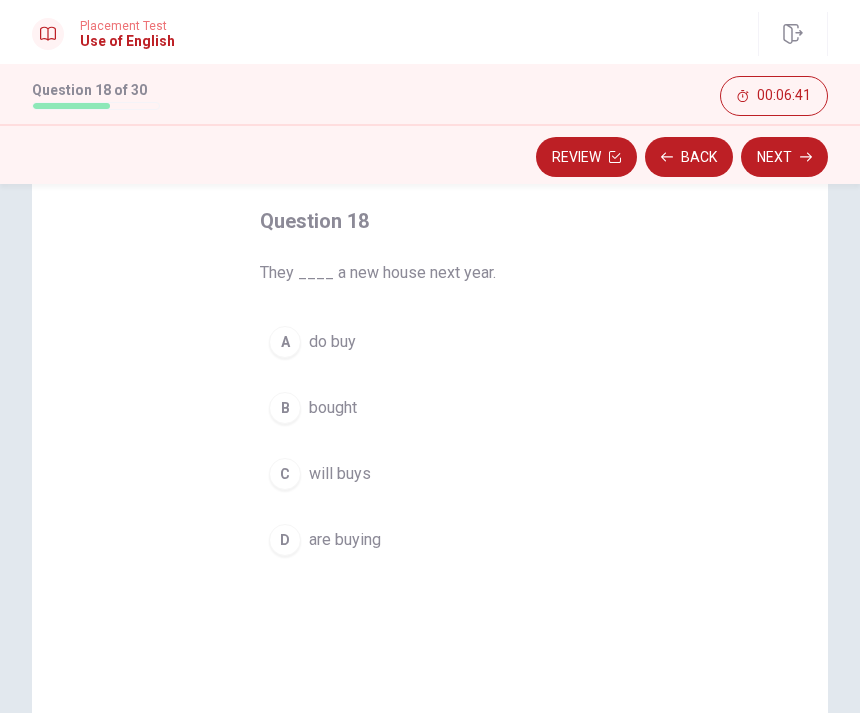 click on "D" at bounding box center (285, 540) 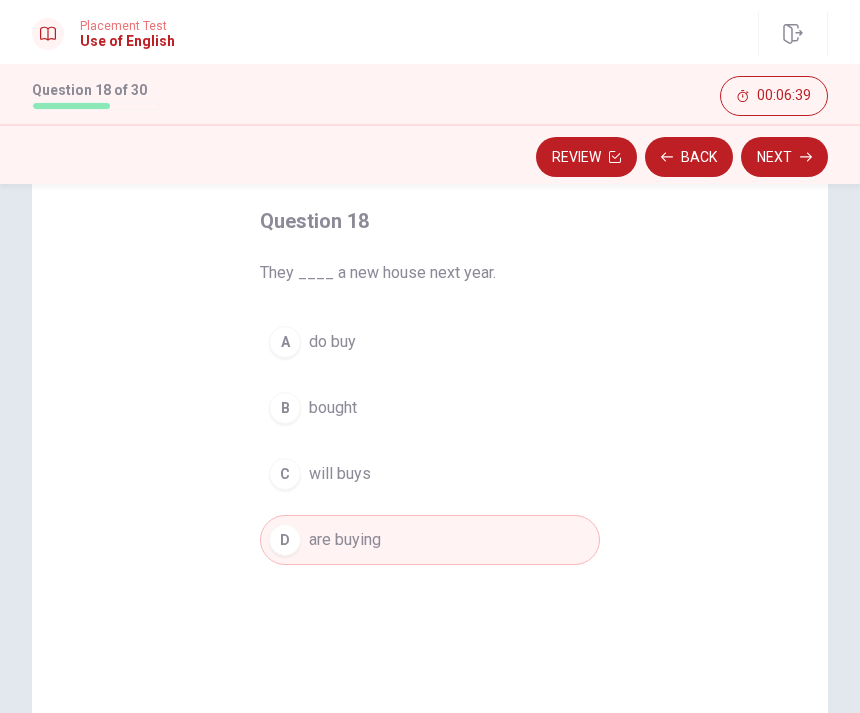 click on "Next" at bounding box center (784, 157) 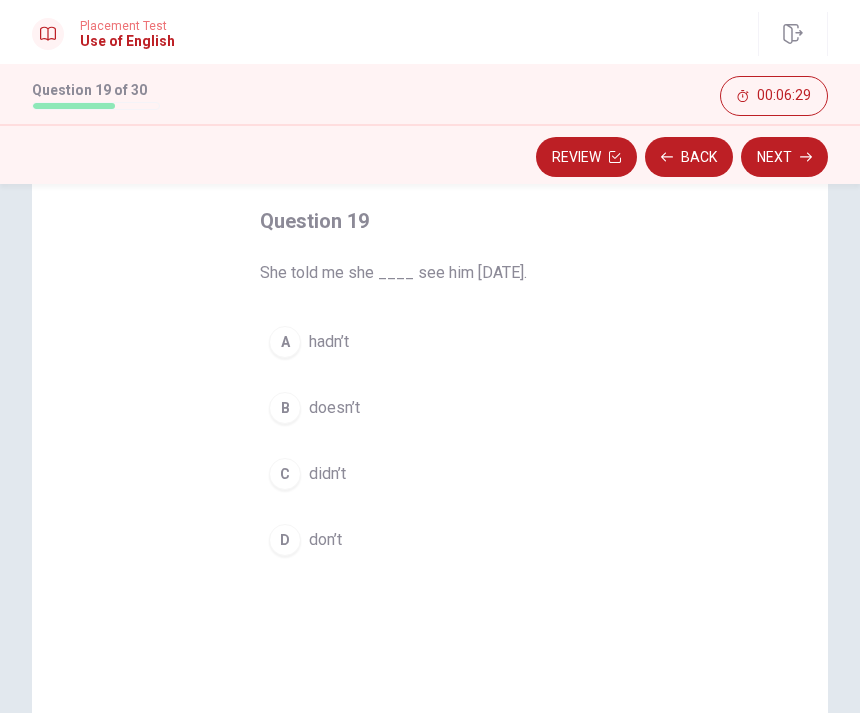 click on "C" at bounding box center (285, 474) 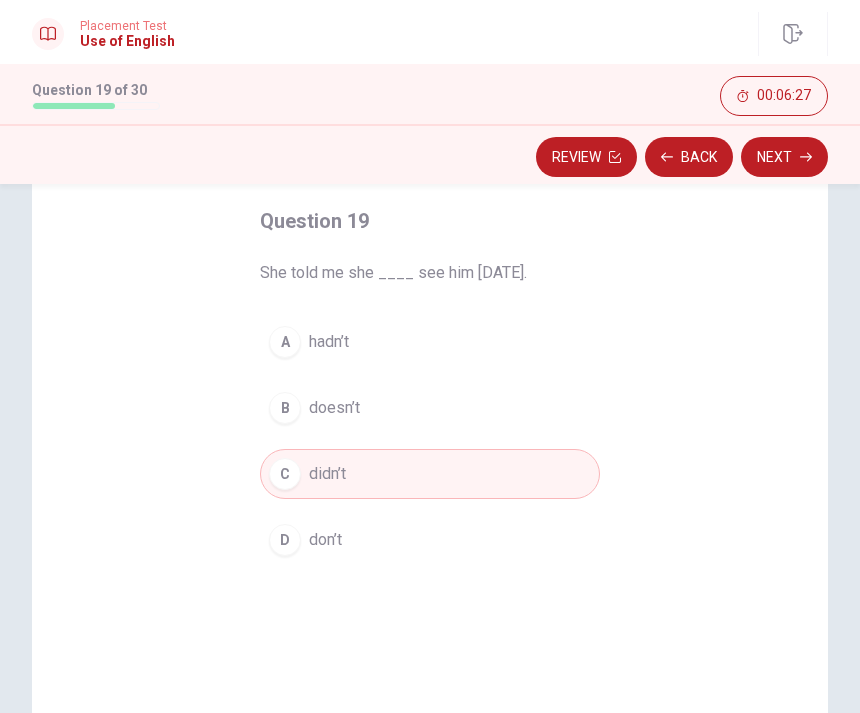 click 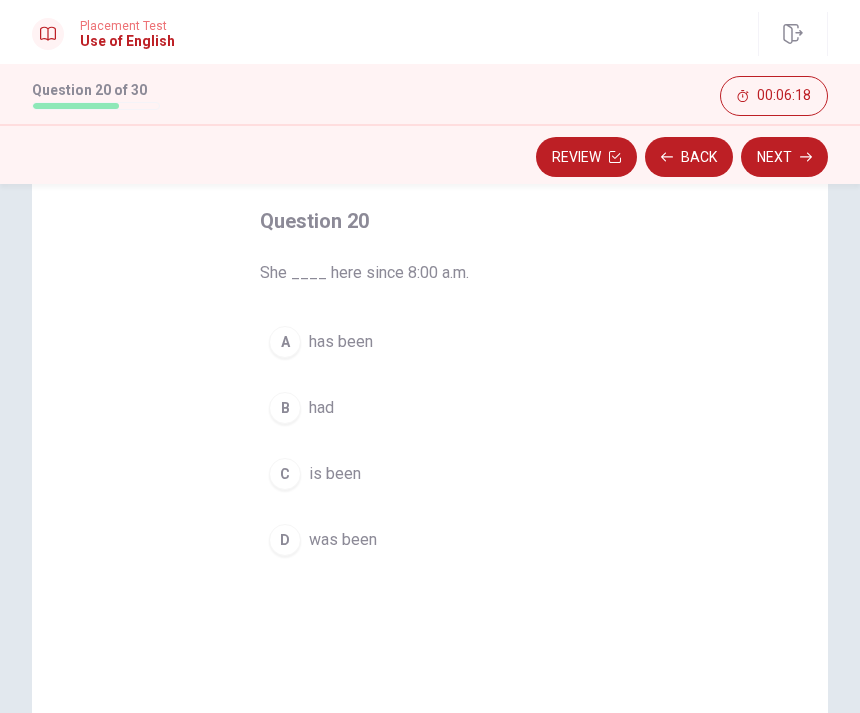click on "A" at bounding box center [285, 342] 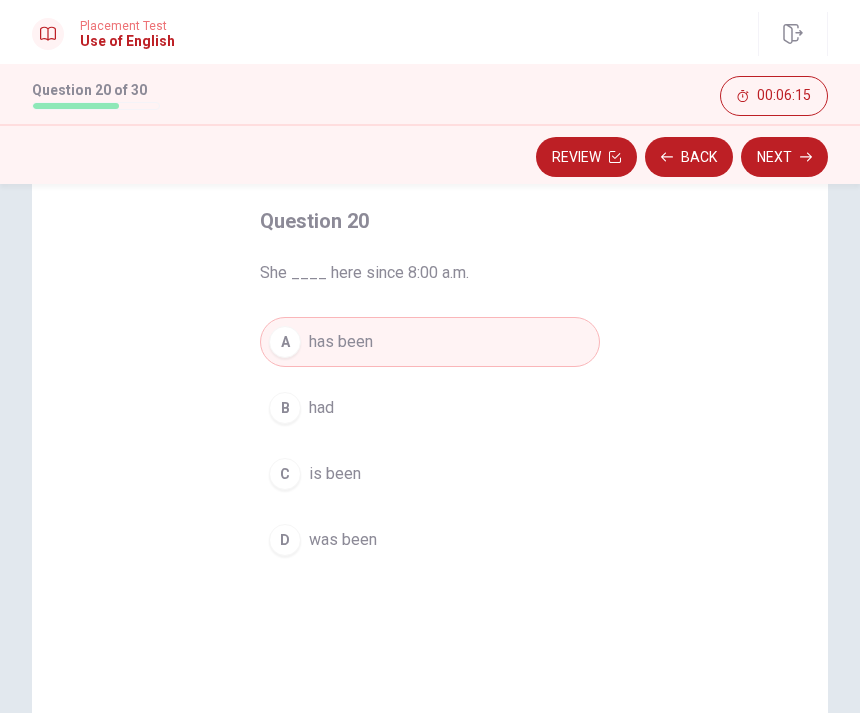 click on "Next" at bounding box center [784, 157] 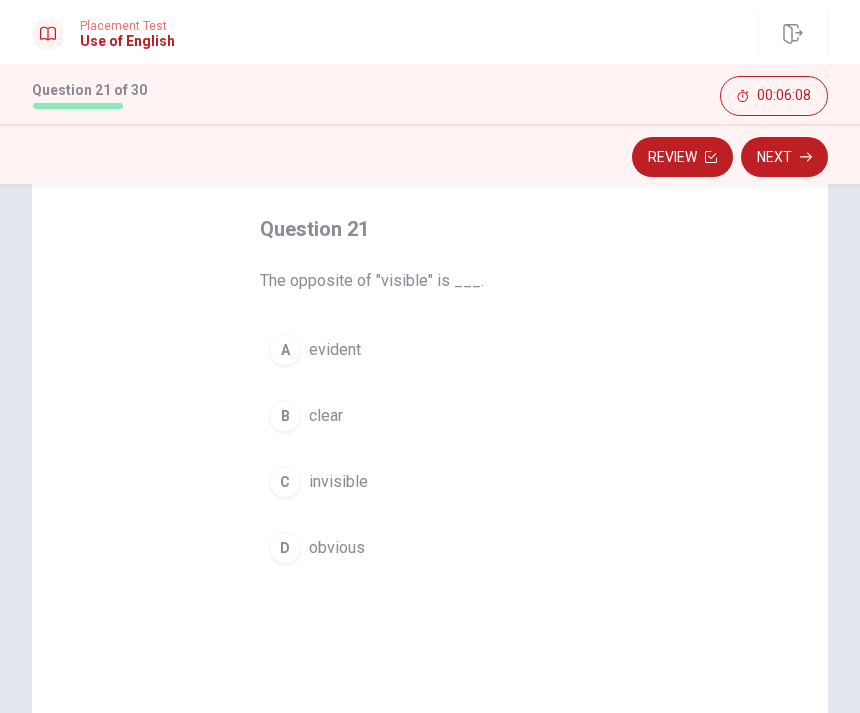 scroll, scrollTop: 94, scrollLeft: 0, axis: vertical 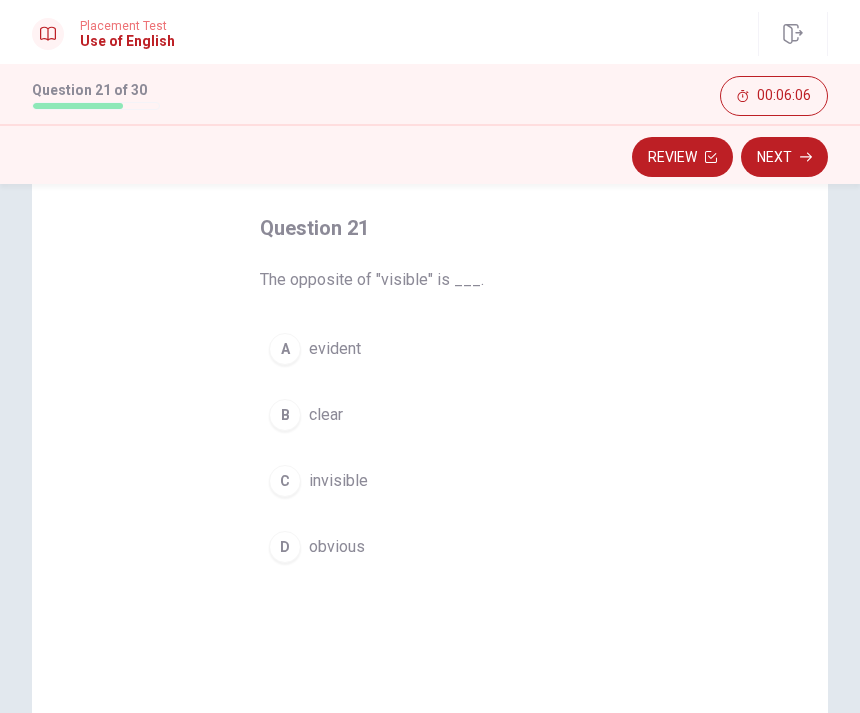 click on "invisible" at bounding box center (338, 481) 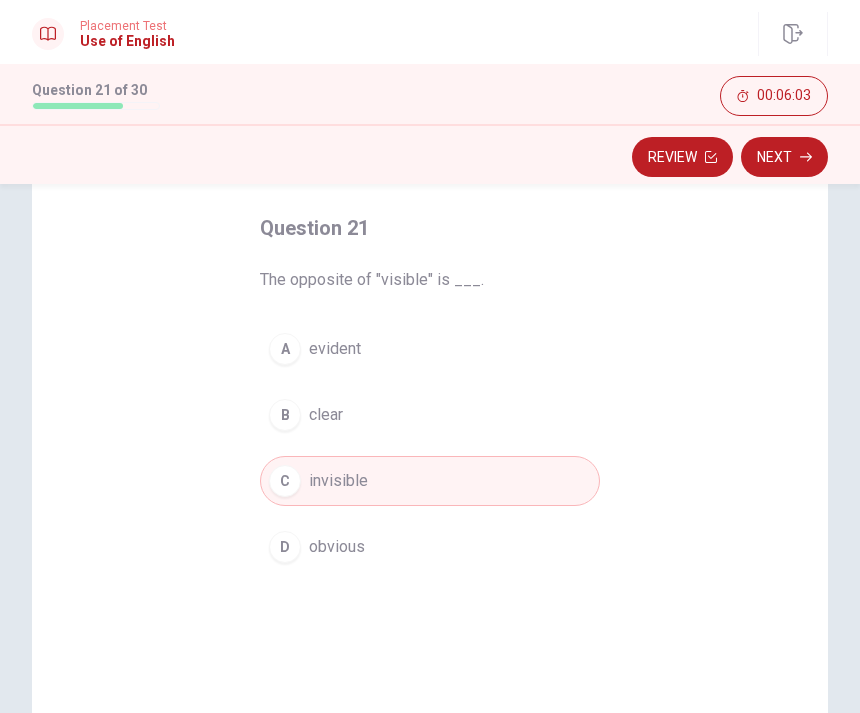 click on "Next" at bounding box center (784, 157) 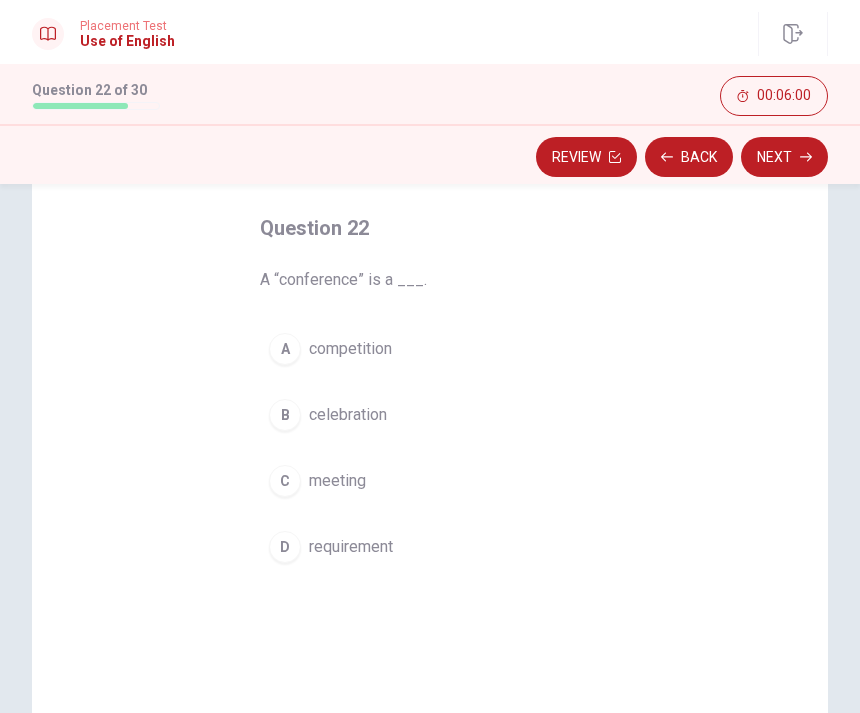 click on "C" at bounding box center [285, 481] 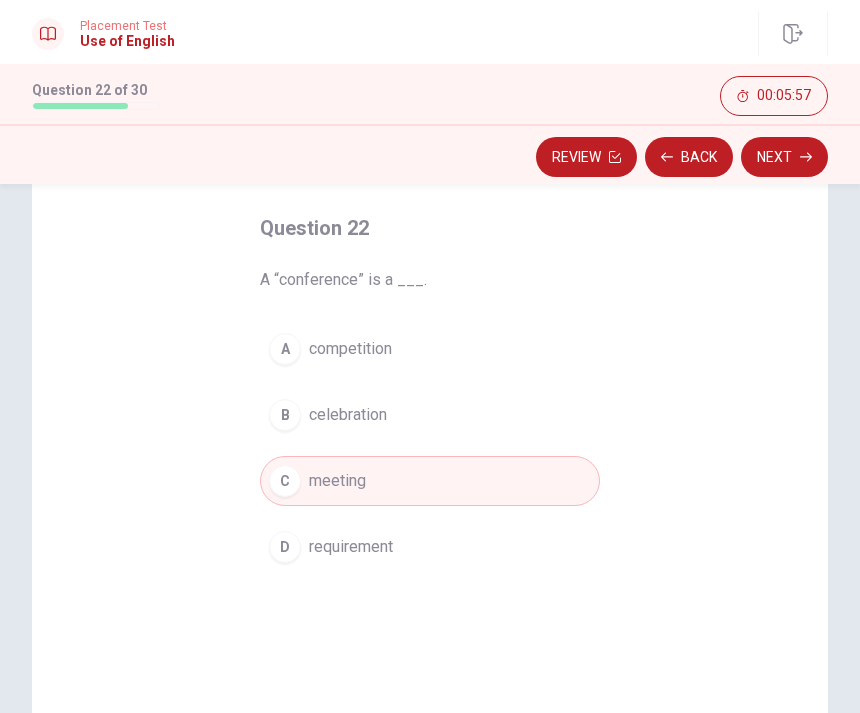 click 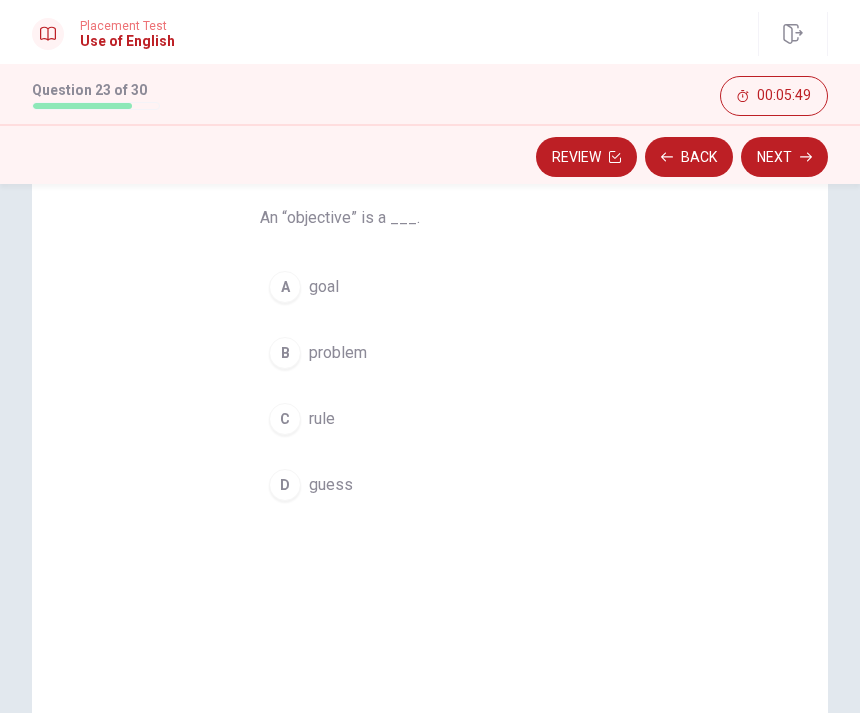 scroll, scrollTop: 161, scrollLeft: 0, axis: vertical 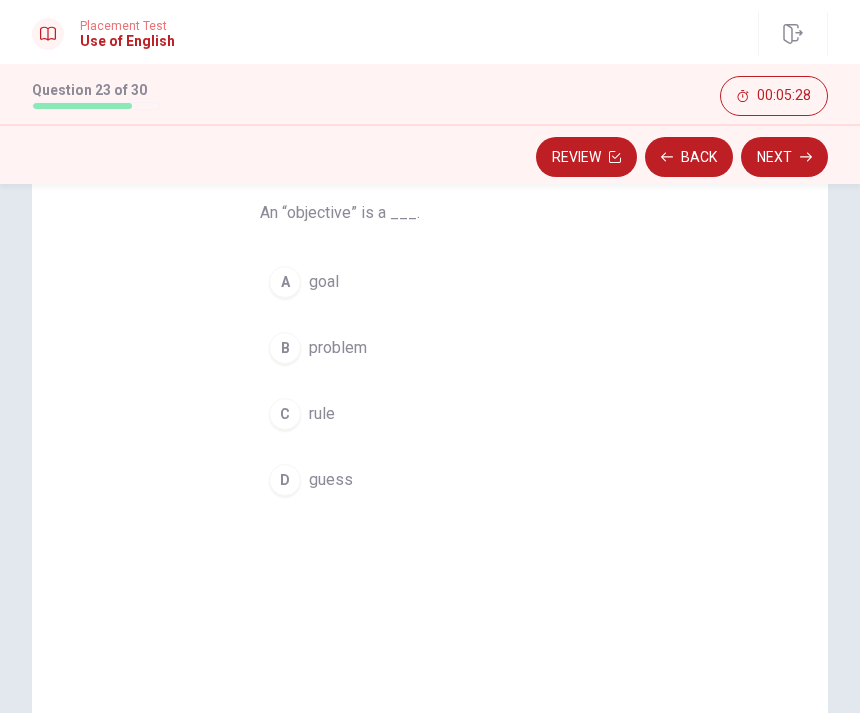 click on "D guess" at bounding box center [430, 480] 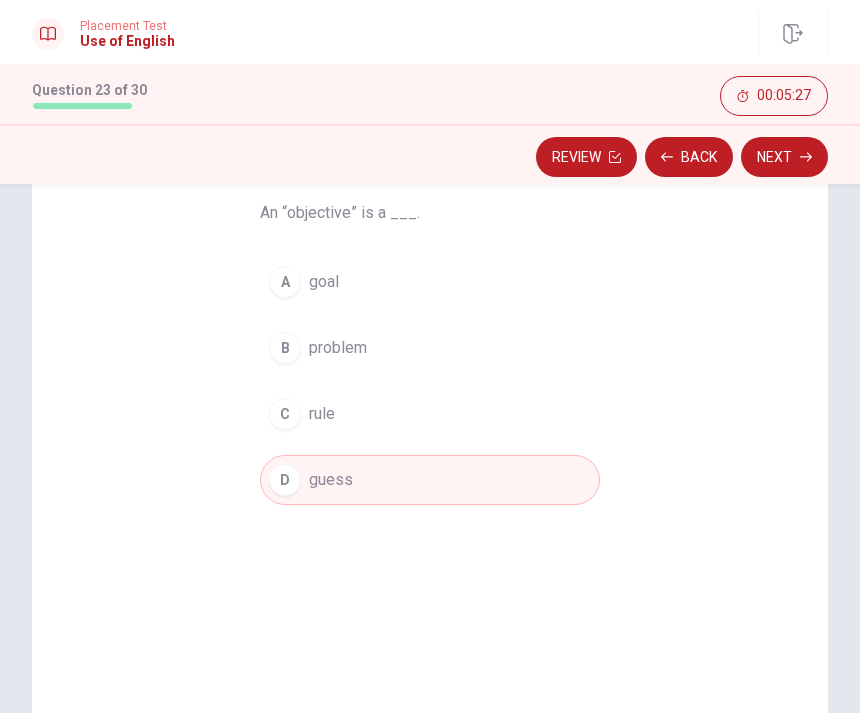click on "Next" at bounding box center [784, 157] 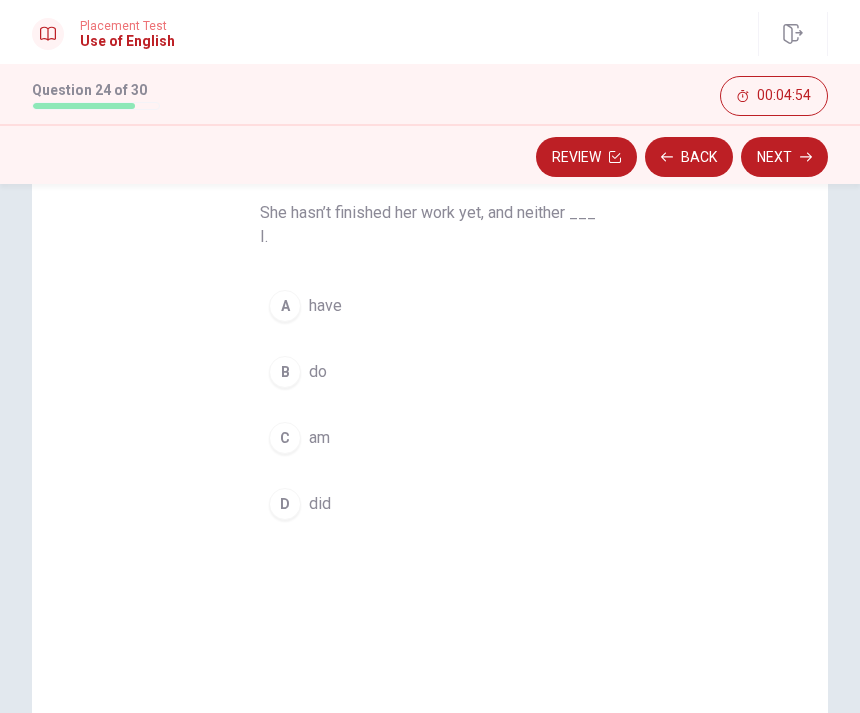 click on "A" at bounding box center (285, 306) 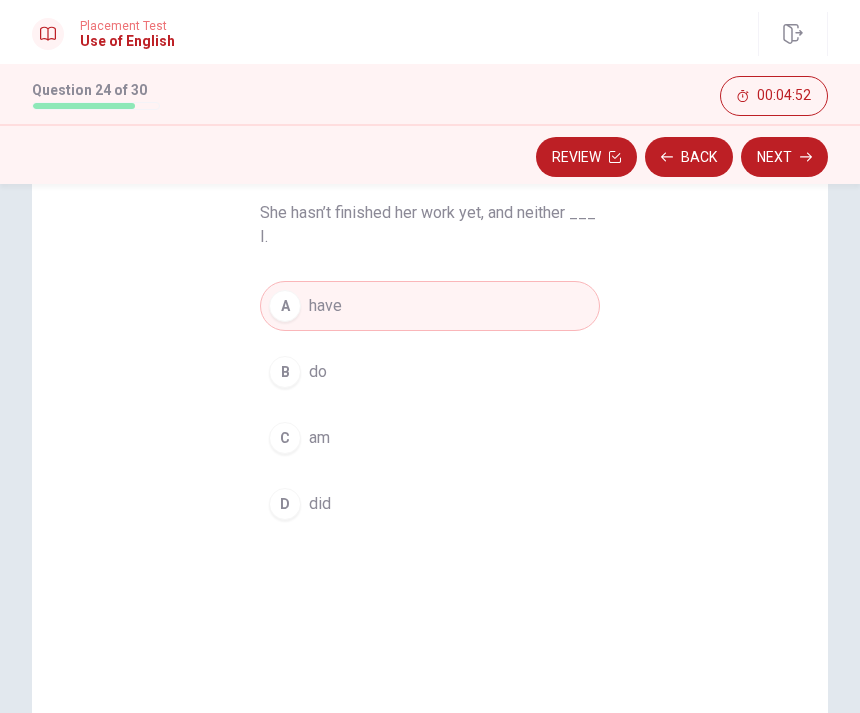click on "Next" at bounding box center (784, 157) 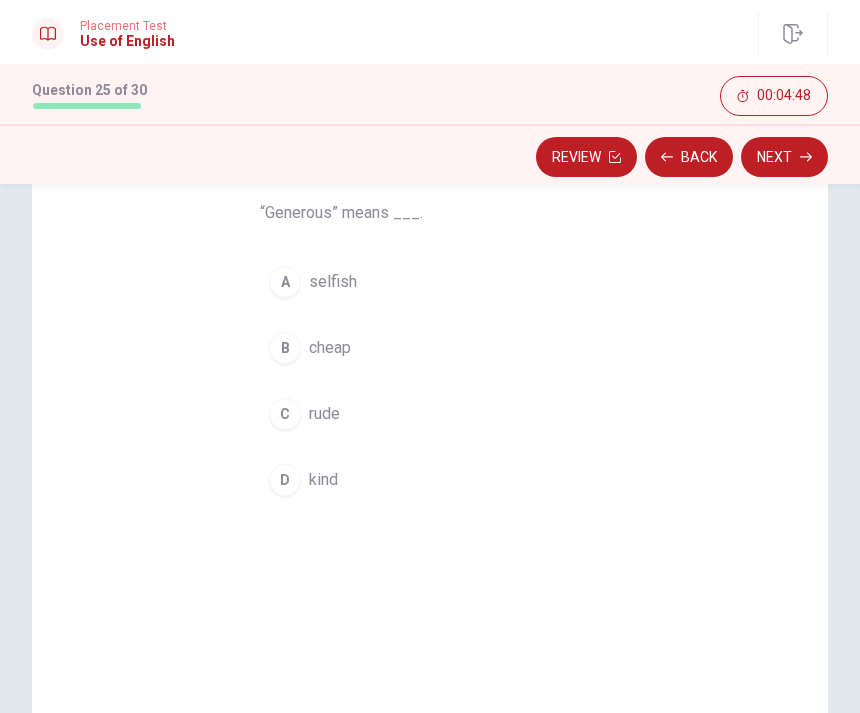 click on "D kind" at bounding box center [430, 480] 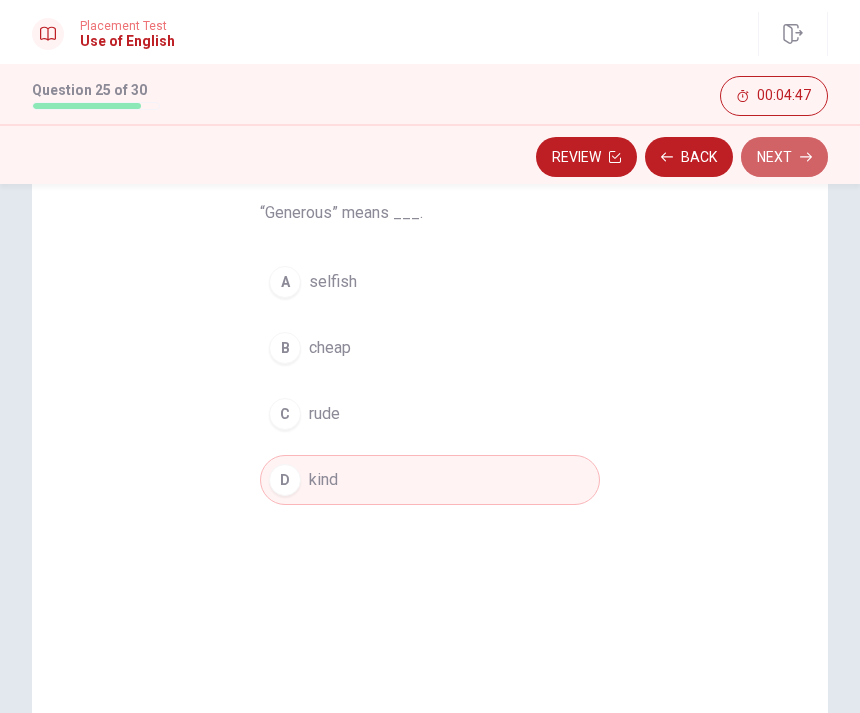 click on "Next" at bounding box center (784, 157) 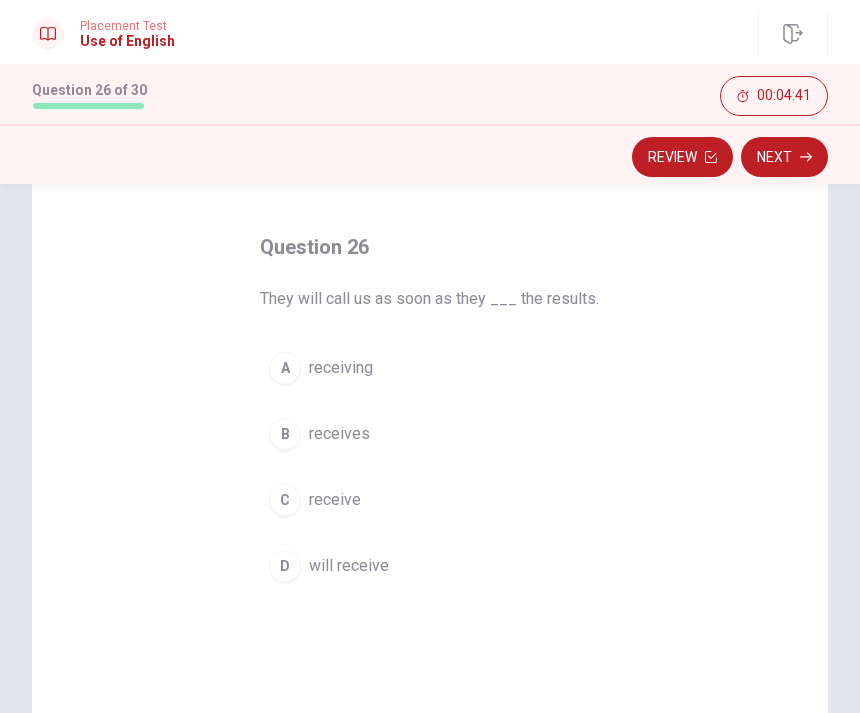 scroll, scrollTop: 81, scrollLeft: 0, axis: vertical 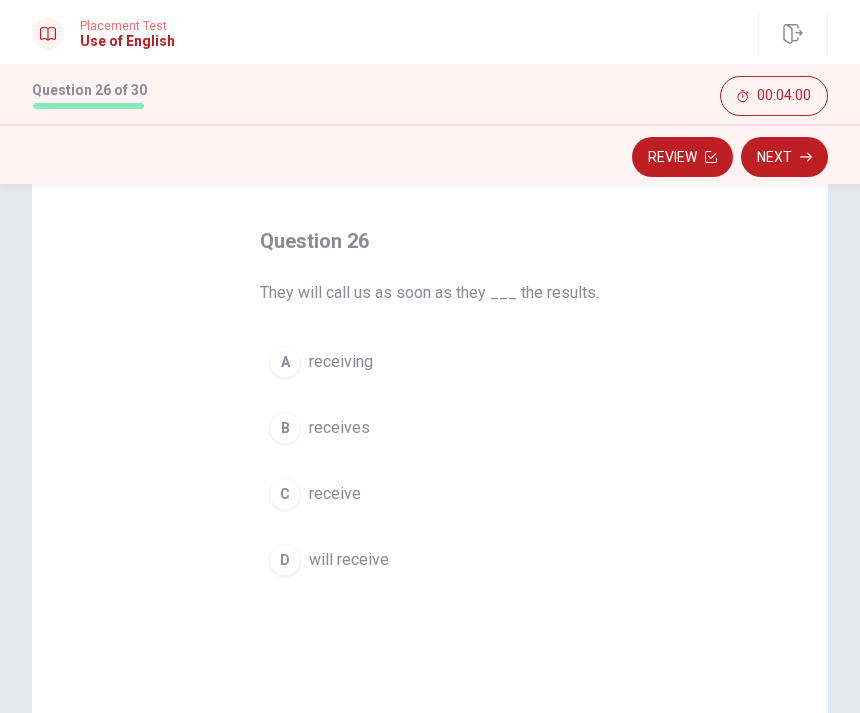 click on "C receive" at bounding box center [430, 494] 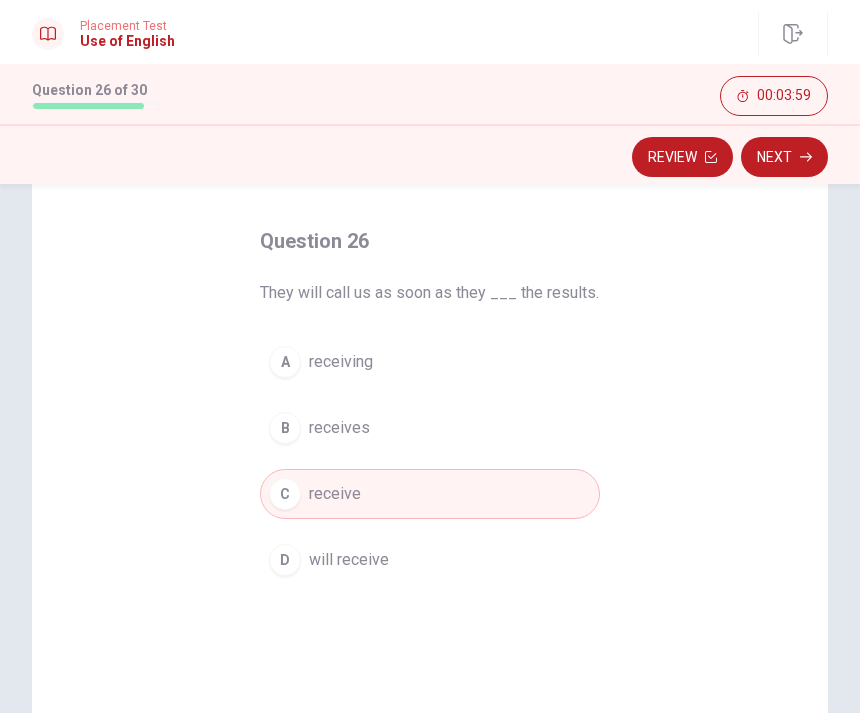 click 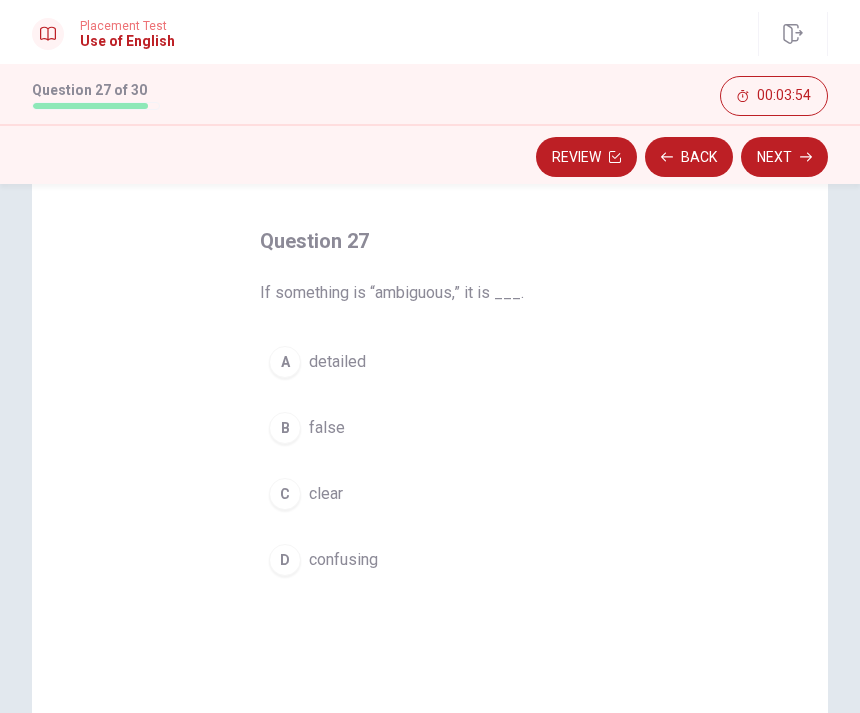 click on "D confusing" at bounding box center (430, 560) 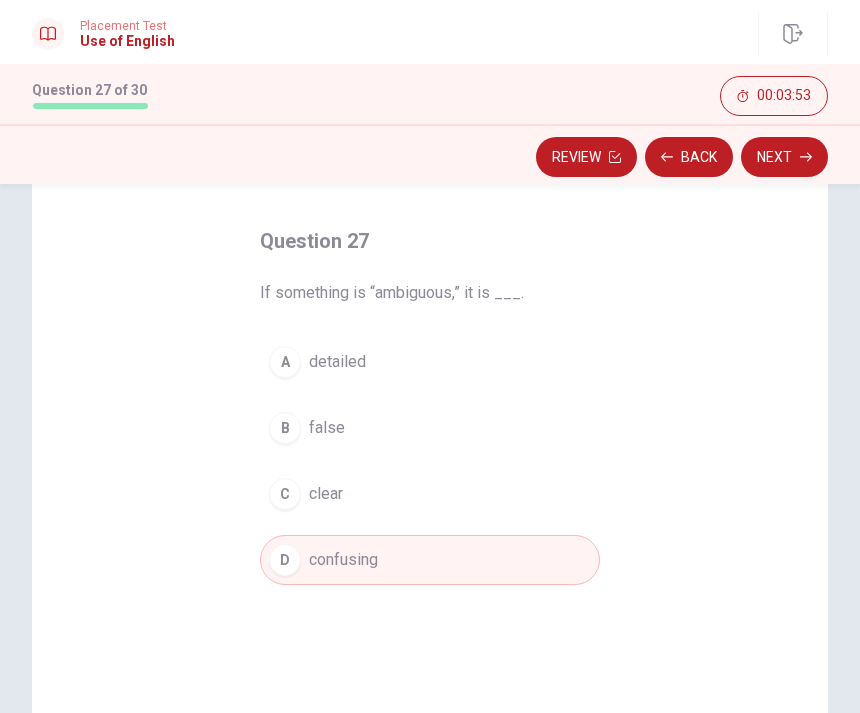 click 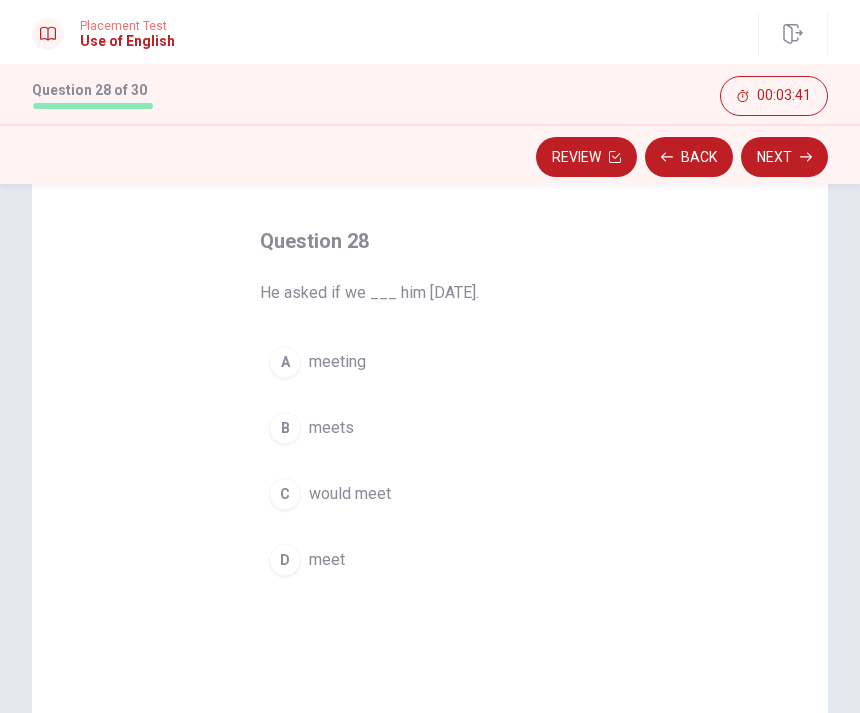 click on "C would meet" at bounding box center (430, 494) 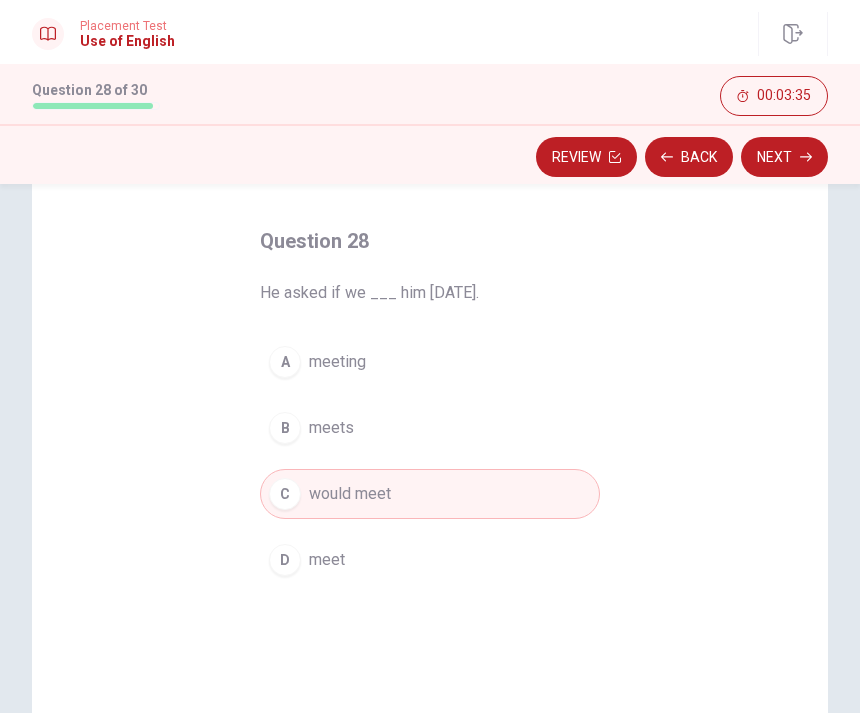 click on "Next" at bounding box center (784, 157) 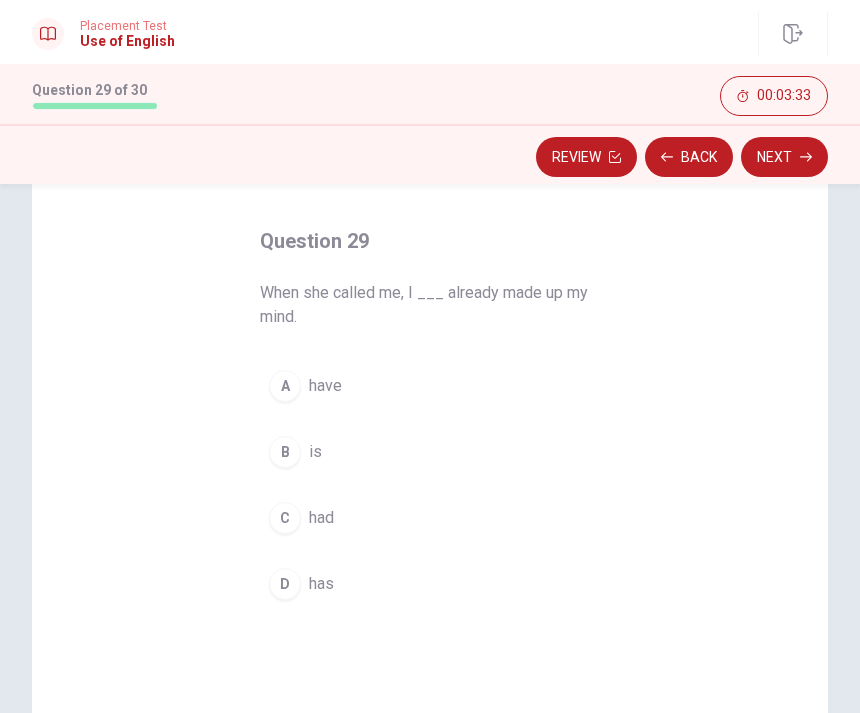scroll, scrollTop: 102, scrollLeft: 0, axis: vertical 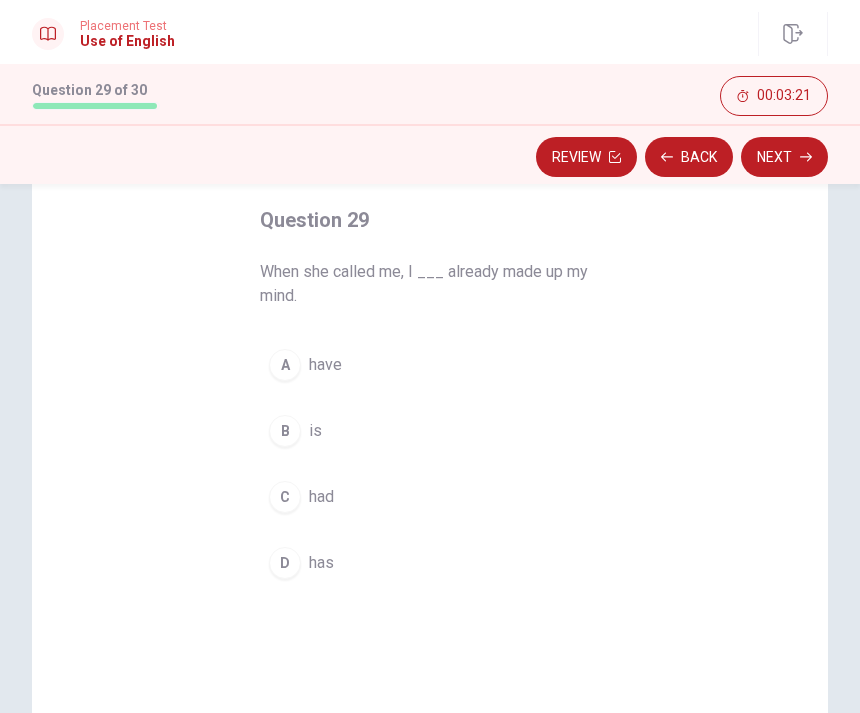 click on "A have" at bounding box center [430, 365] 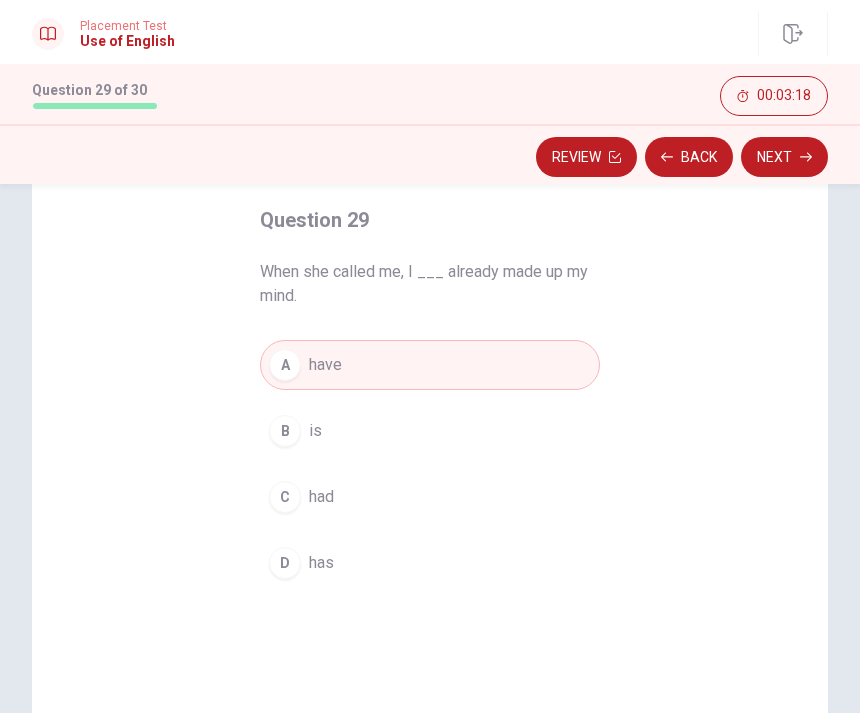 click on "Next" at bounding box center [784, 157] 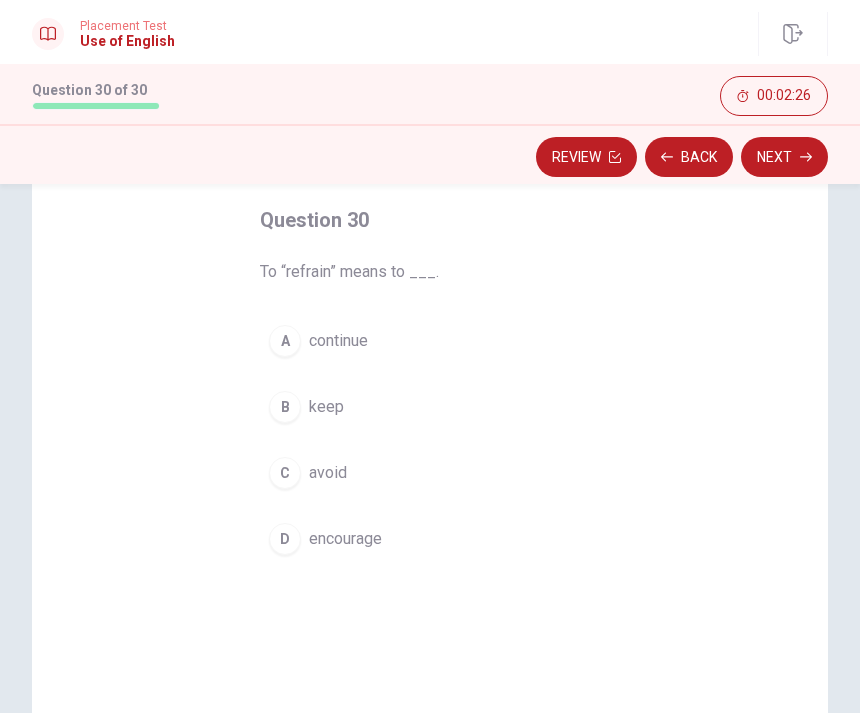 click on "B" at bounding box center (285, 407) 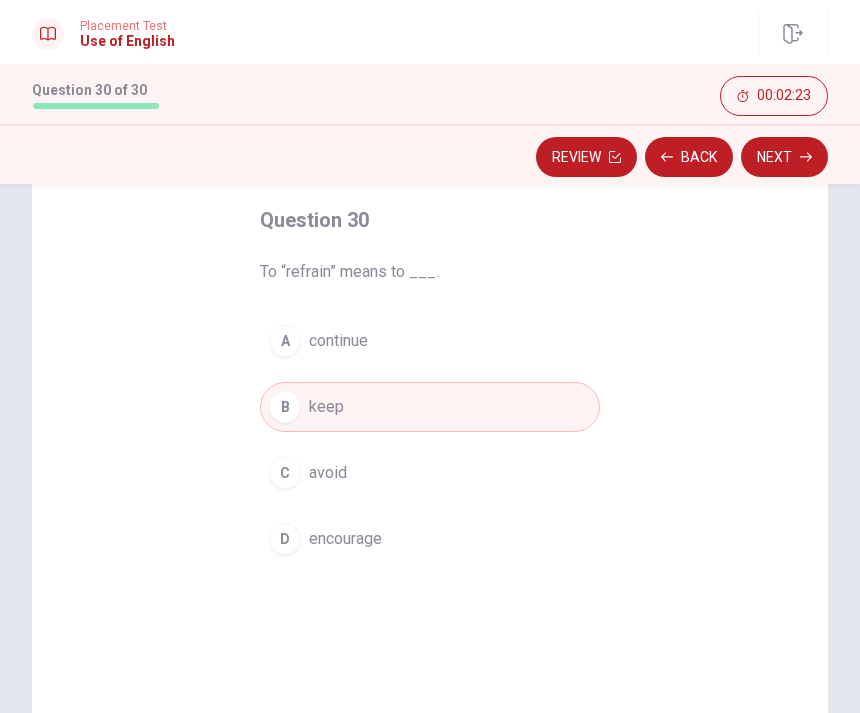 click on "A continue" at bounding box center (430, 341) 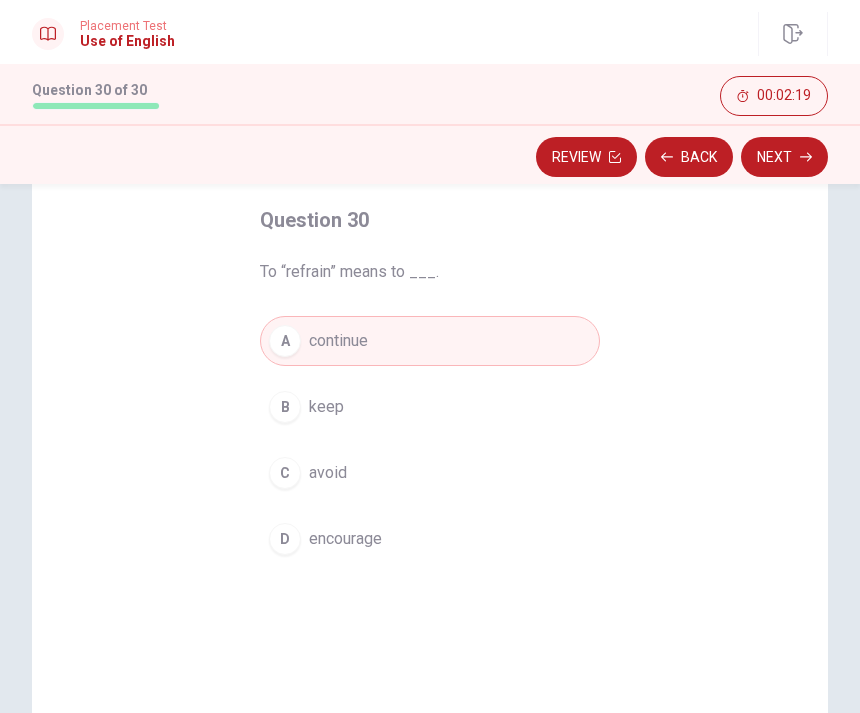 click on "Next" at bounding box center (784, 157) 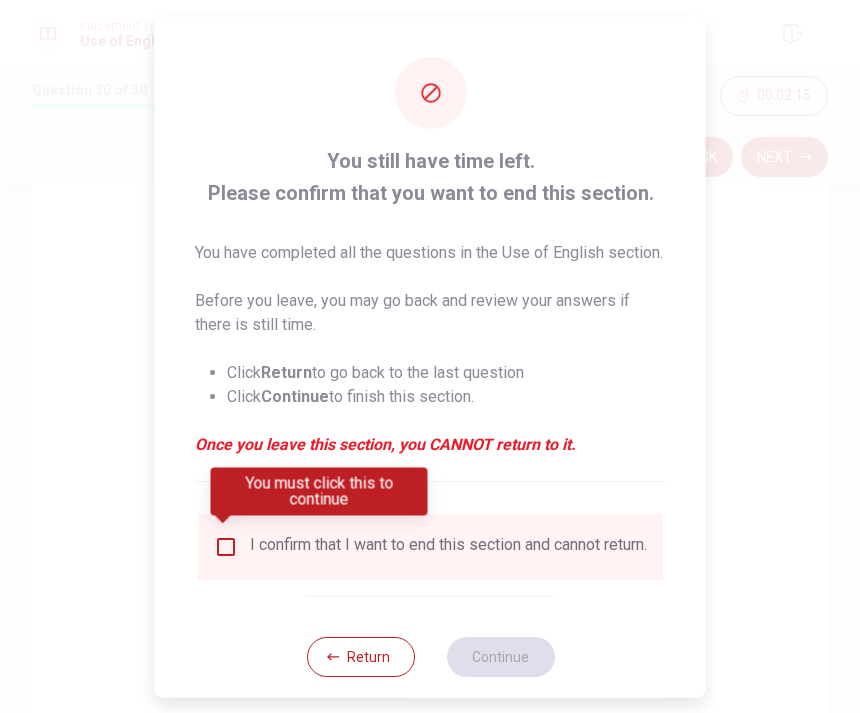 click at bounding box center [226, 546] 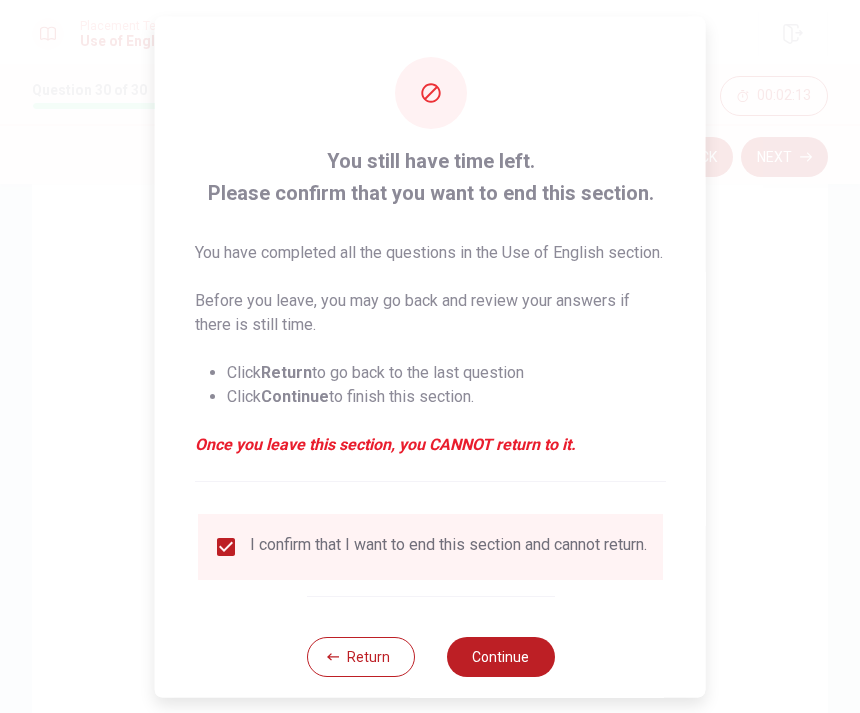 click on "Continue" at bounding box center [500, 656] 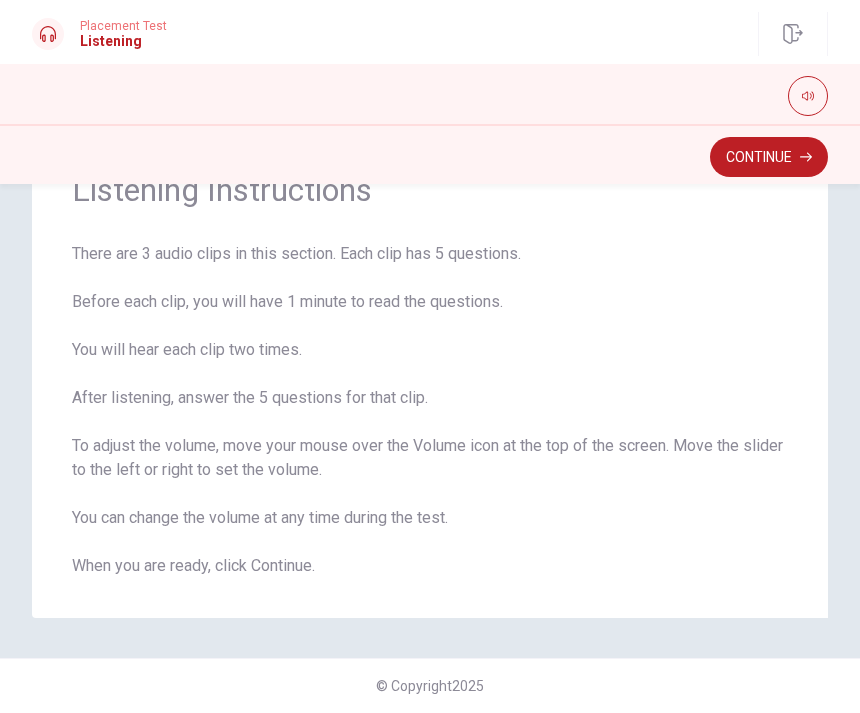 scroll, scrollTop: 94, scrollLeft: 0, axis: vertical 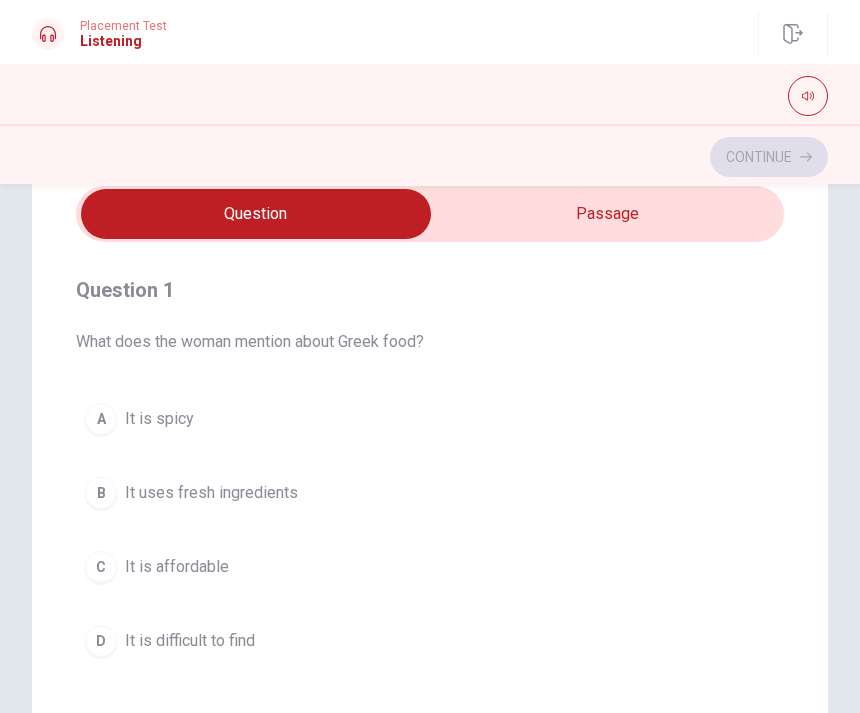 click on "Question Passage Question 1 What does the woman mention about Greek food? A It is spicy B It uses fresh ingredients C It is affordable D It is difficult to find Question 2 Why does the woman recommend Greece for ancient history? A It has more museums B It has famous ancient ruins C It’s cheaper than [GEOGRAPHIC_DATA] D It has excellent food Question 3 Which historical site does the man want to see? A The Acropolis B The [GEOGRAPHIC_DATA] C The Colosseum D The Parthenon Question 4 What does the man decide at the end? A He hasn’t decided yet B He will visit [GEOGRAPHIC_DATA] C He will stay home D He will visit [GEOGRAPHIC_DATA] Question 5 What two destinations is the man considering? A [GEOGRAPHIC_DATA] and [GEOGRAPHIC_DATA] B [GEOGRAPHIC_DATA] and [GEOGRAPHIC_DATA] C [GEOGRAPHIC_DATA] and [GEOGRAPHIC_DATA] D [GEOGRAPHIC_DATA] and [GEOGRAPHIC_DATA] Choosing a Vacation Destination 00m 00s" at bounding box center (430, 544) 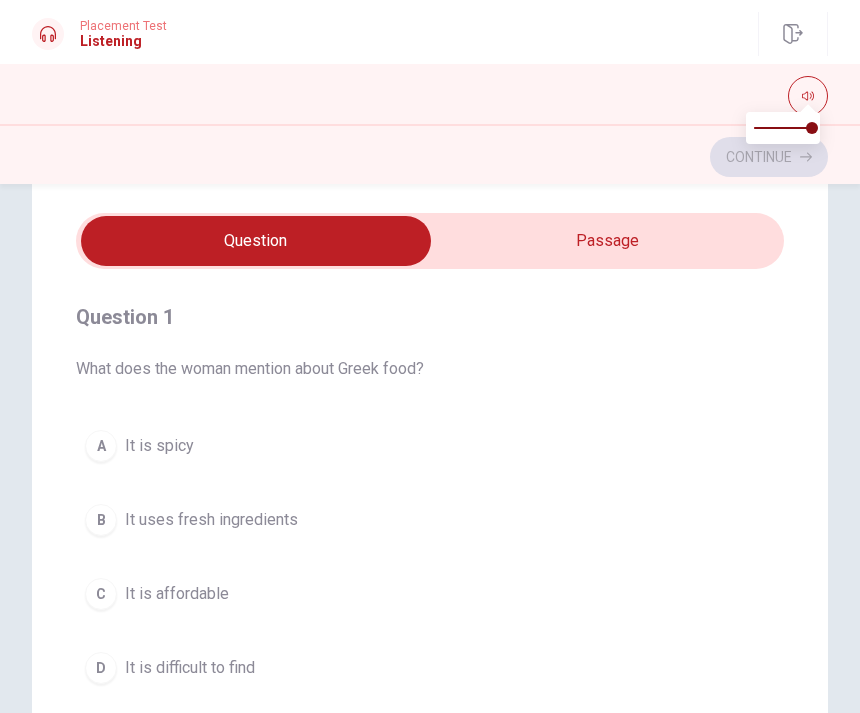 scroll, scrollTop: 40, scrollLeft: 0, axis: vertical 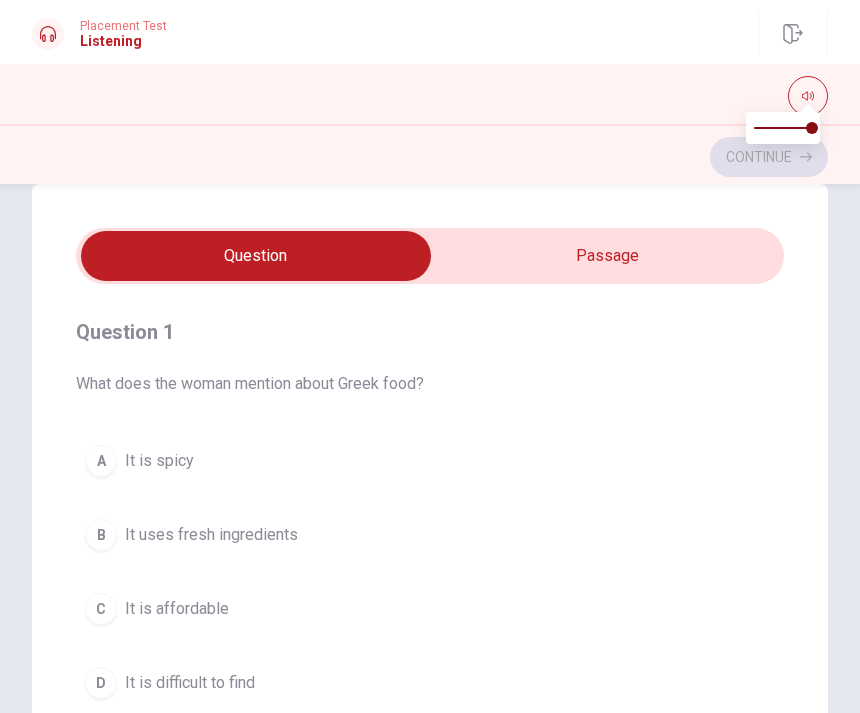 click at bounding box center (256, 256) 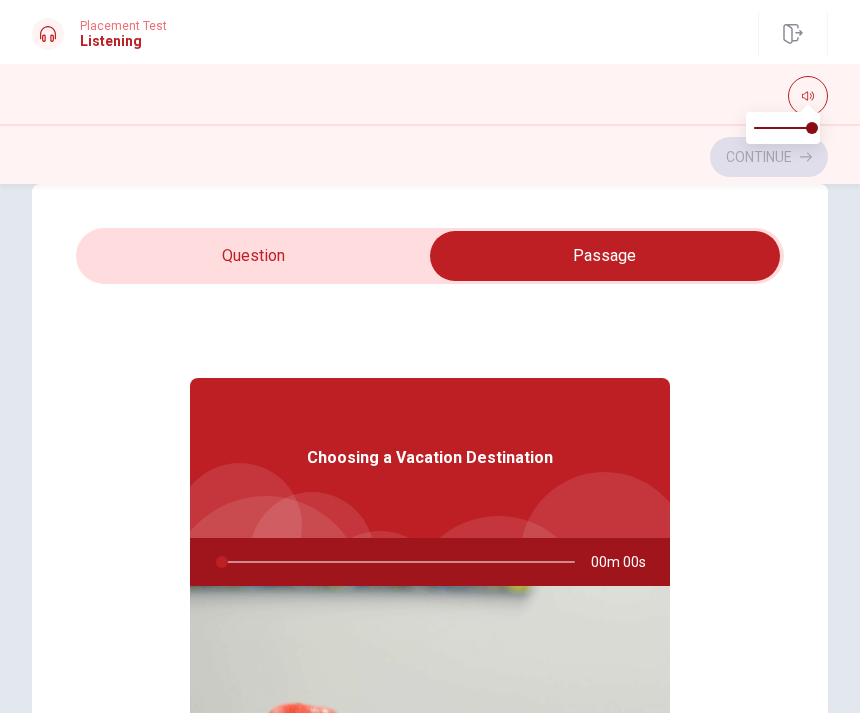 click at bounding box center [605, 256] 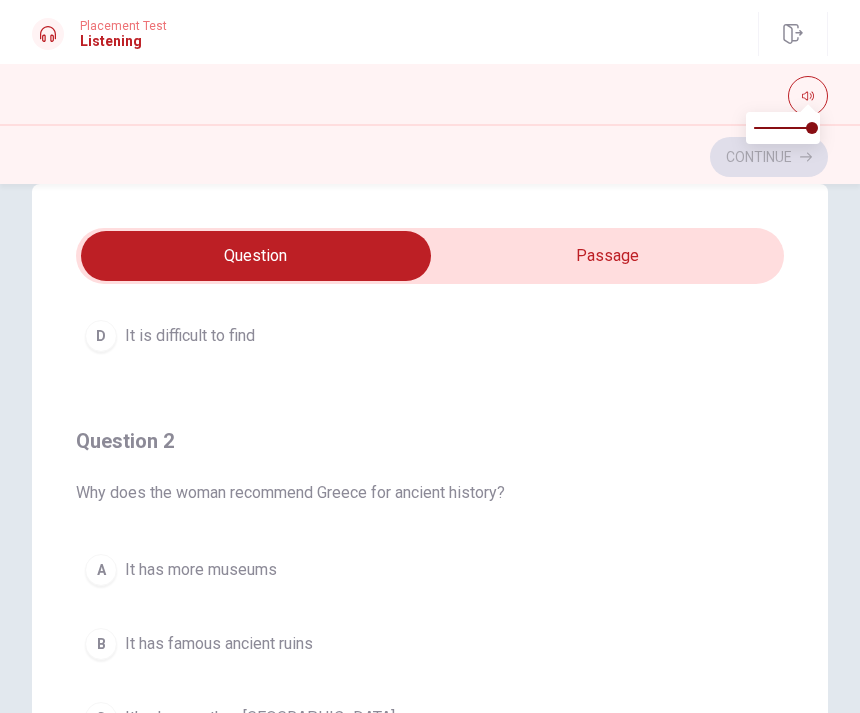 scroll, scrollTop: 374, scrollLeft: 0, axis: vertical 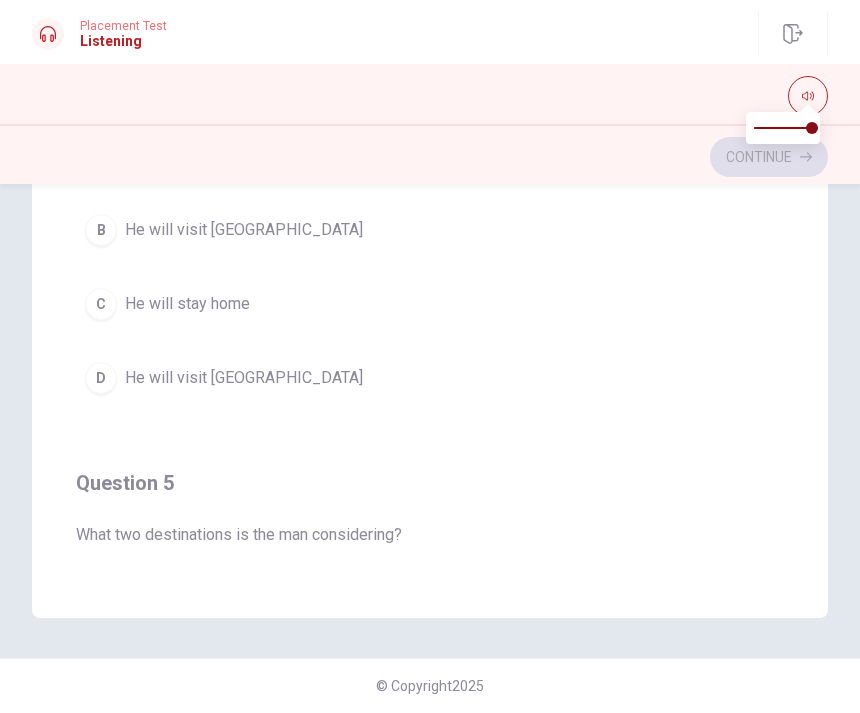 click on "Question 5 What two destinations is the man considering? A [GEOGRAPHIC_DATA] and [GEOGRAPHIC_DATA] B [GEOGRAPHIC_DATA] and [GEOGRAPHIC_DATA] C [GEOGRAPHIC_DATA] and [GEOGRAPHIC_DATA] D [GEOGRAPHIC_DATA] and [GEOGRAPHIC_DATA]" at bounding box center (430, 663) 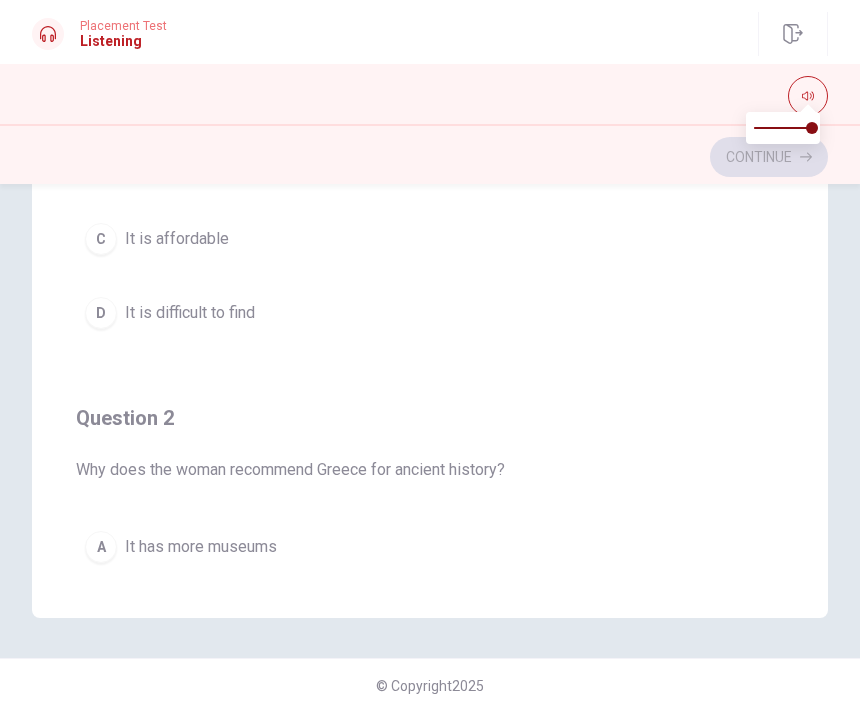 scroll, scrollTop: 0, scrollLeft: 0, axis: both 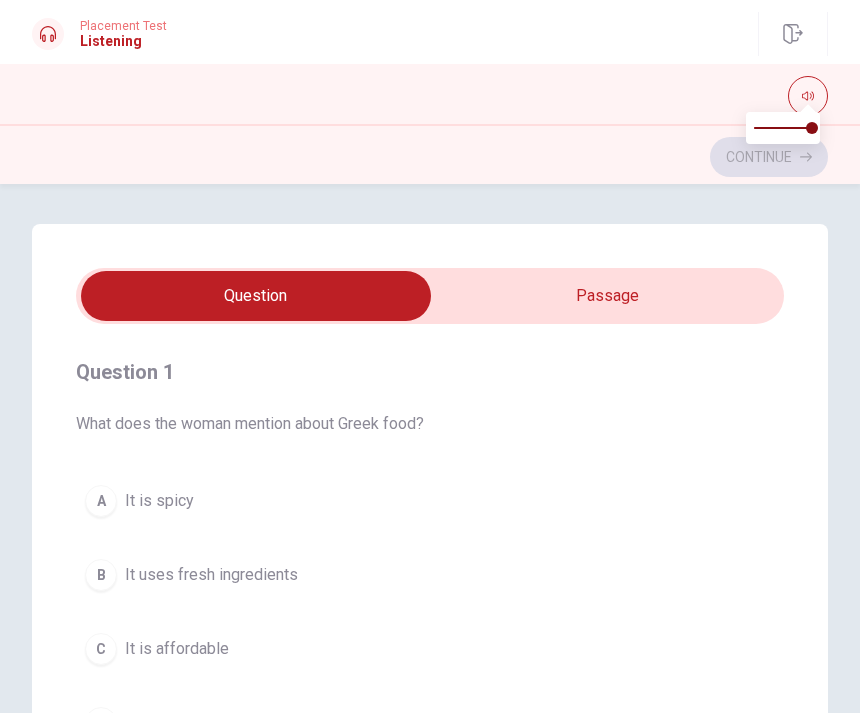 click at bounding box center (256, 296) 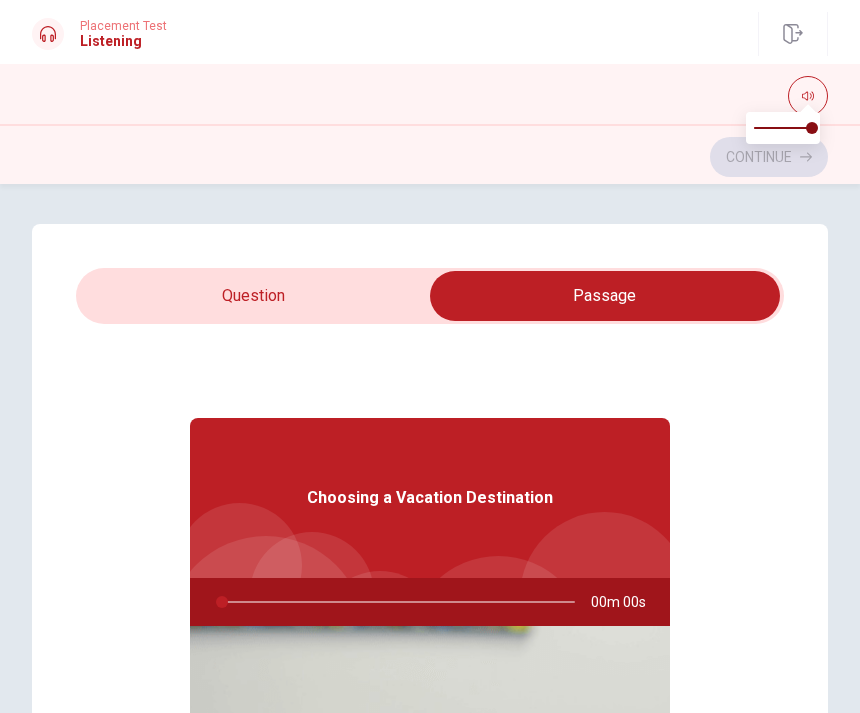 click at bounding box center (239, 565) 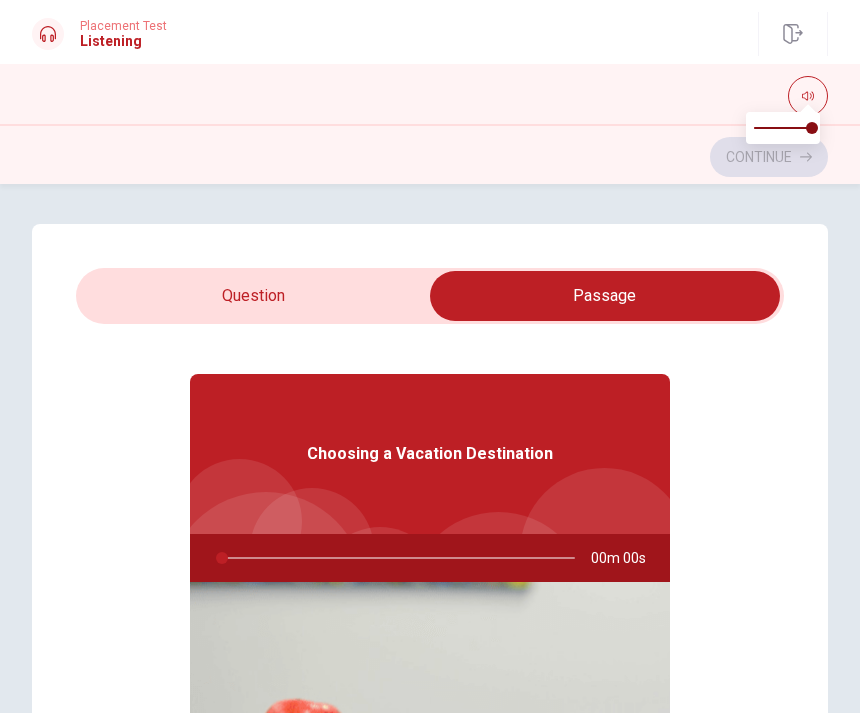 scroll, scrollTop: 50, scrollLeft: 0, axis: vertical 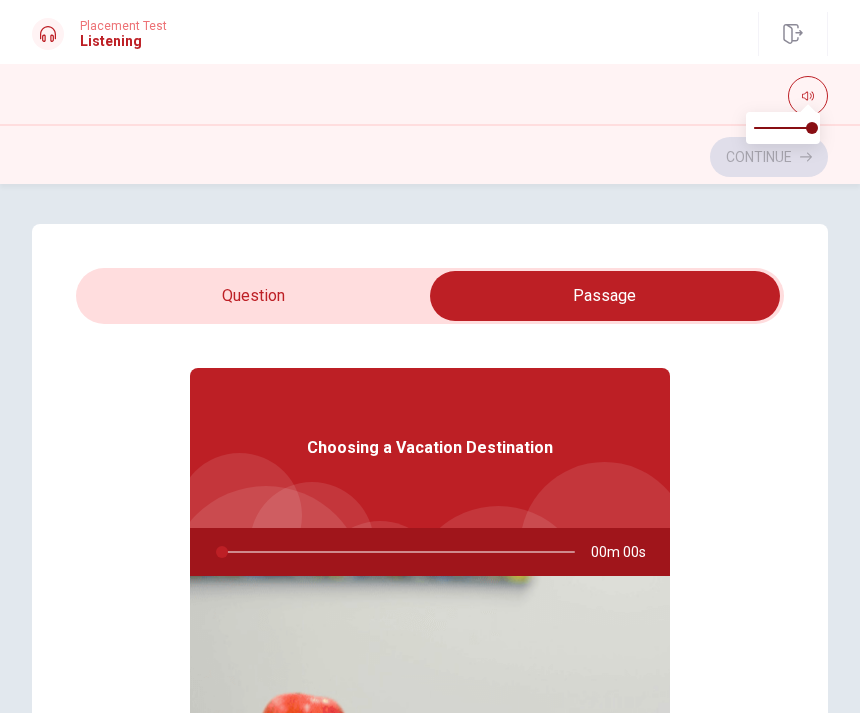 click at bounding box center [604, 546] 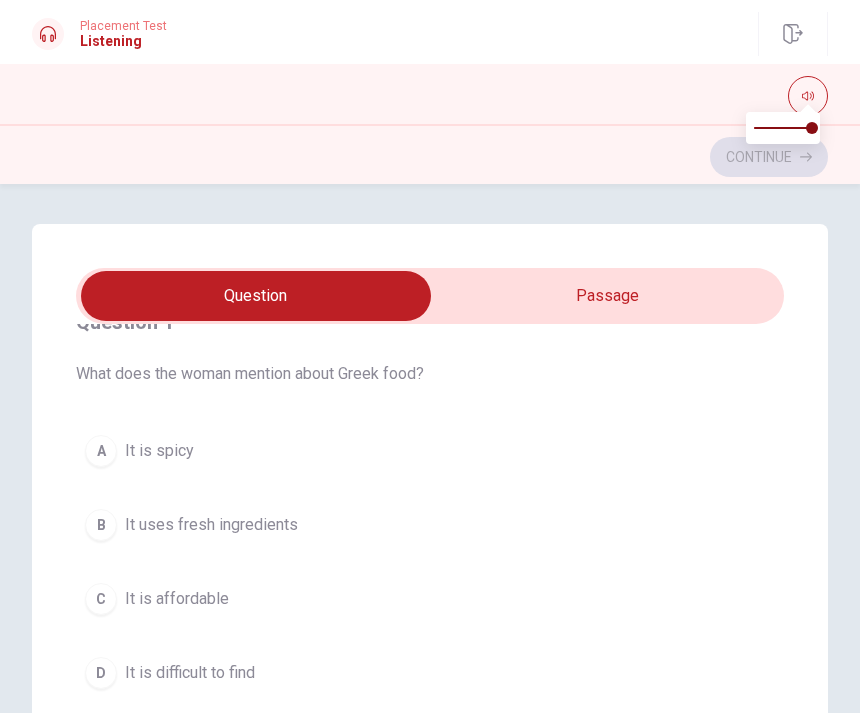 click on "A It is spicy" at bounding box center [430, 451] 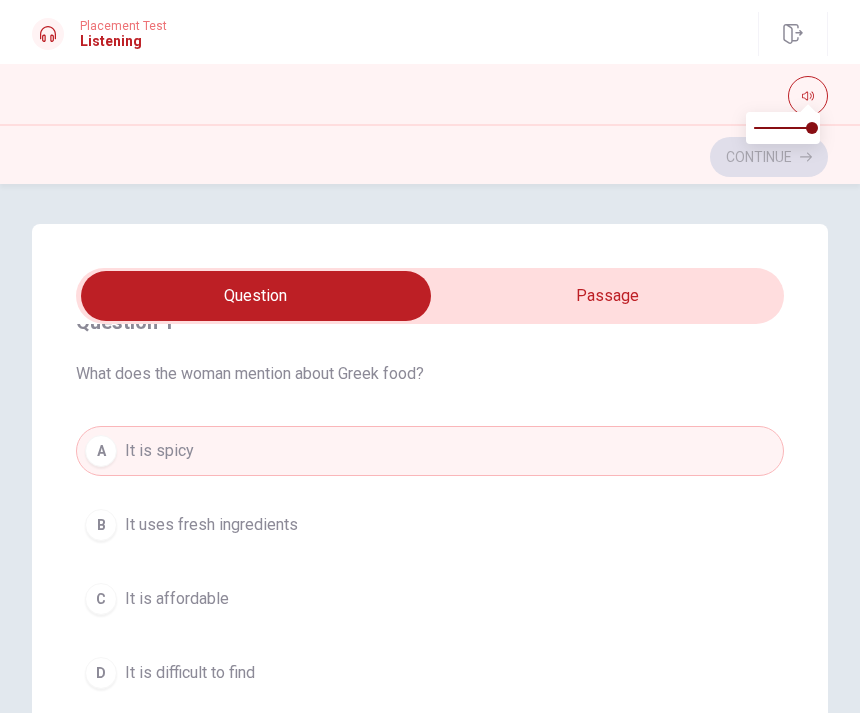 click on "A It is spicy" at bounding box center [430, 451] 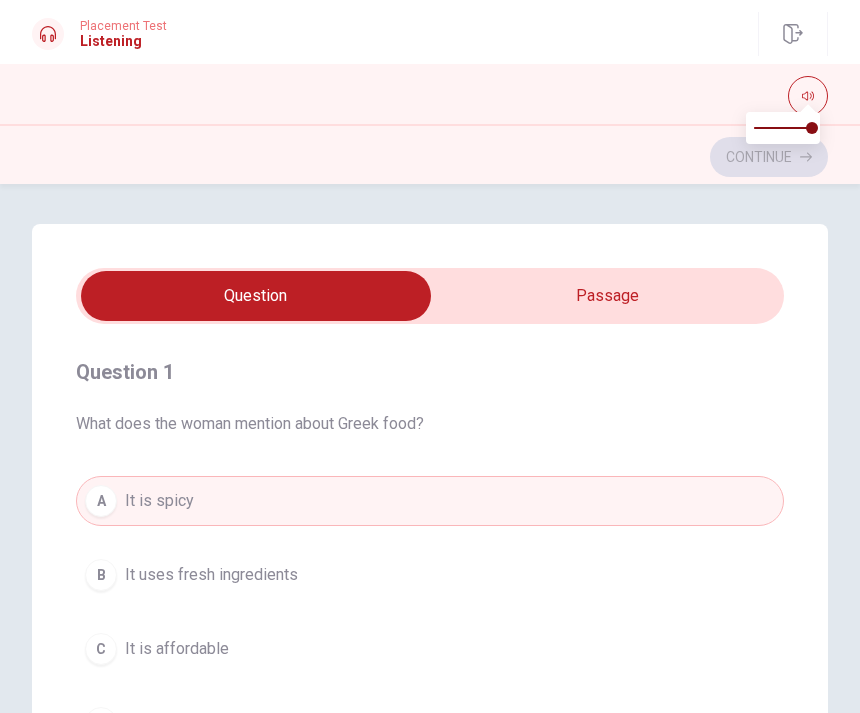 scroll, scrollTop: -2, scrollLeft: 0, axis: vertical 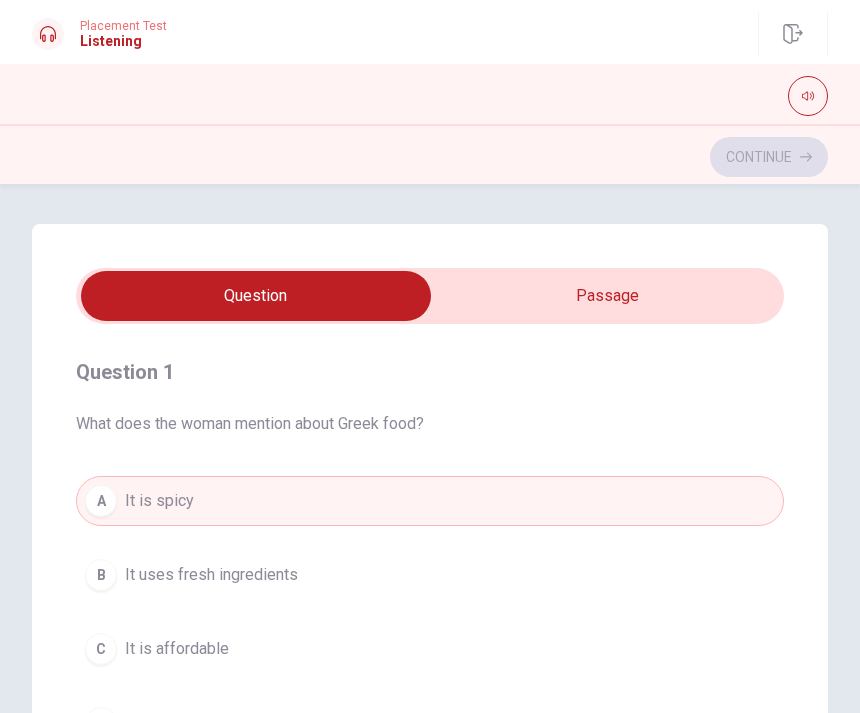 click at bounding box center [808, 96] 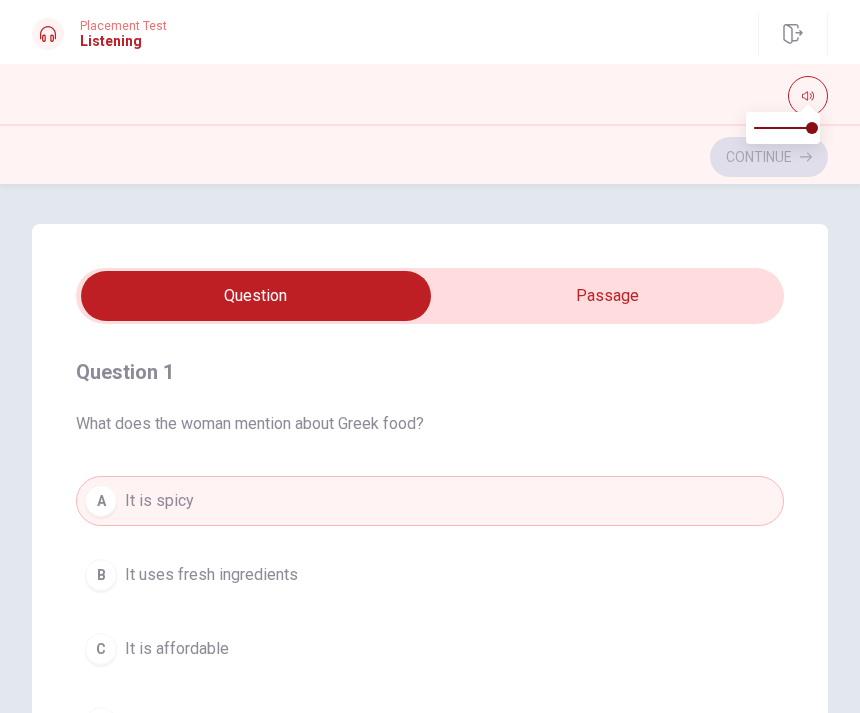 click at bounding box center (256, 296) 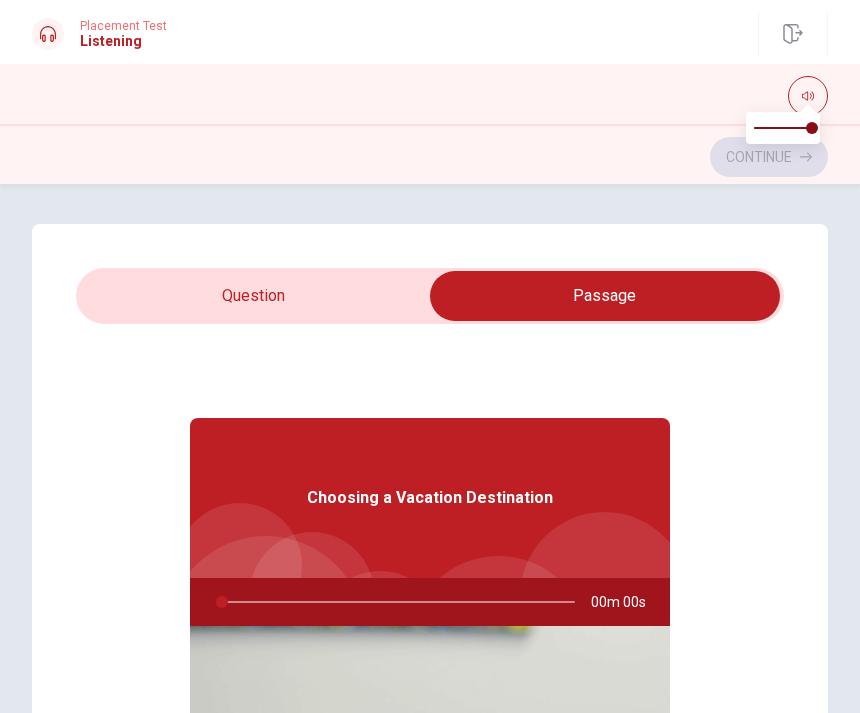 click on "Choosing a Vacation Destination" at bounding box center [430, 498] 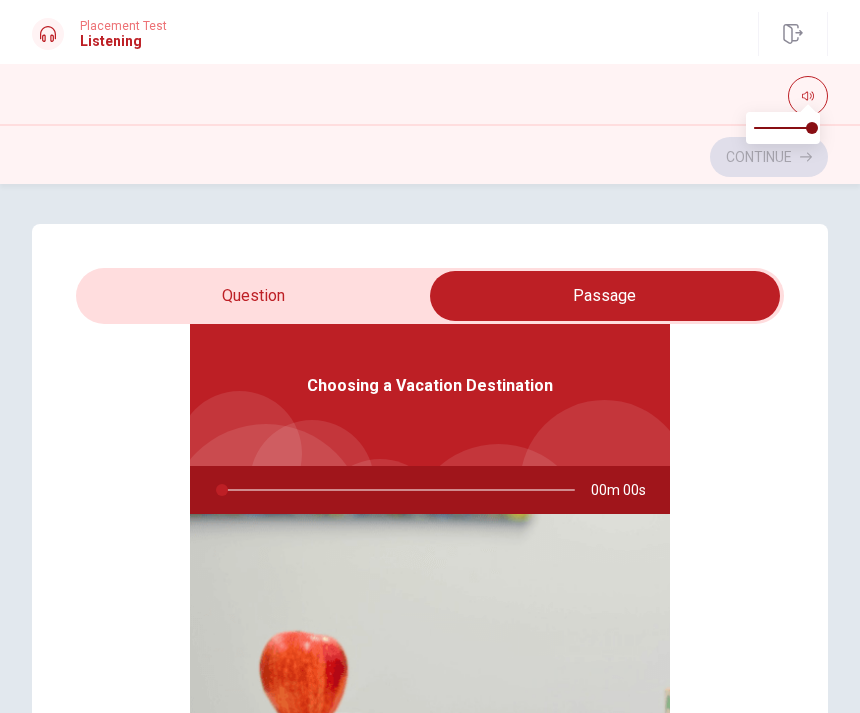 click at bounding box center [394, 490] 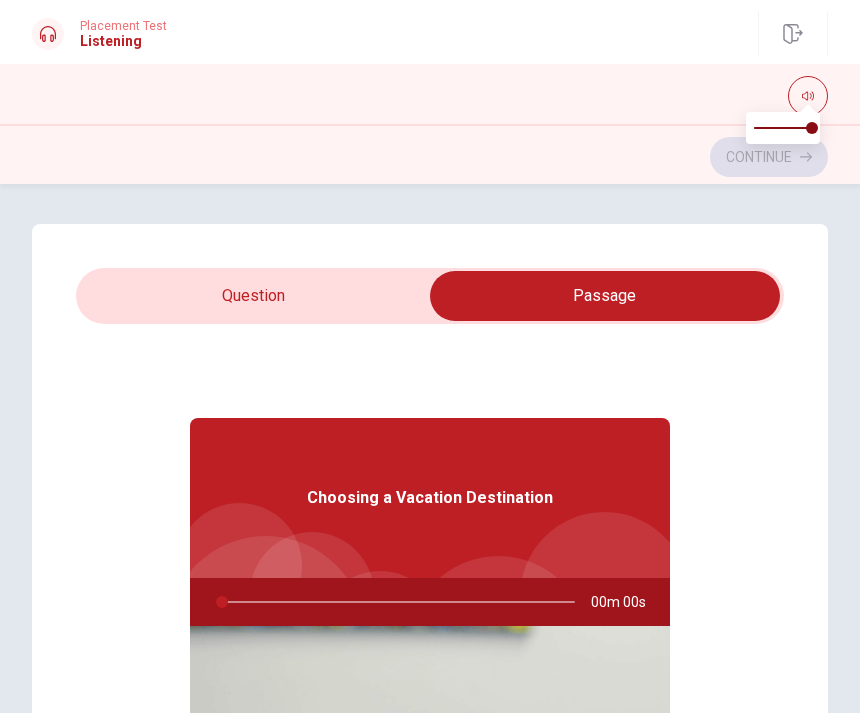 click at bounding box center [605, 296] 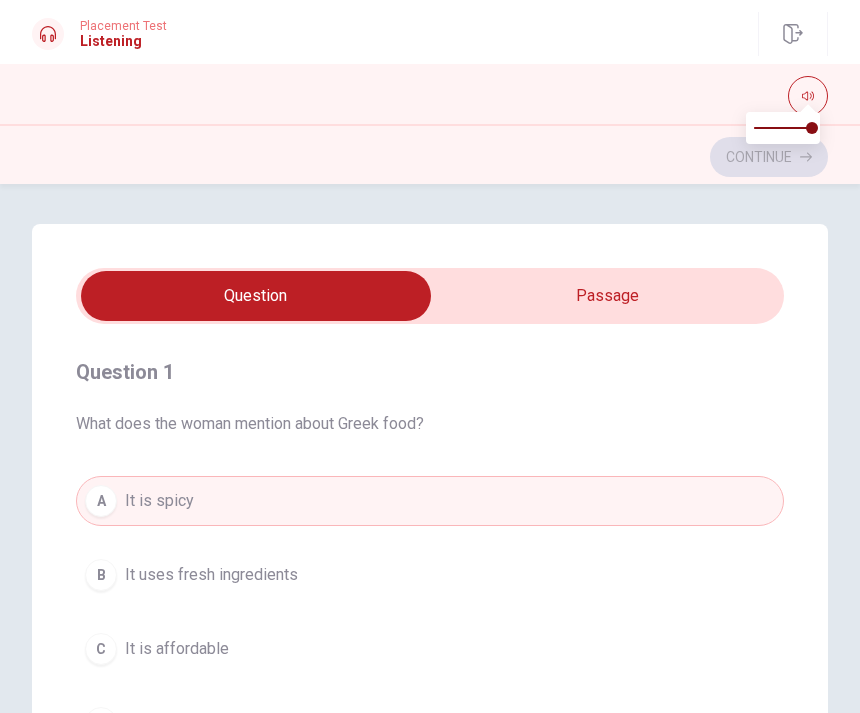 click on "A It is spicy" at bounding box center (430, 501) 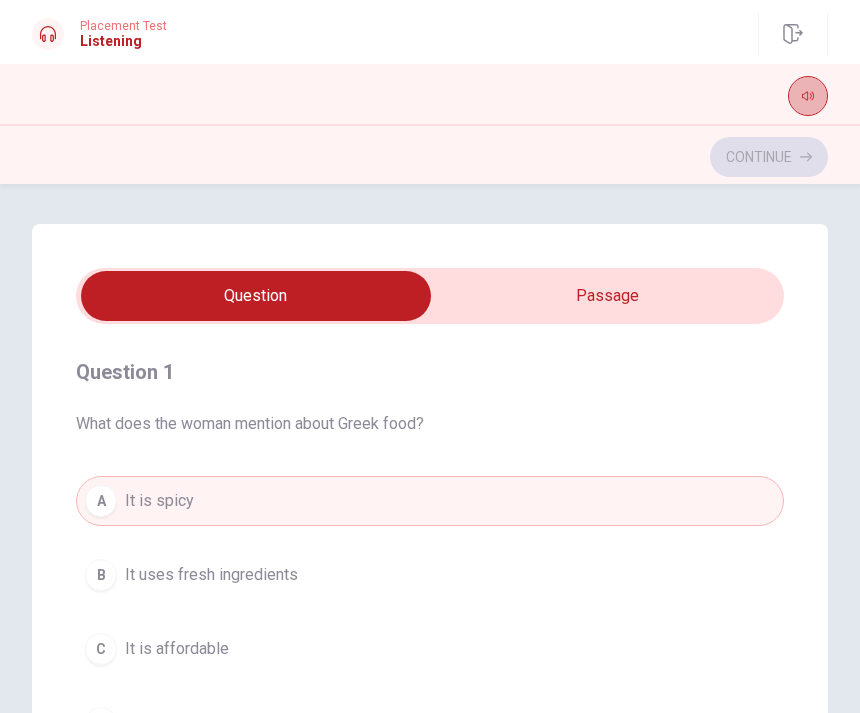 click at bounding box center (808, 96) 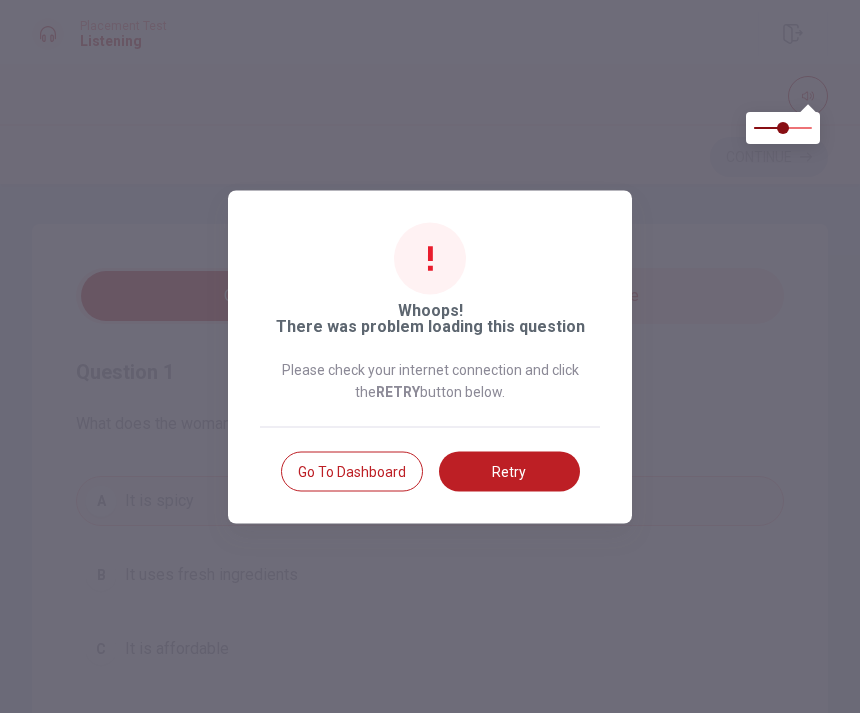 click on "Retry" at bounding box center [509, 471] 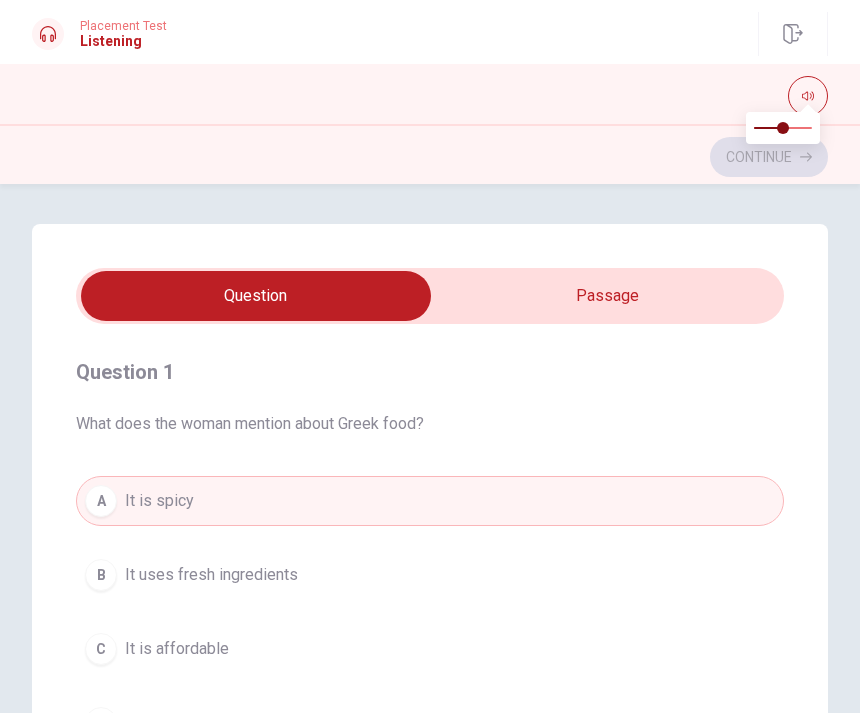 click on "A It is spicy" at bounding box center [430, 501] 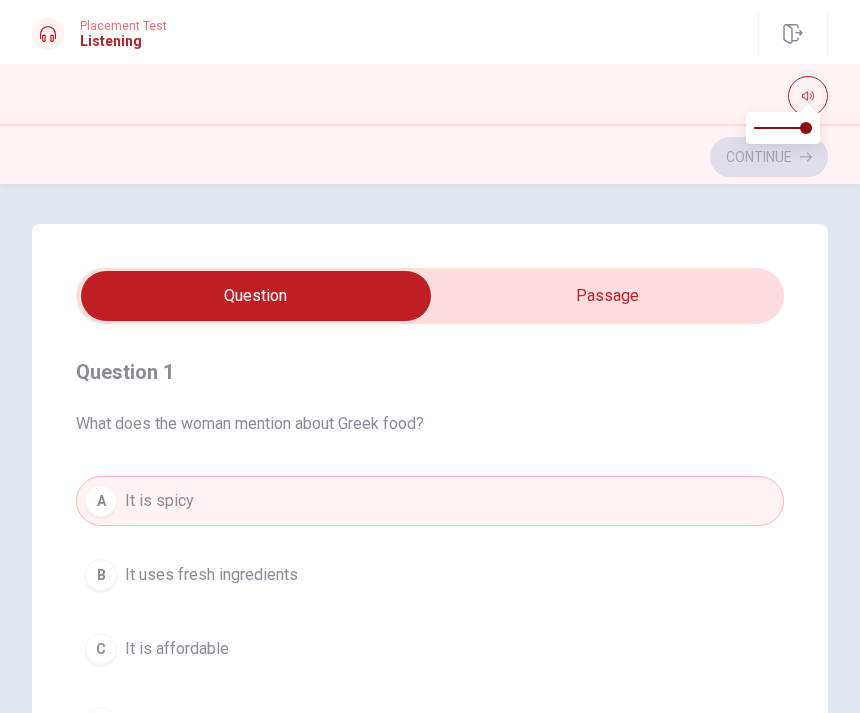 click at bounding box center (783, 128) 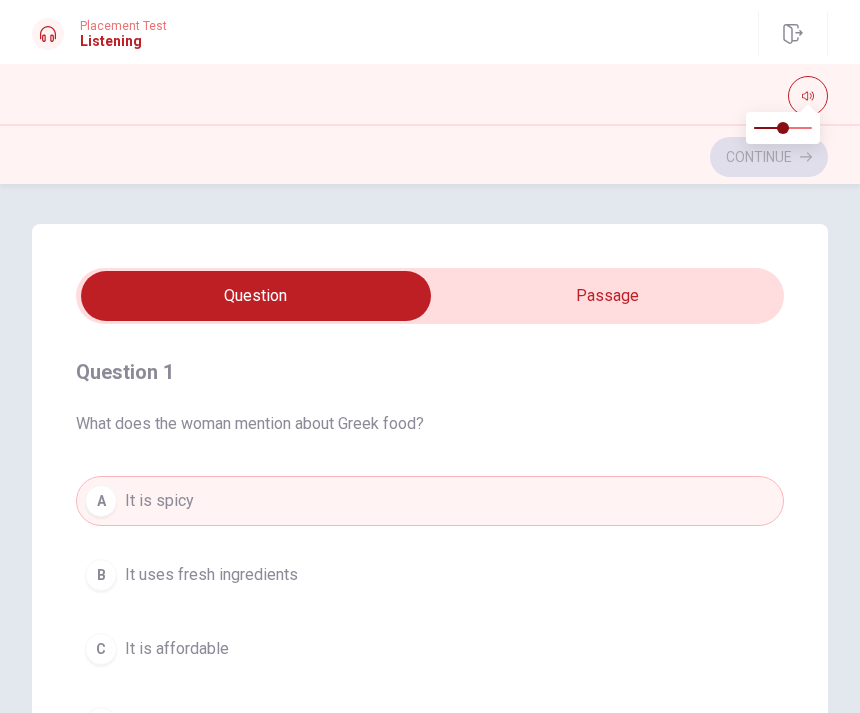 click at bounding box center [808, 96] 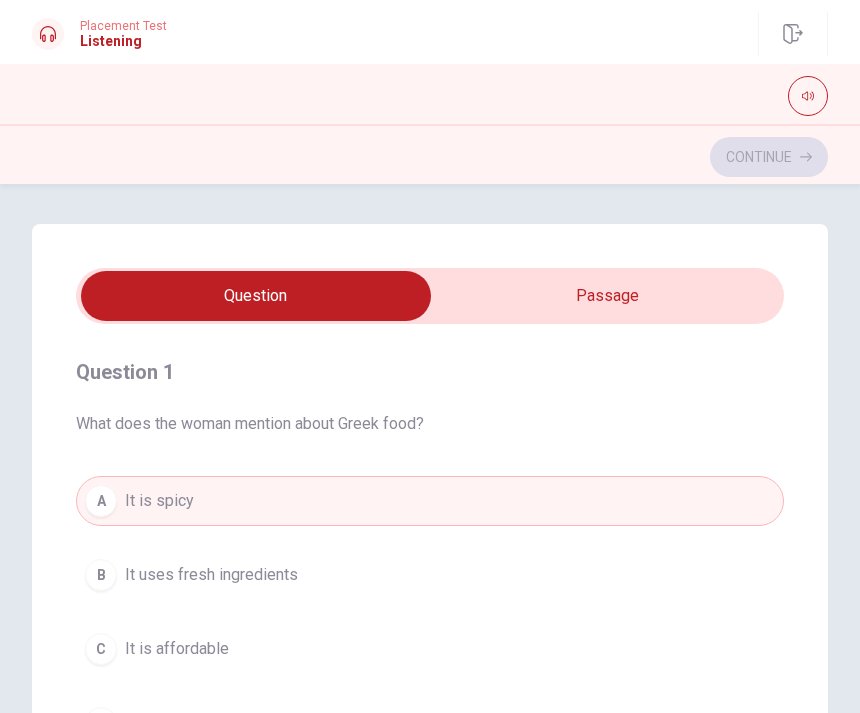 click at bounding box center (256, 296) 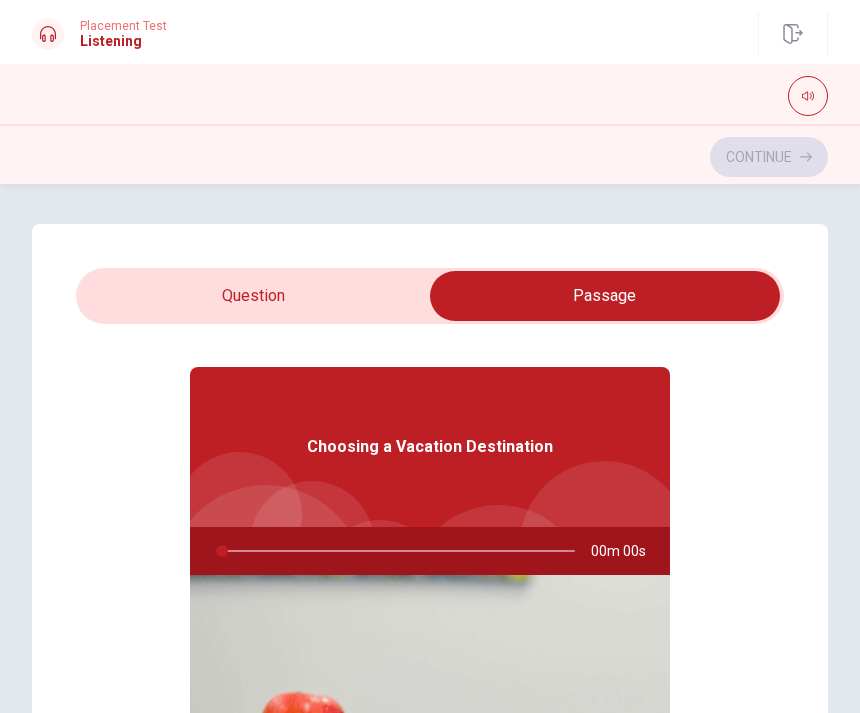scroll, scrollTop: 60, scrollLeft: 0, axis: vertical 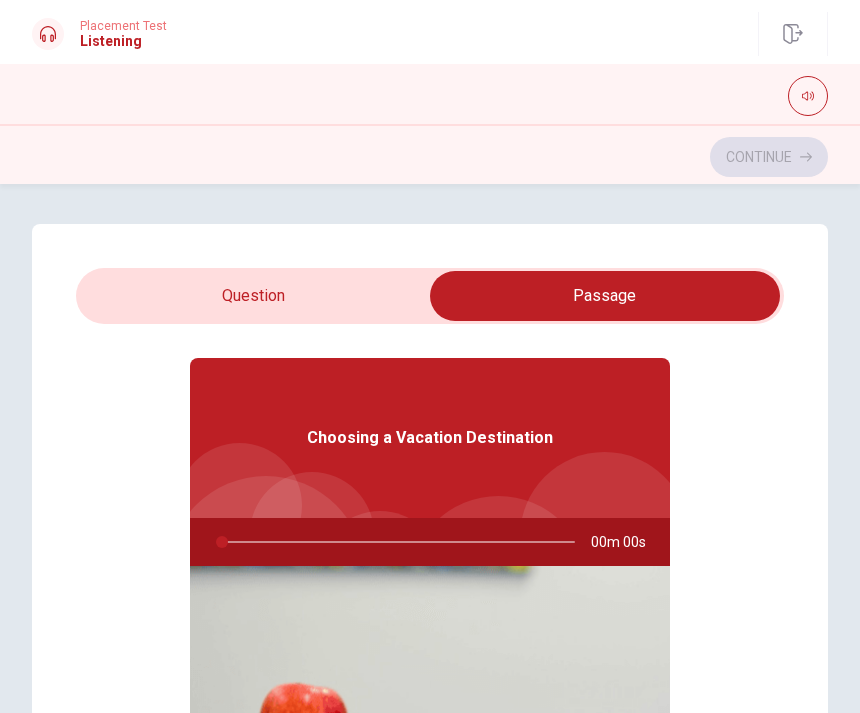 click on "Choosing a Vacation Destination" at bounding box center (430, 438) 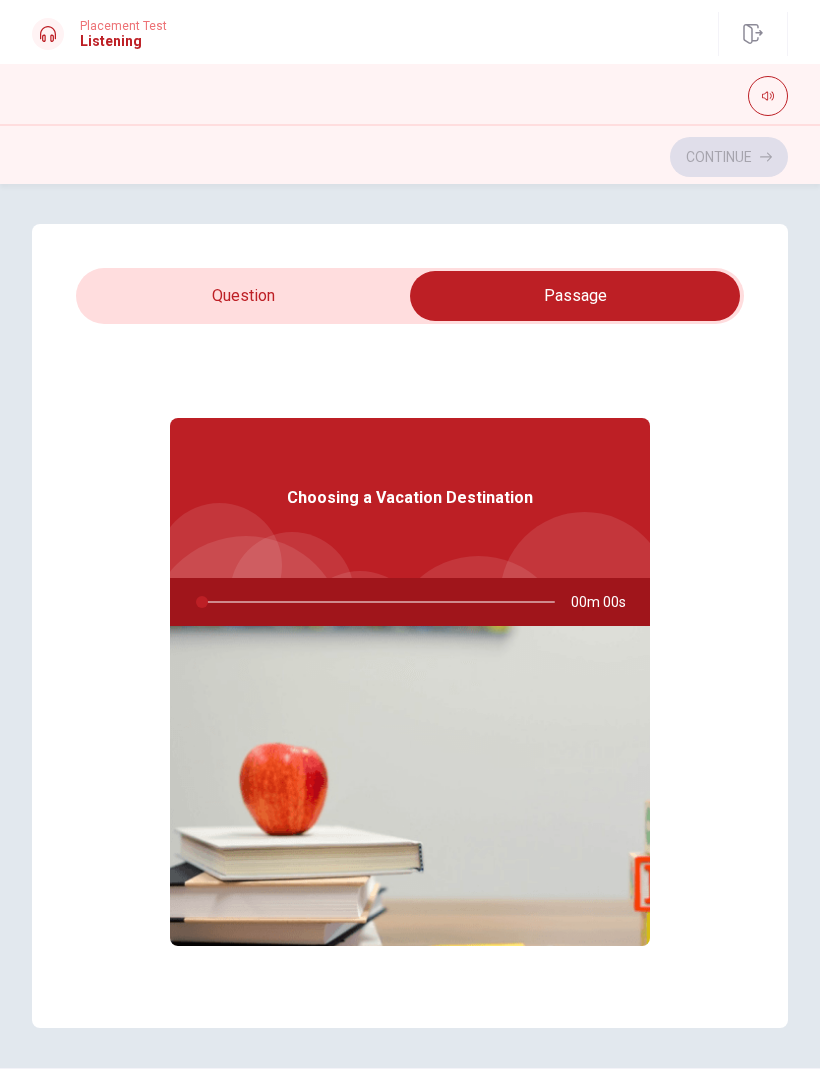 scroll, scrollTop: 8, scrollLeft: 0, axis: vertical 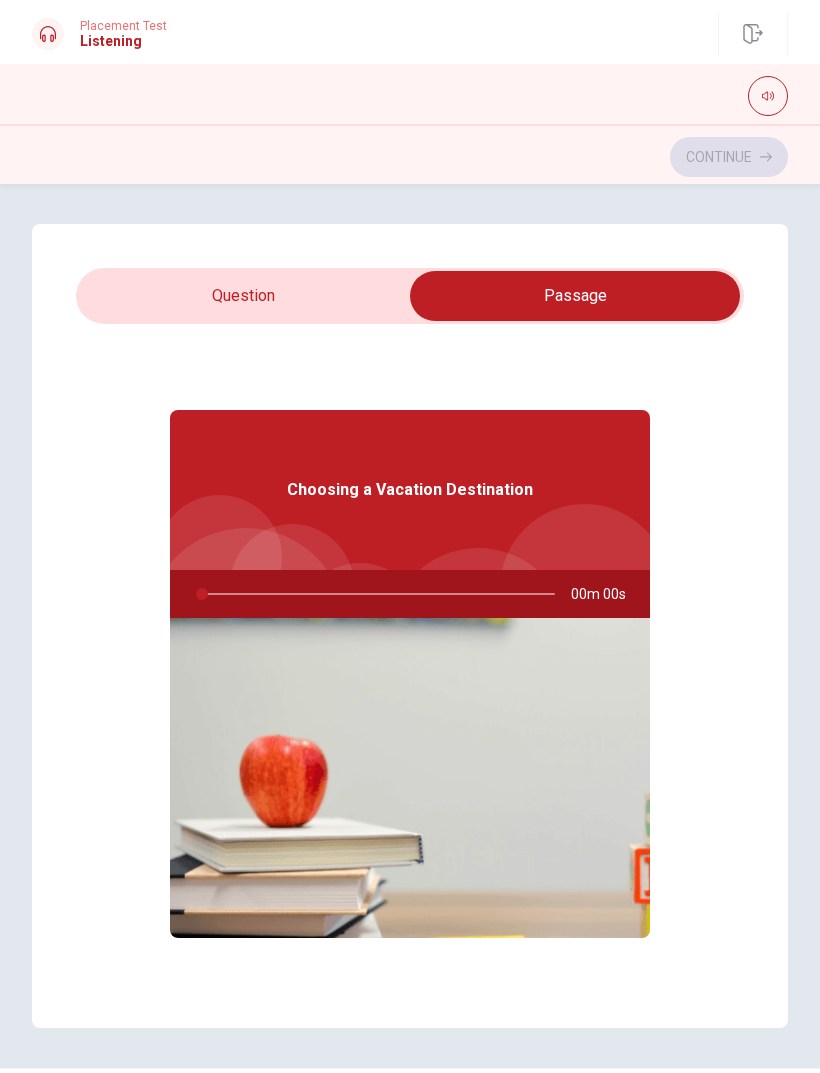 click at bounding box center [219, 557] 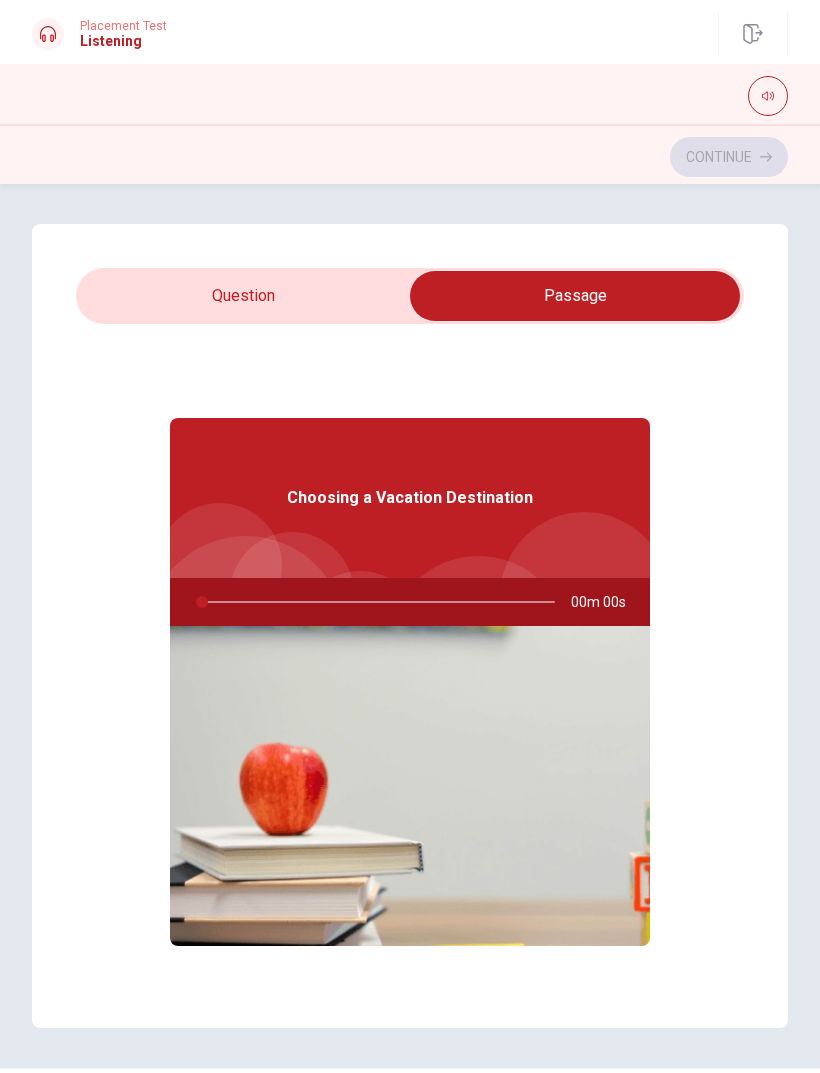 scroll, scrollTop: 0, scrollLeft: 0, axis: both 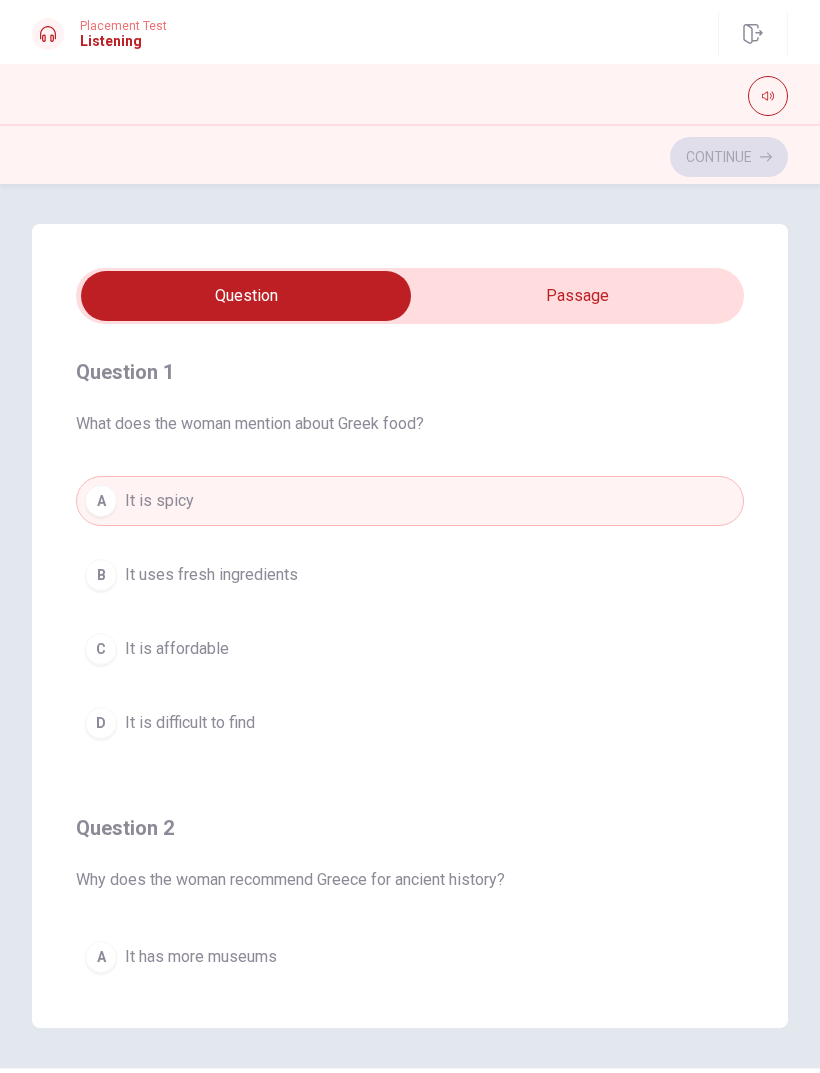 click at bounding box center (246, 296) 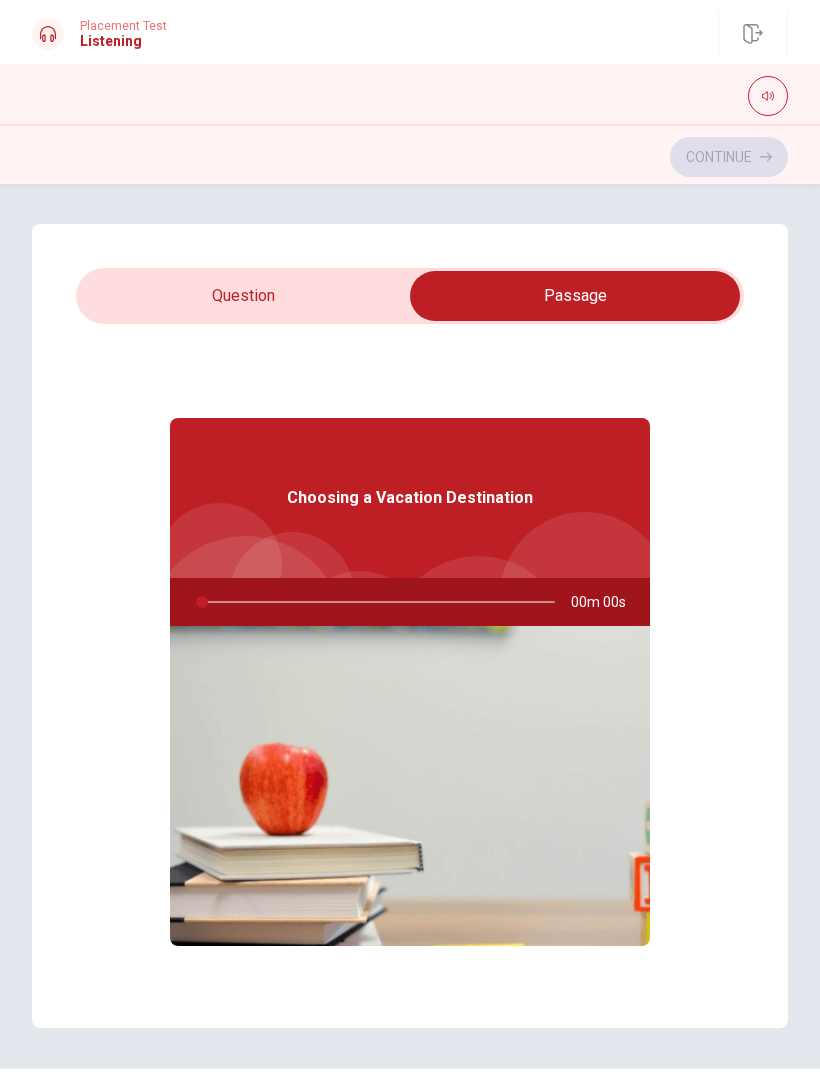 click at bounding box center (374, 602) 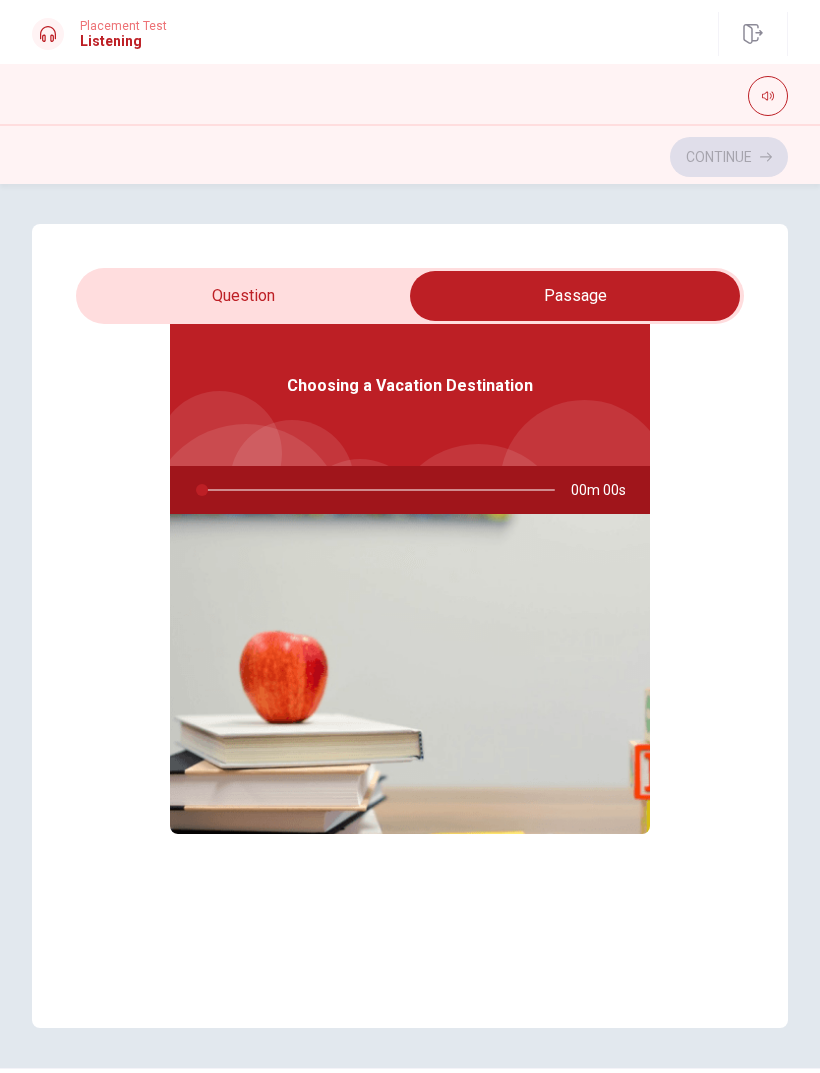 scroll, scrollTop: 112, scrollLeft: 0, axis: vertical 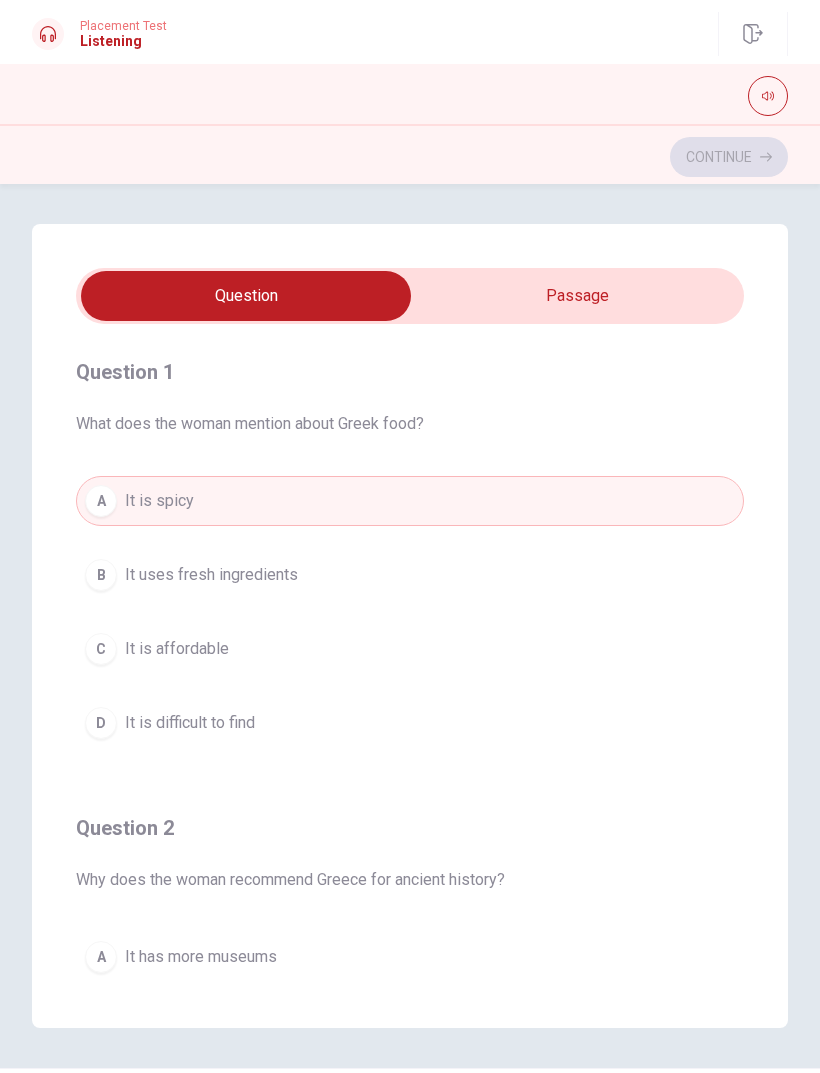 click at bounding box center (246, 296) 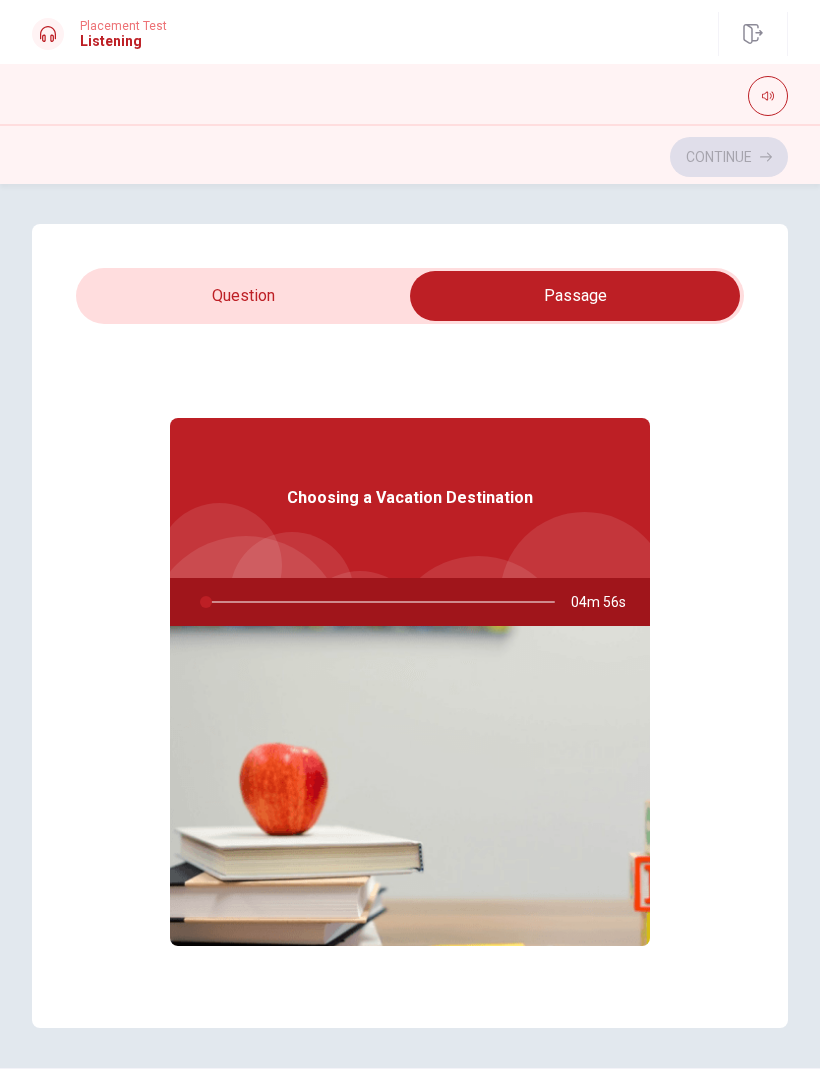 type on "1" 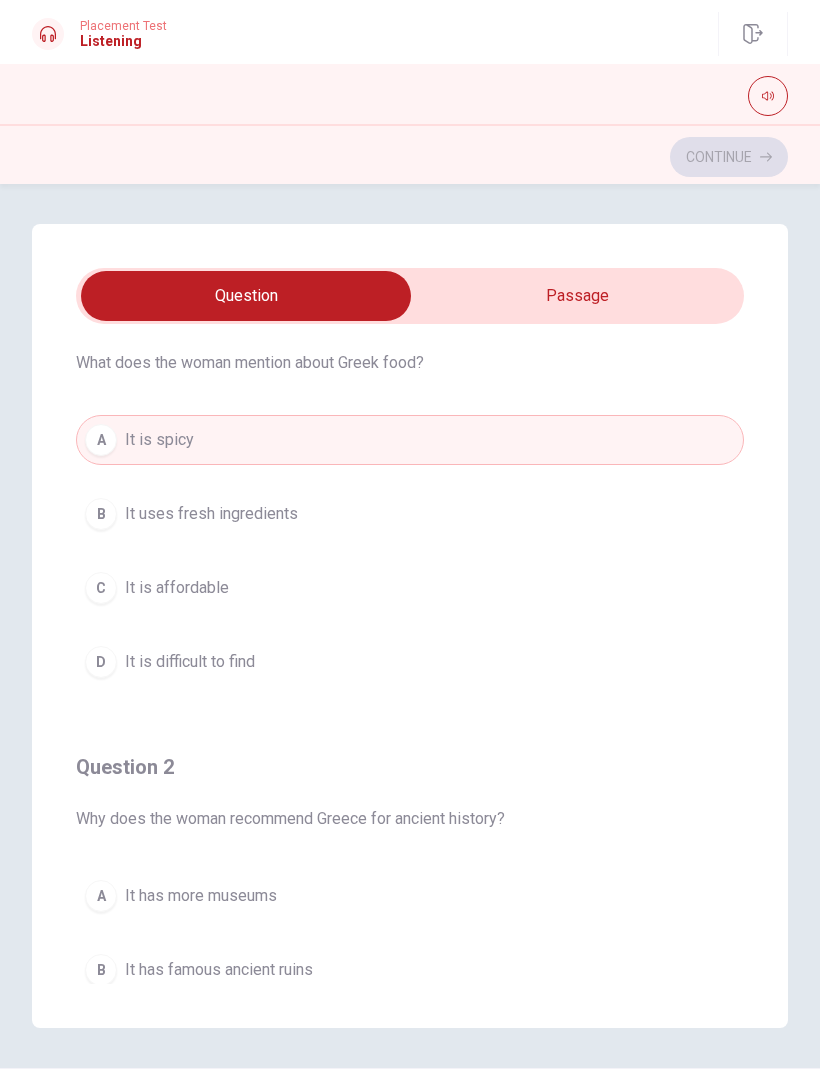 scroll, scrollTop: 55, scrollLeft: 0, axis: vertical 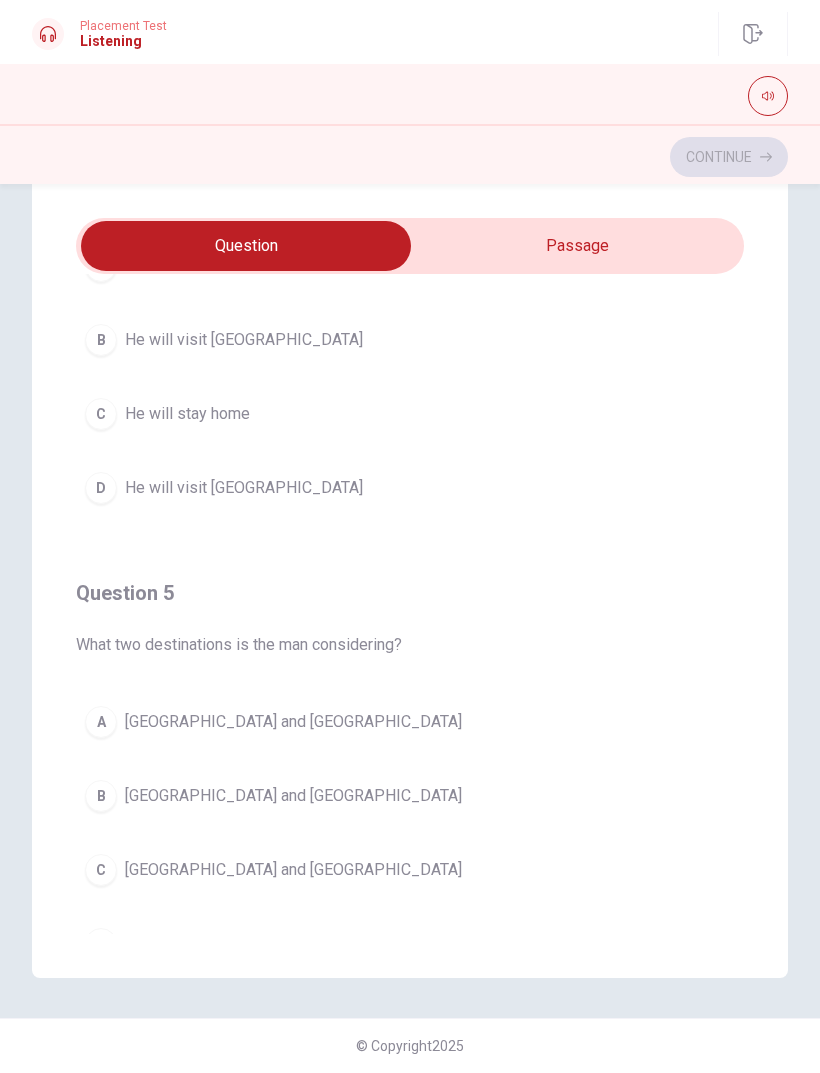 type on "6" 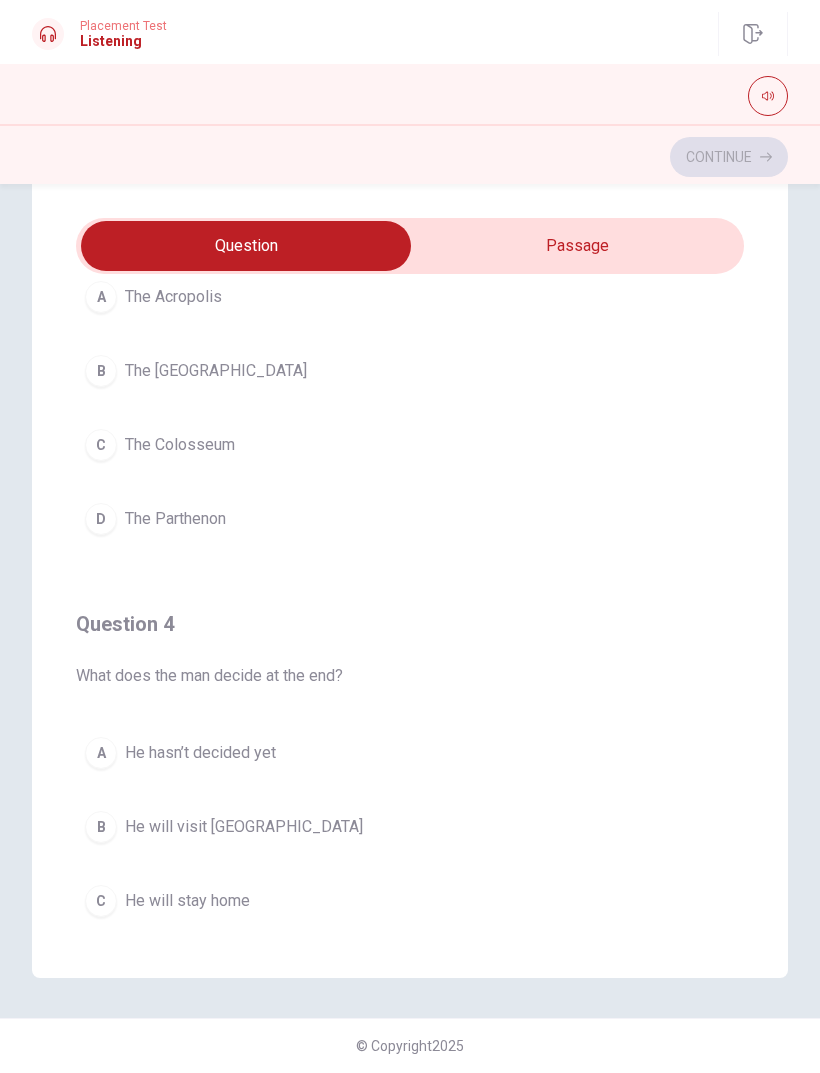 click at bounding box center (246, 246) 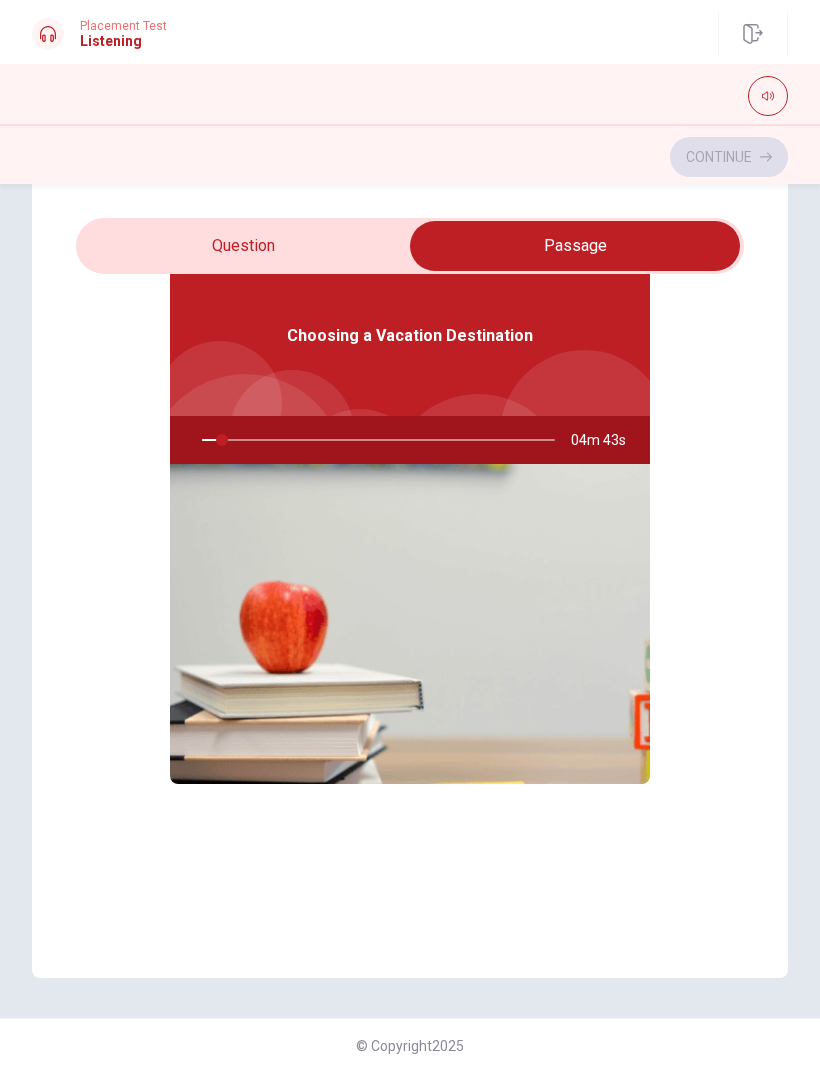 scroll, scrollTop: 112, scrollLeft: 0, axis: vertical 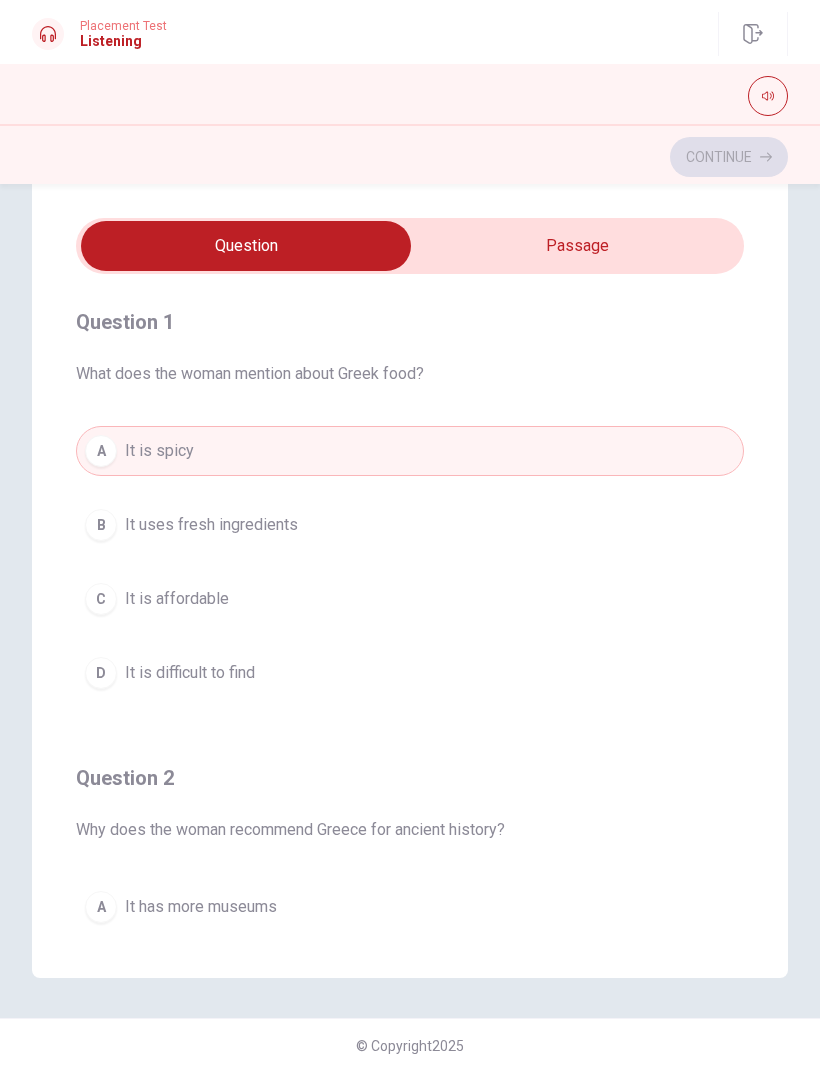 type on "6" 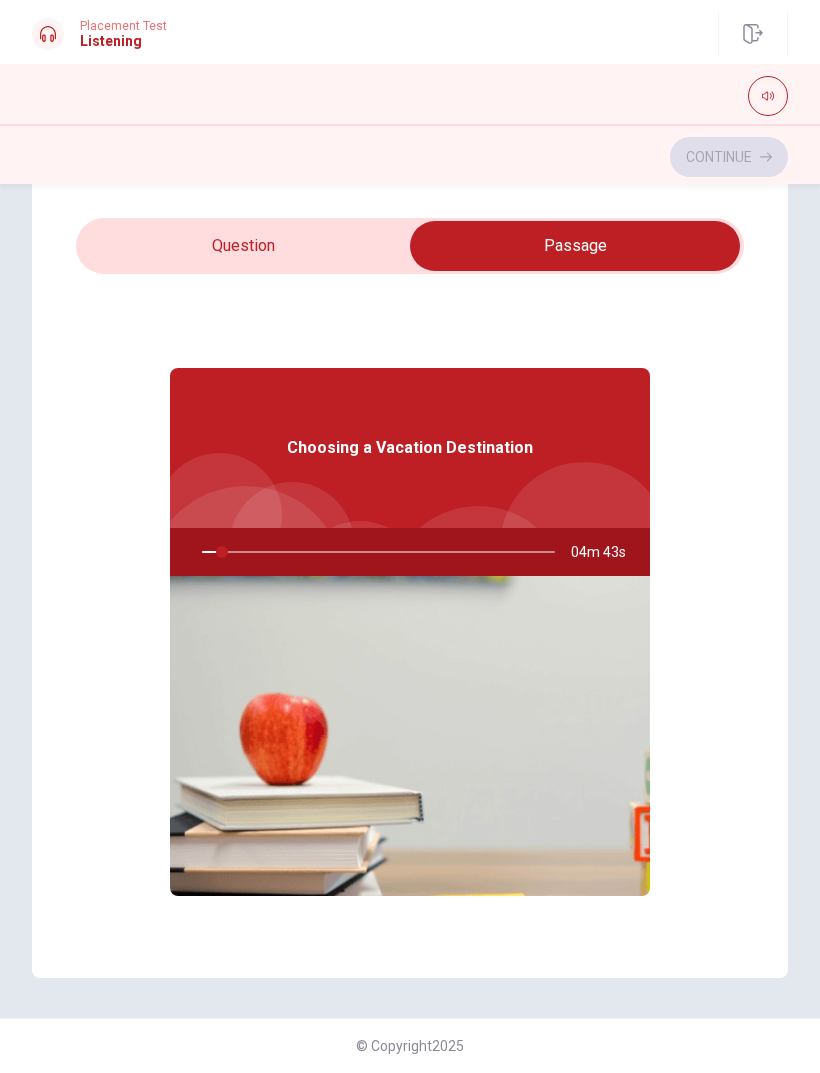 scroll, scrollTop: 0, scrollLeft: 0, axis: both 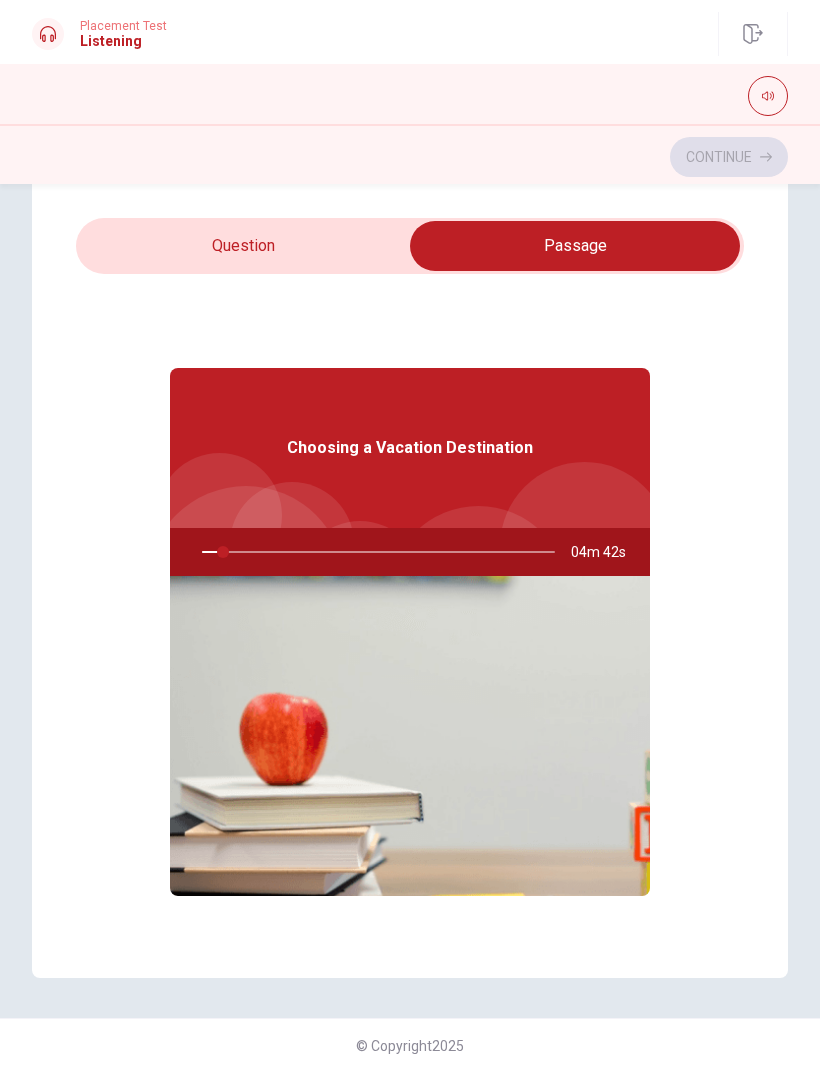 click at bounding box center (768, 96) 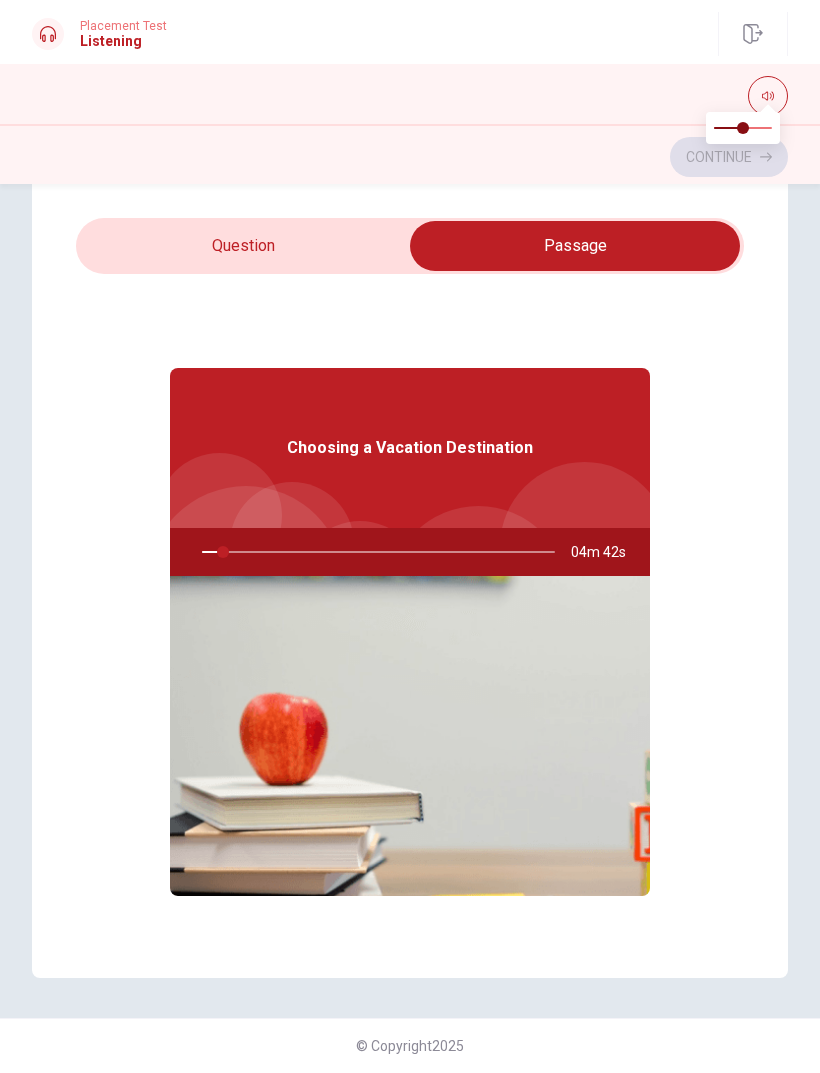 click at bounding box center (768, 96) 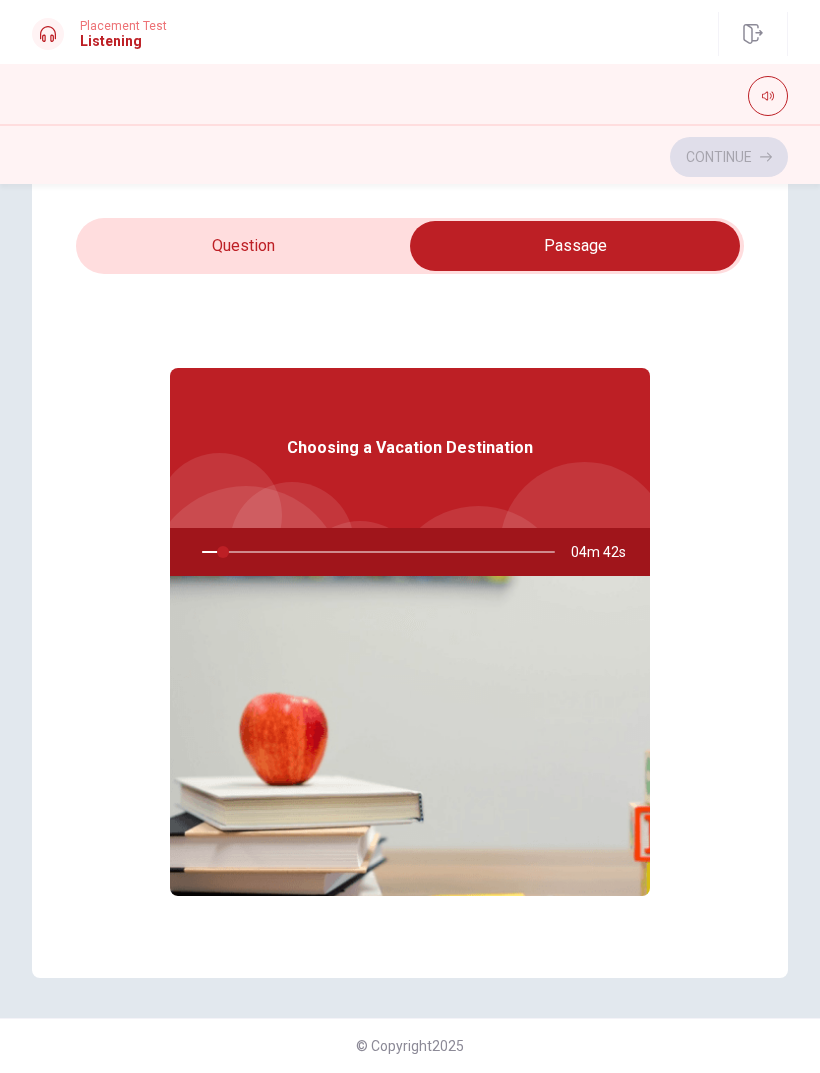 type on "6" 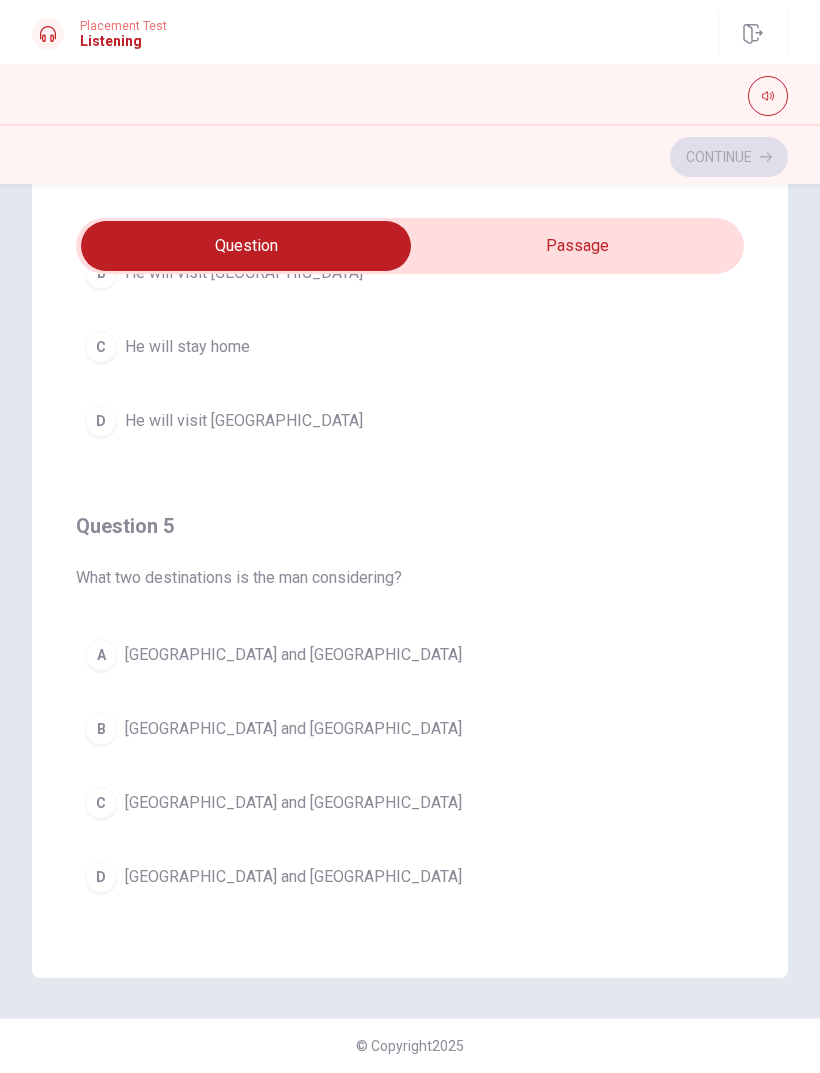 scroll, scrollTop: 1620, scrollLeft: 0, axis: vertical 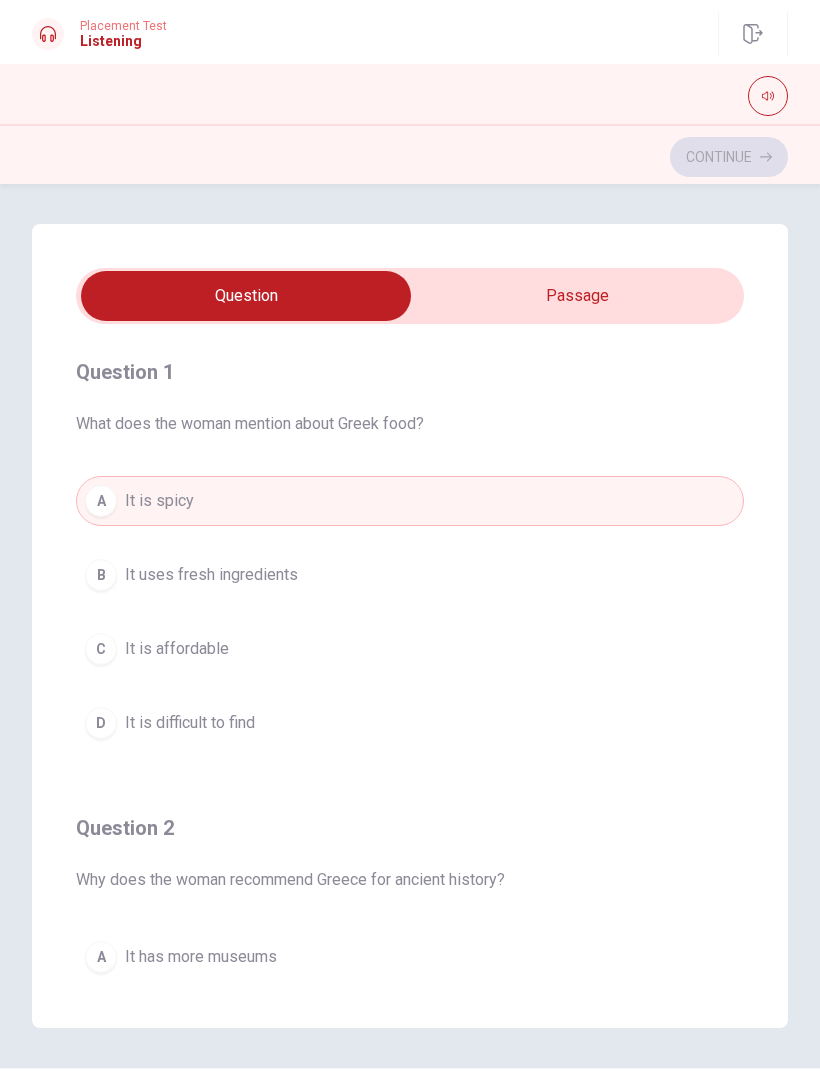 type on "7" 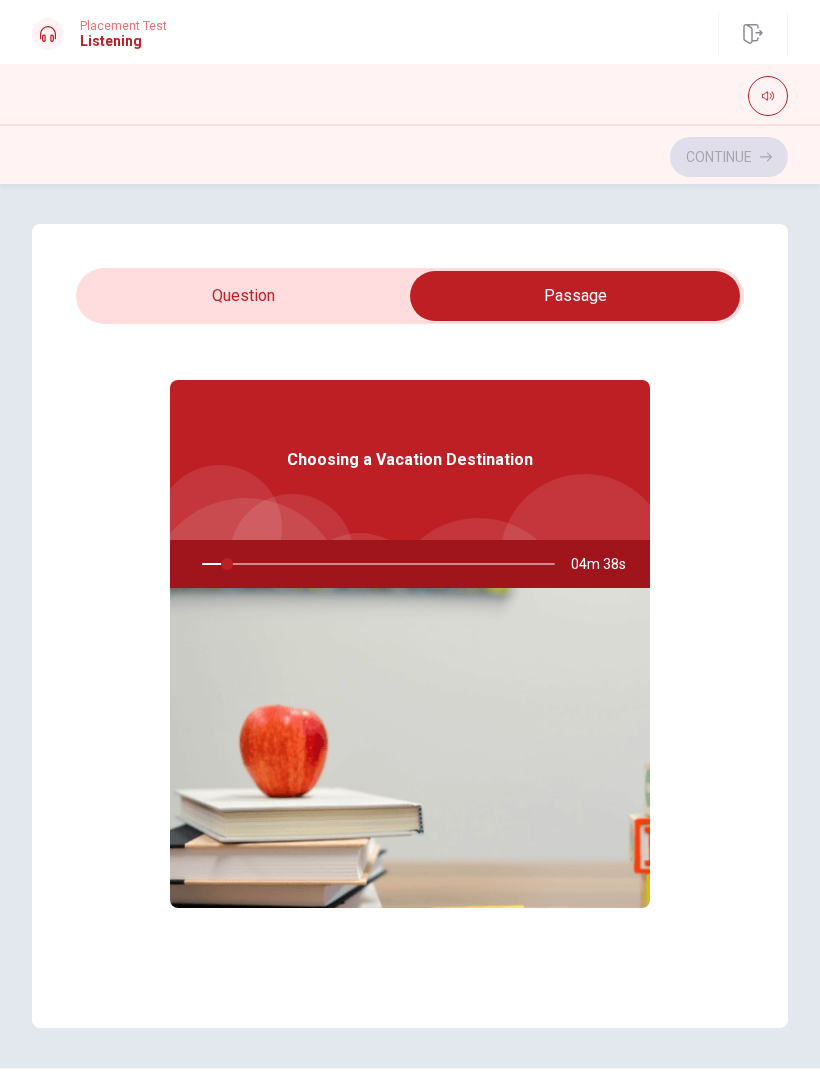 type on "7" 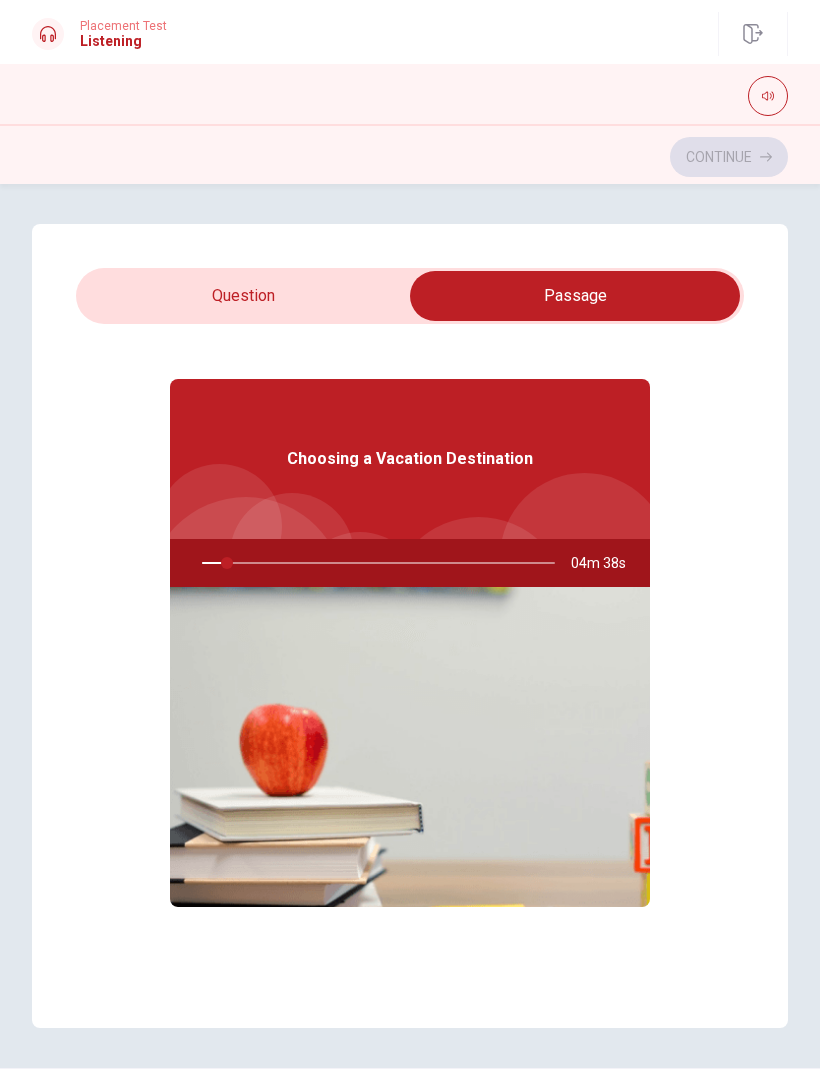 click at bounding box center (575, 296) 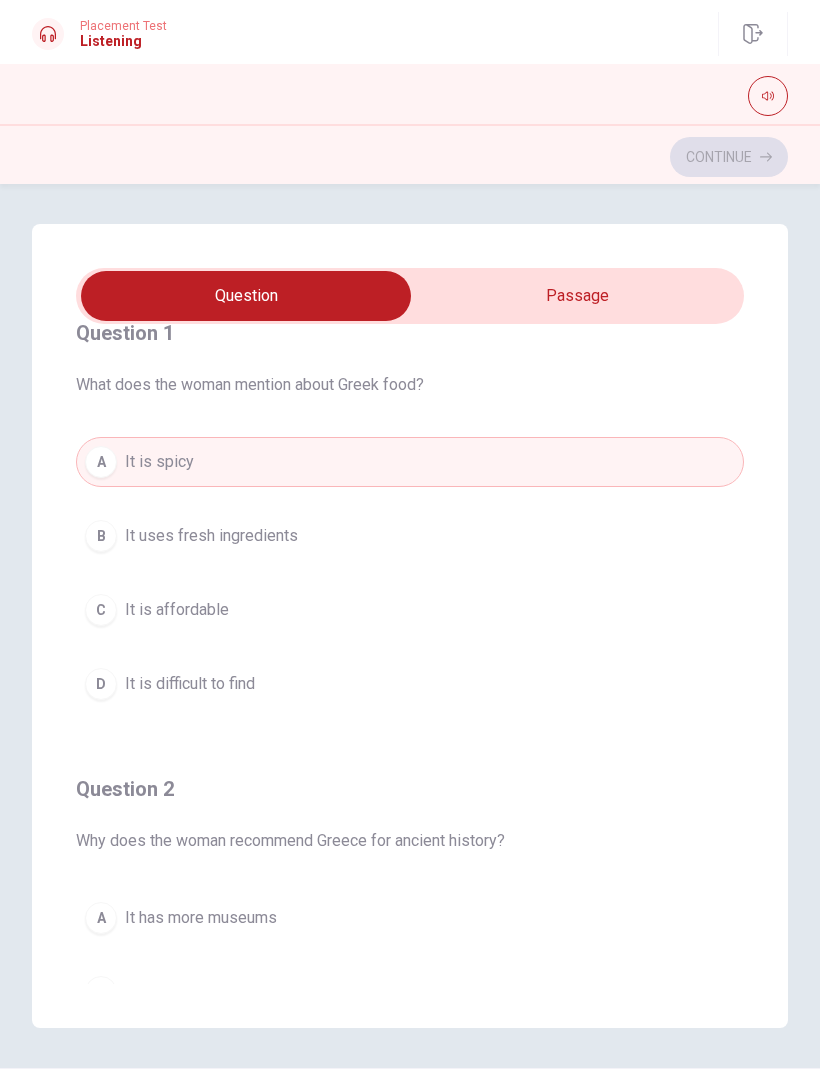 type on "7" 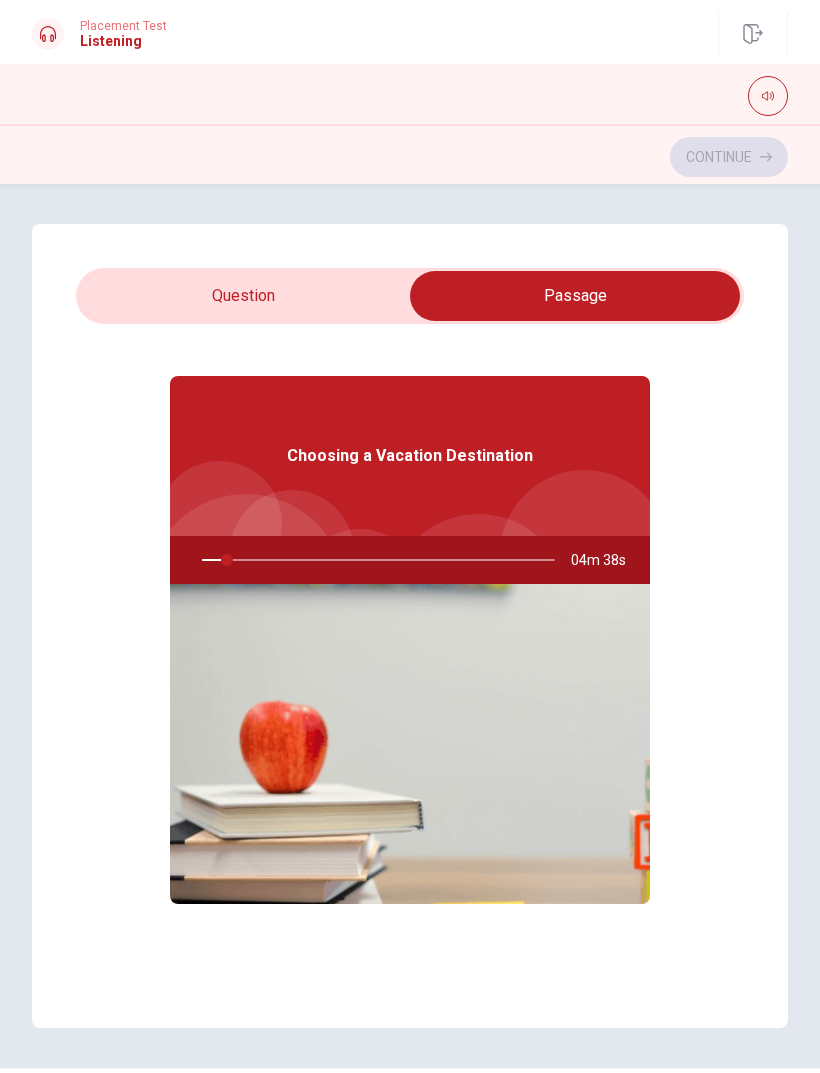 scroll, scrollTop: 38, scrollLeft: 0, axis: vertical 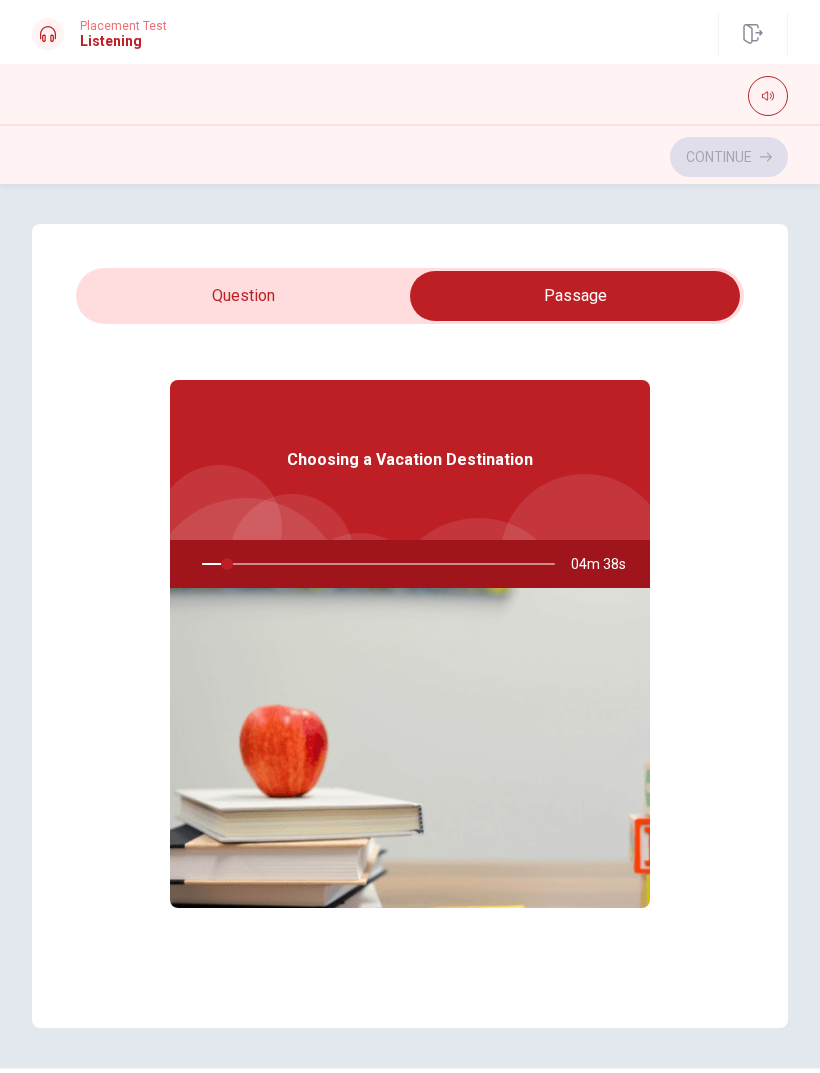 type on "7" 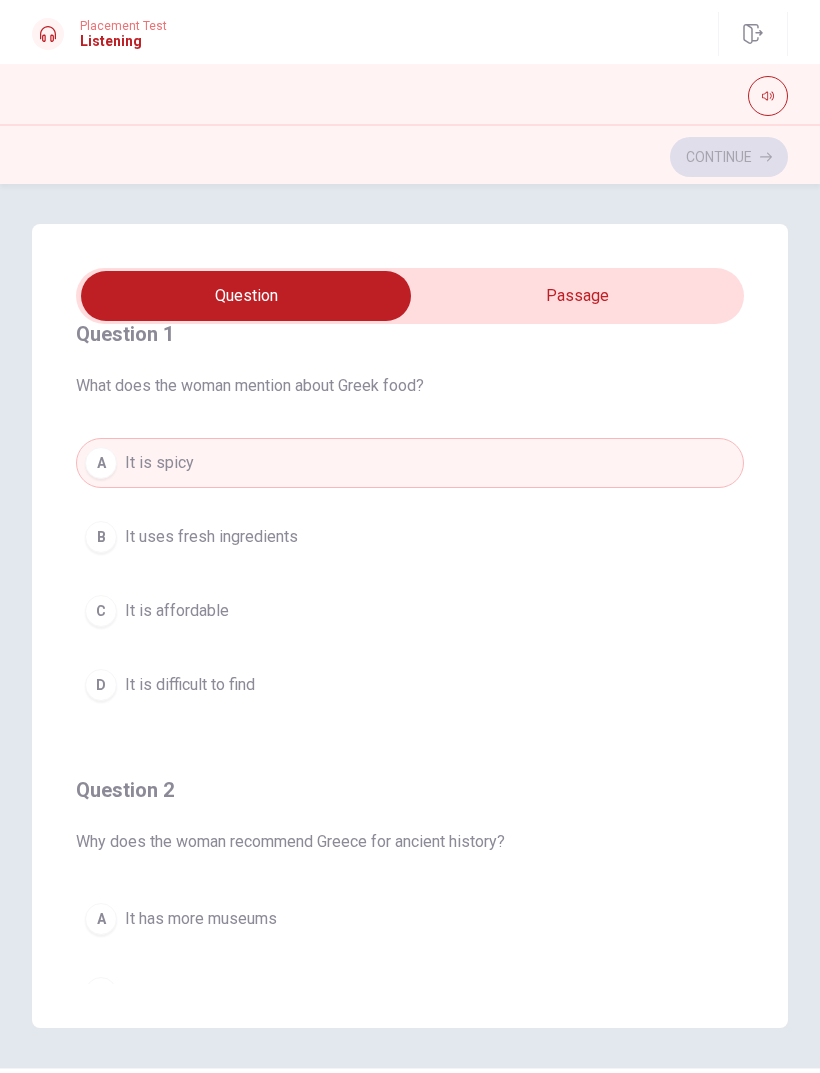type on "7" 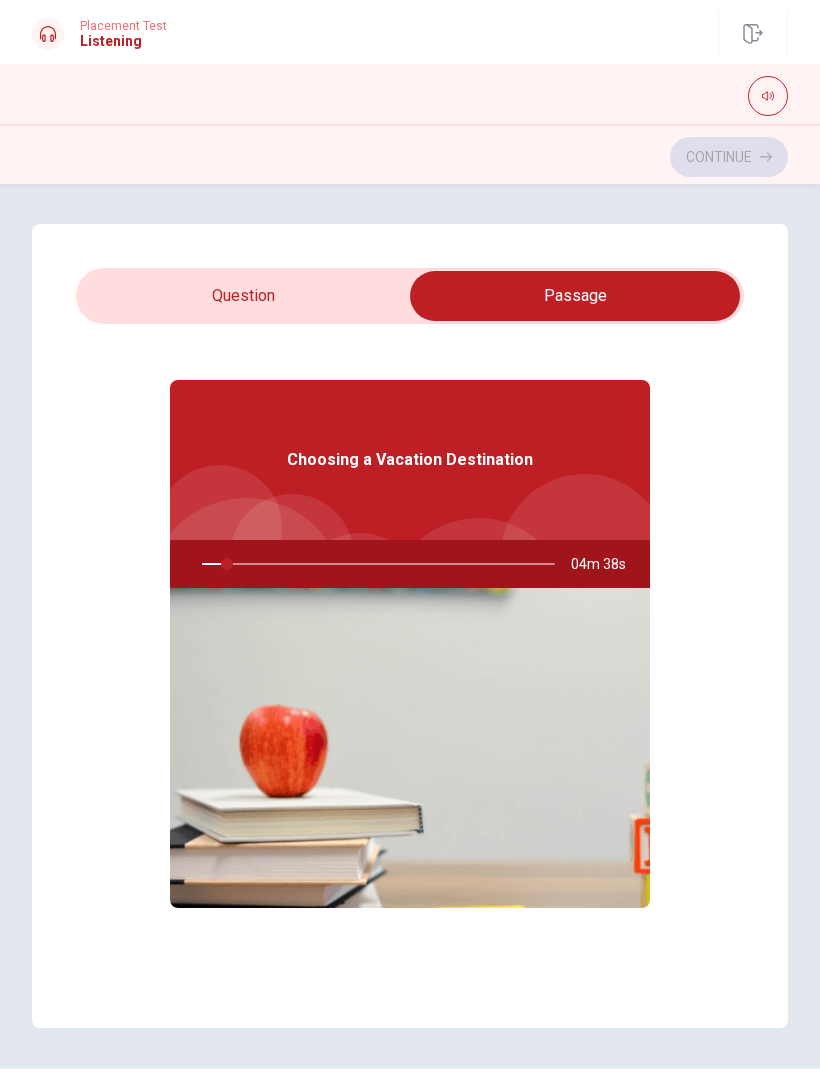 click at bounding box center (374, 564) 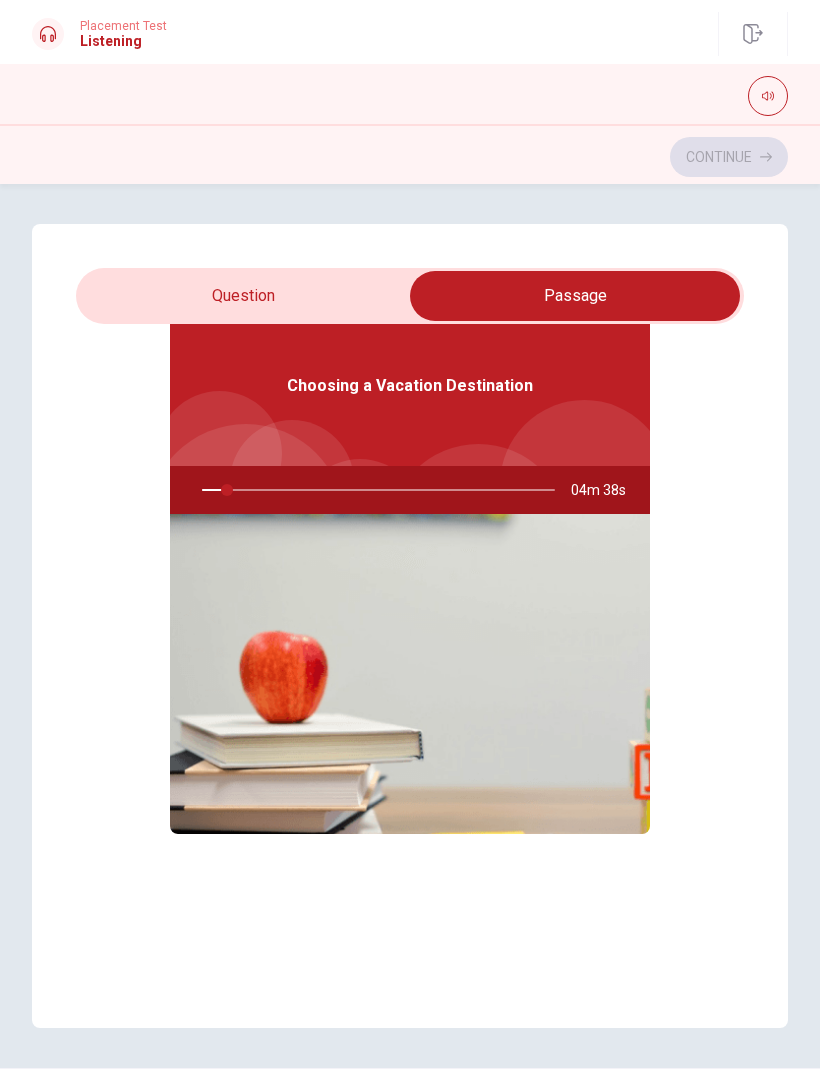 click on "Choosing a Vacation Destination" at bounding box center (410, 386) 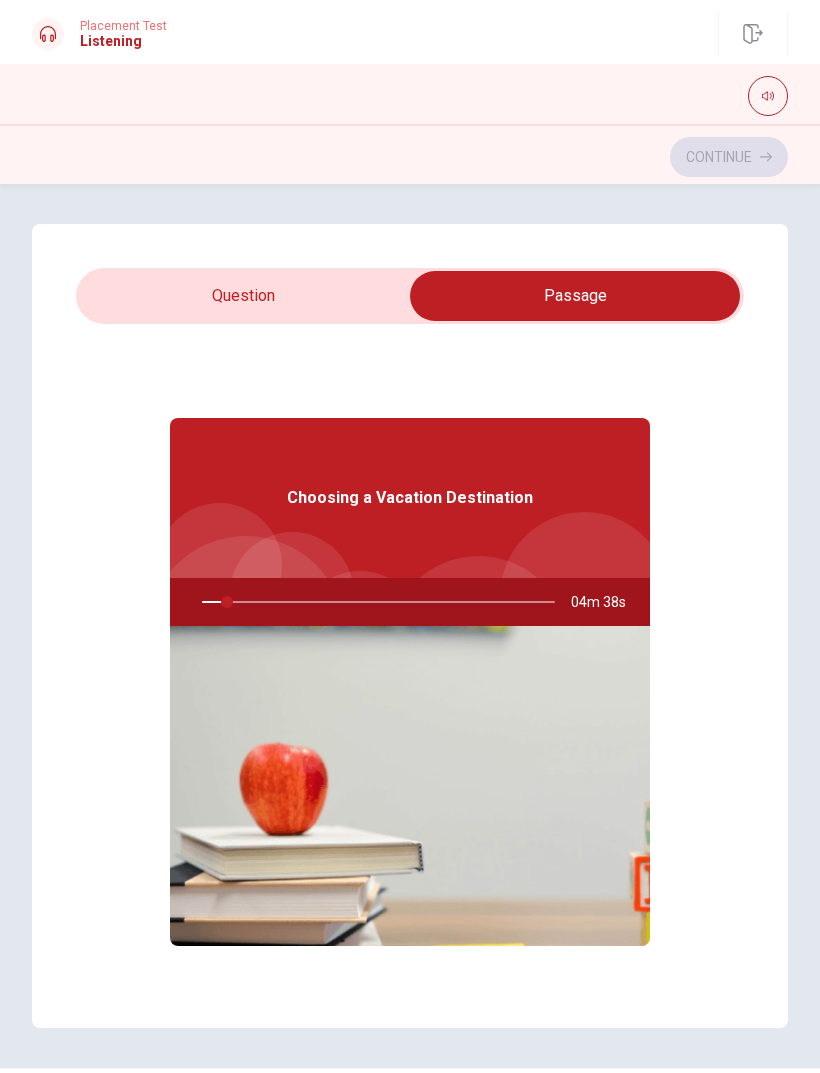 type on "7" 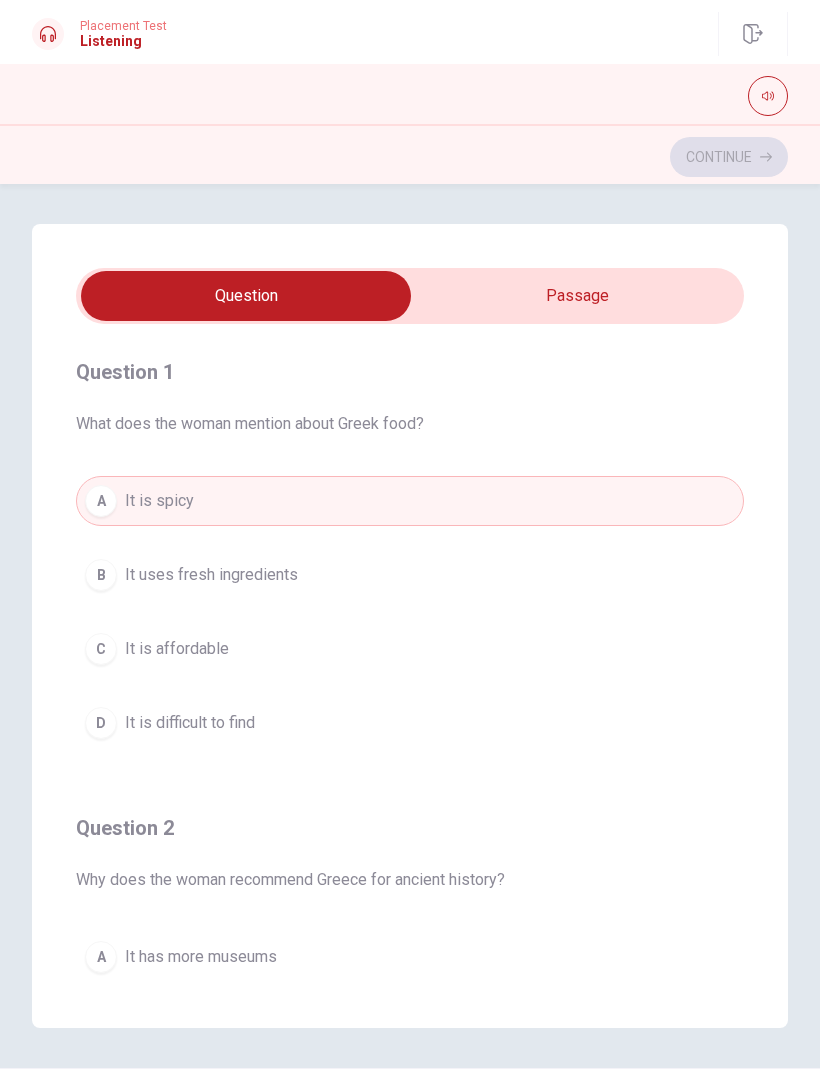 scroll, scrollTop: 0, scrollLeft: 0, axis: both 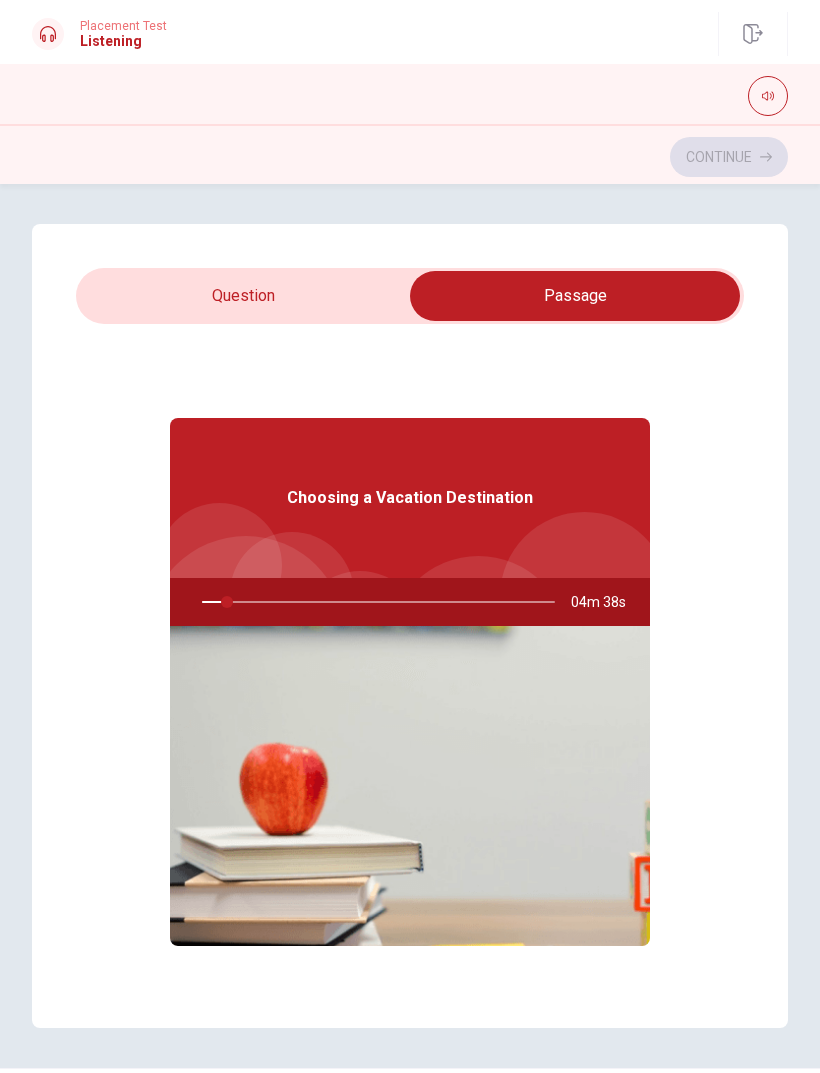 click at bounding box center (410, 786) 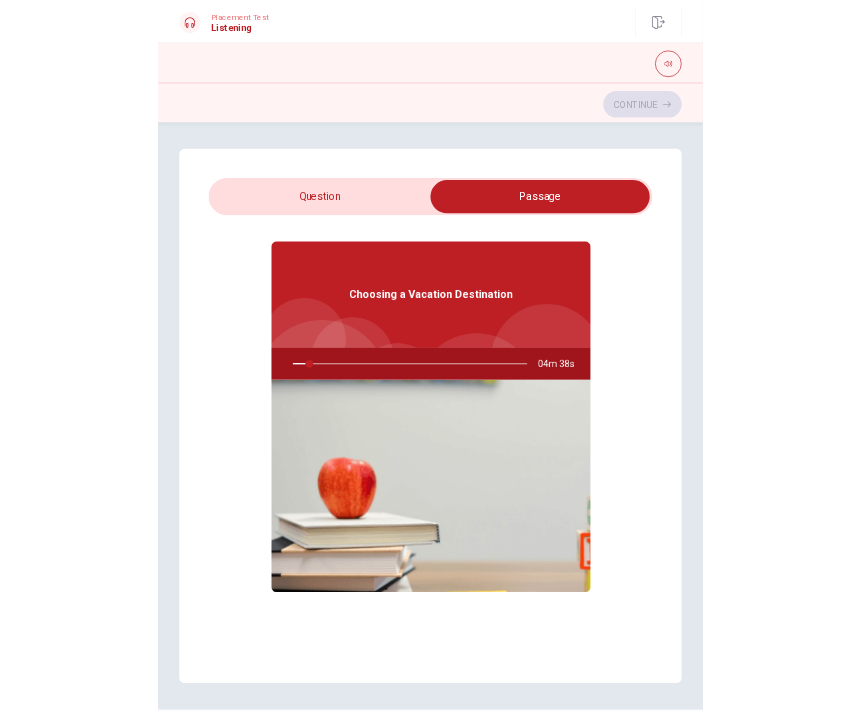 scroll, scrollTop: 53, scrollLeft: 0, axis: vertical 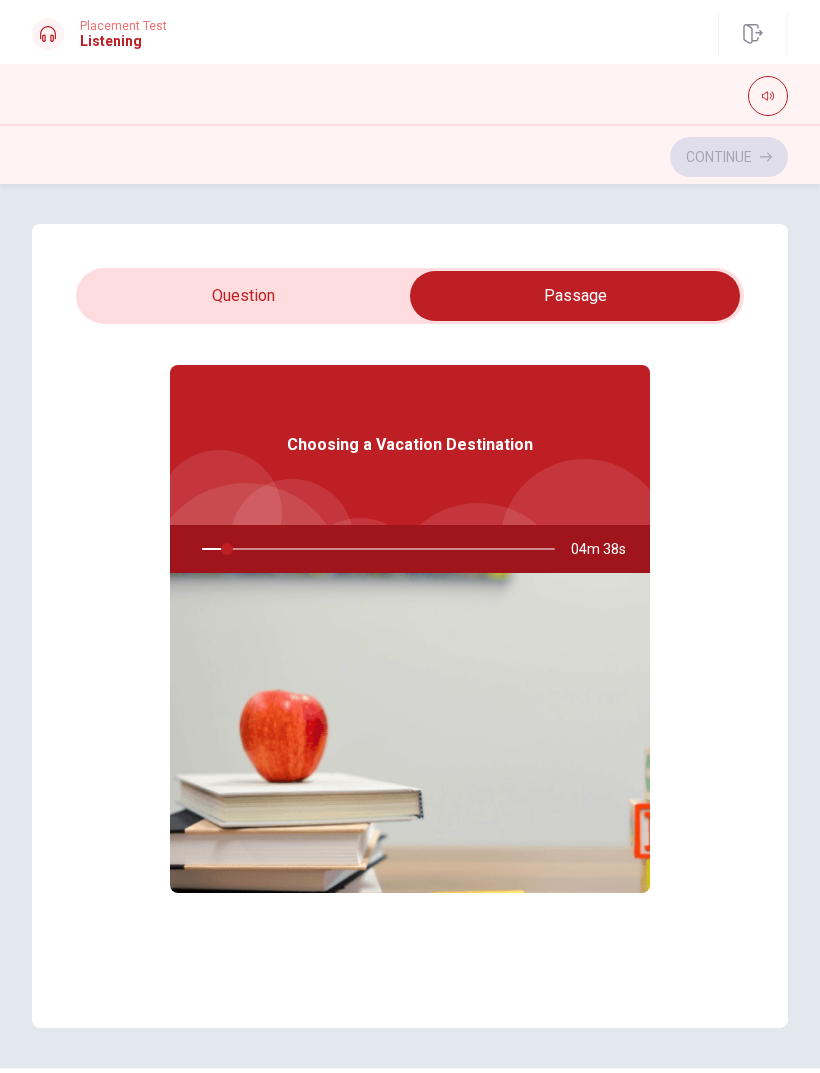 type on "7" 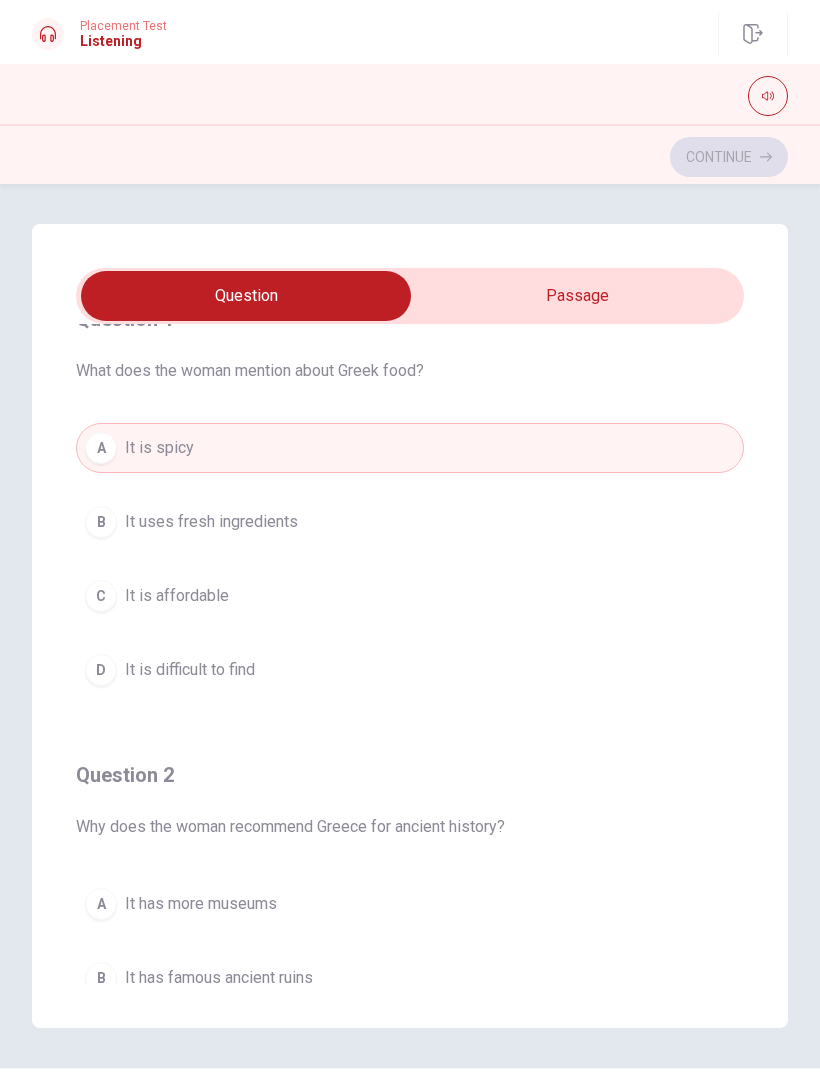 type on "7" 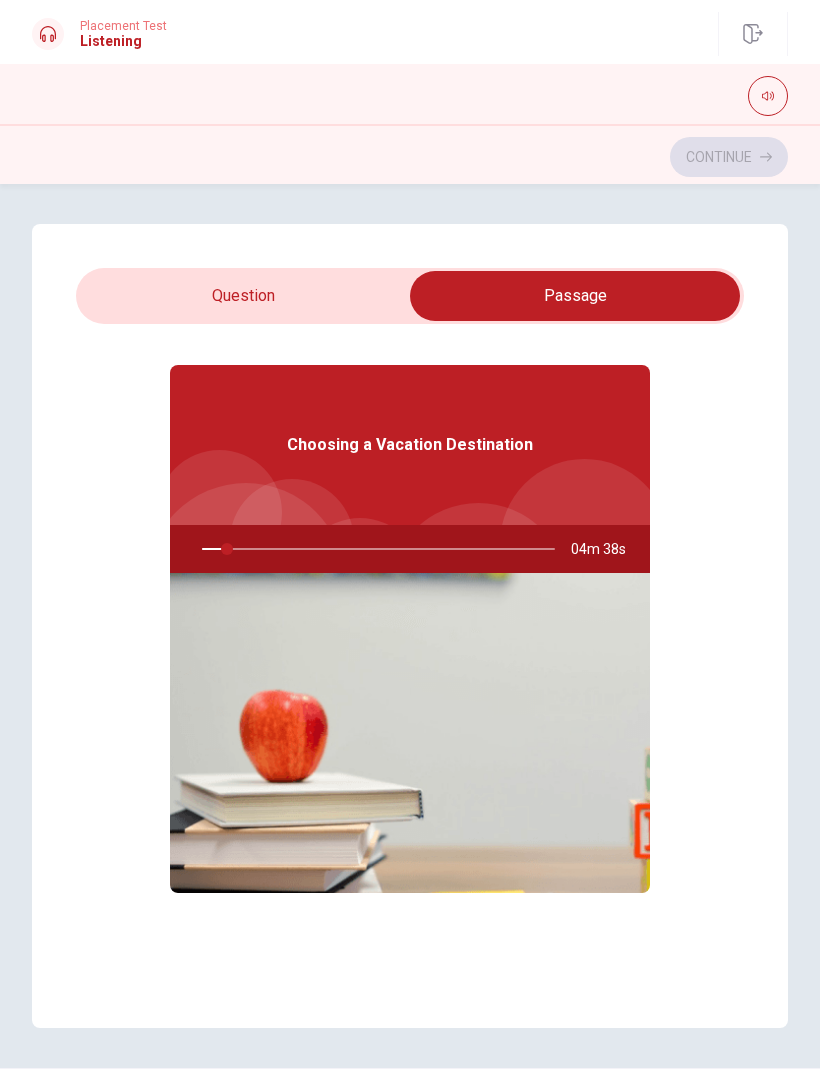 type on "7" 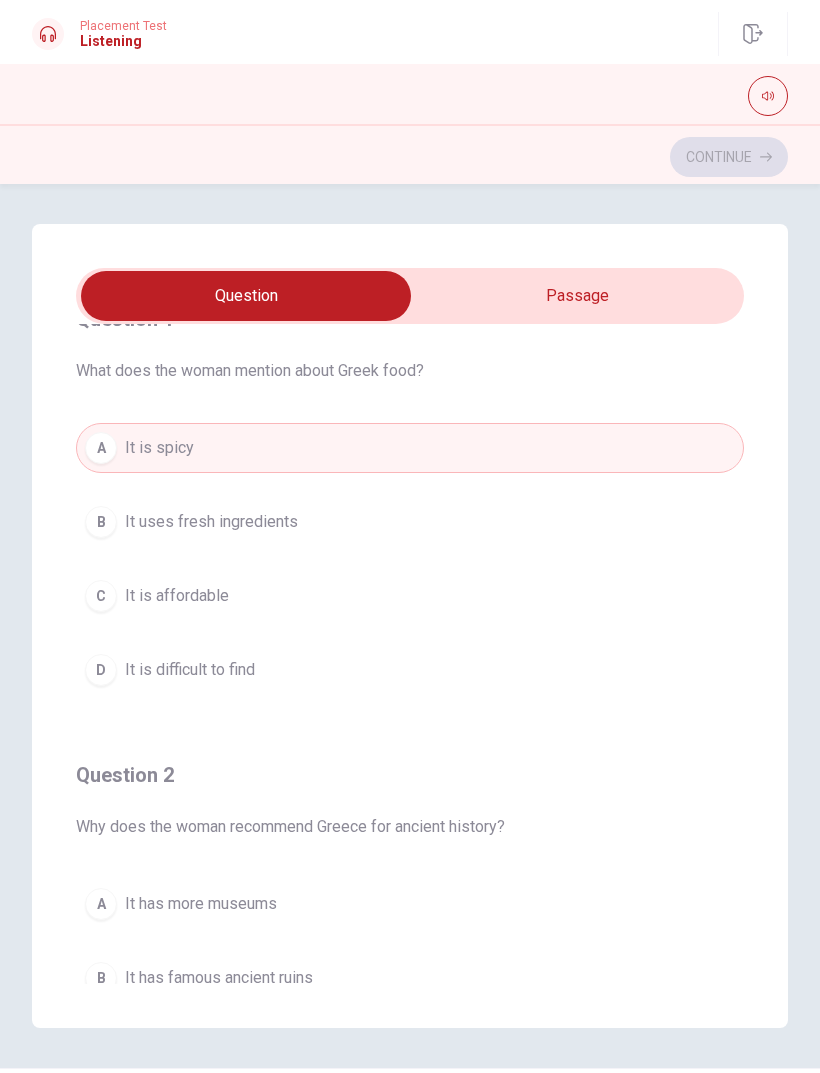 type on "7" 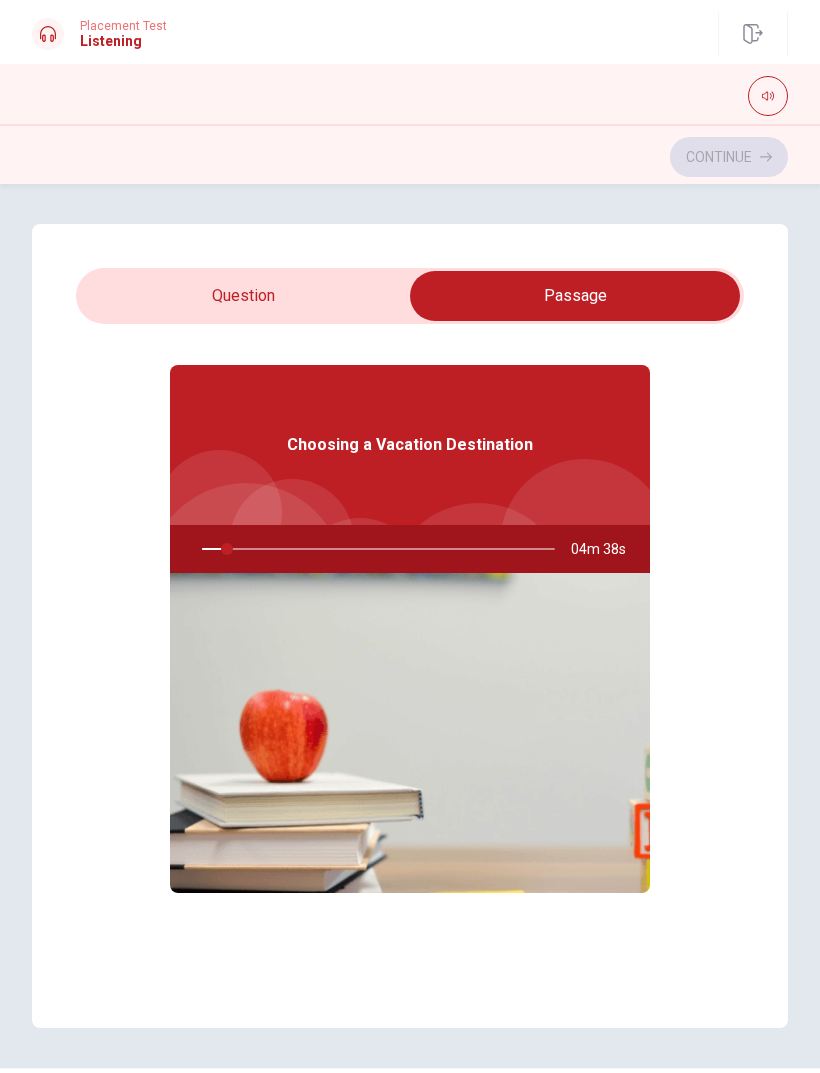 click at bounding box center [219, 512] 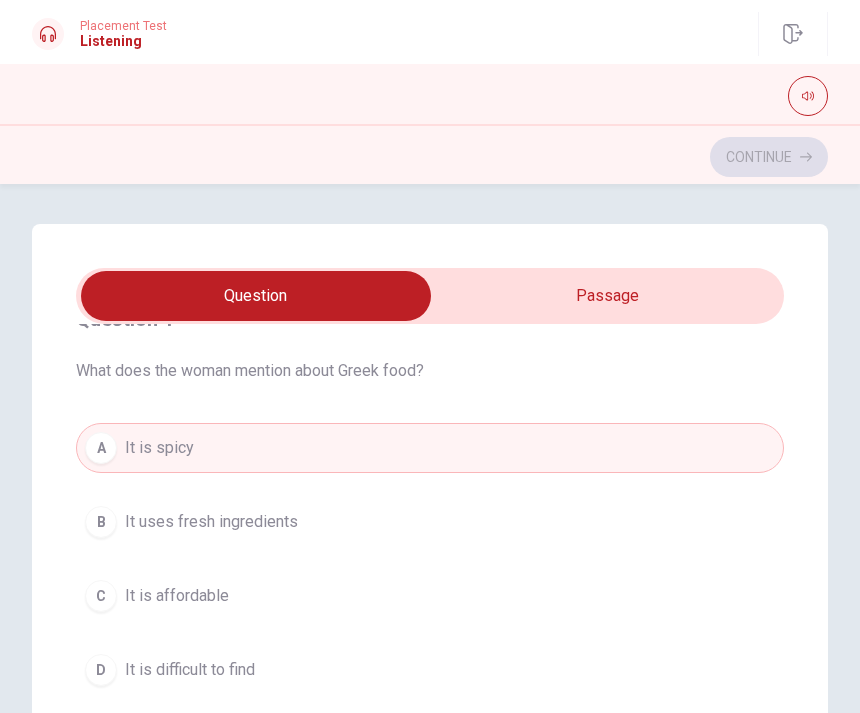 type on "24" 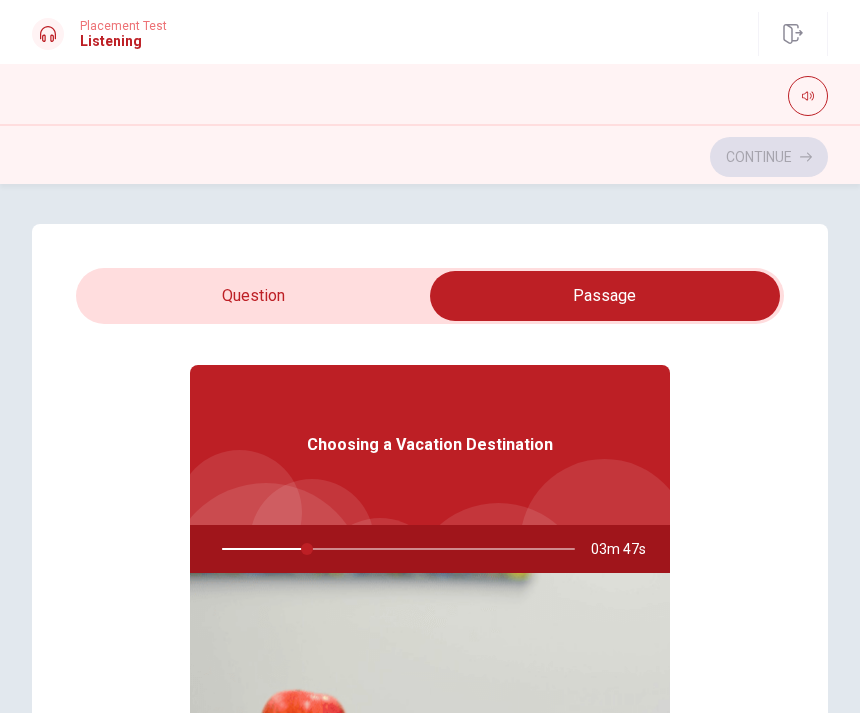 type on "25" 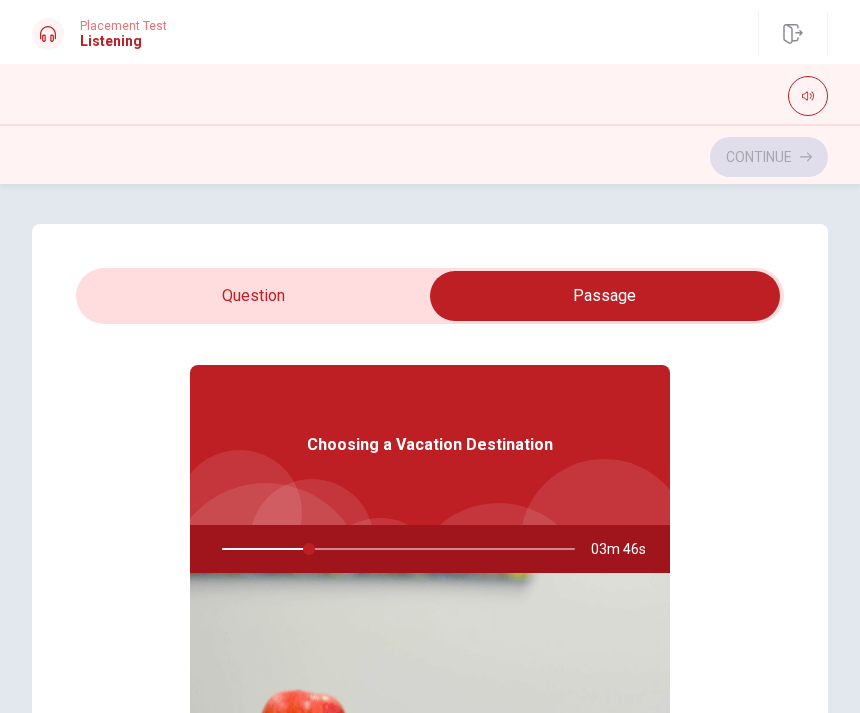 click at bounding box center (605, 296) 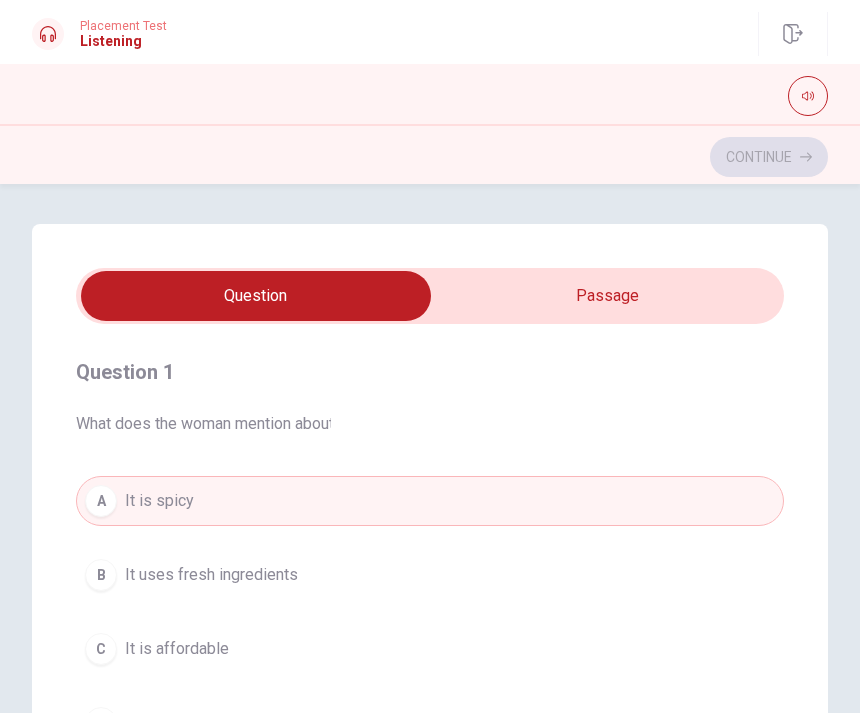 scroll, scrollTop: 0, scrollLeft: 0, axis: both 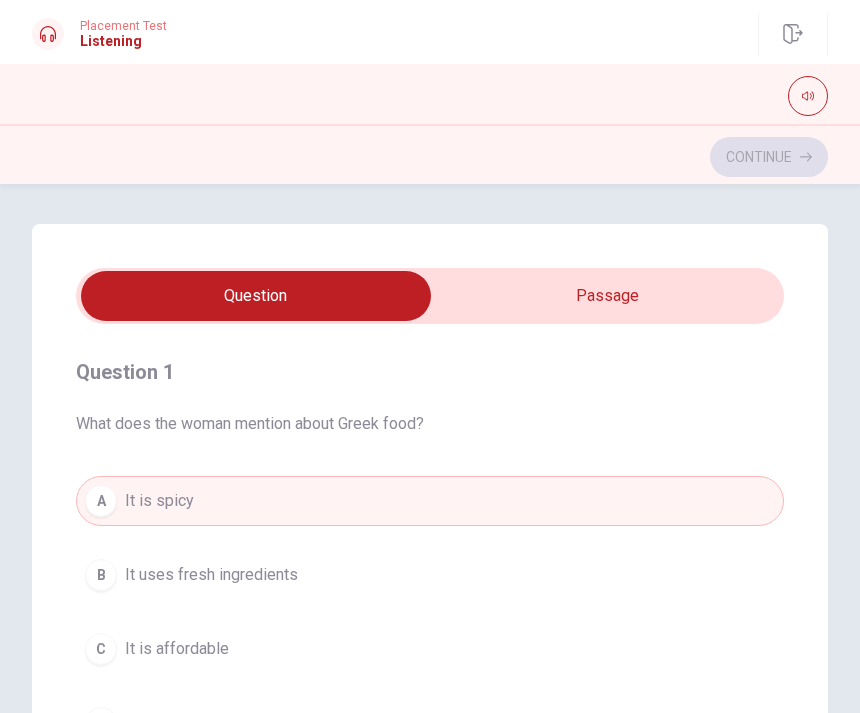 click on "B It uses fresh ingredients" at bounding box center (430, 575) 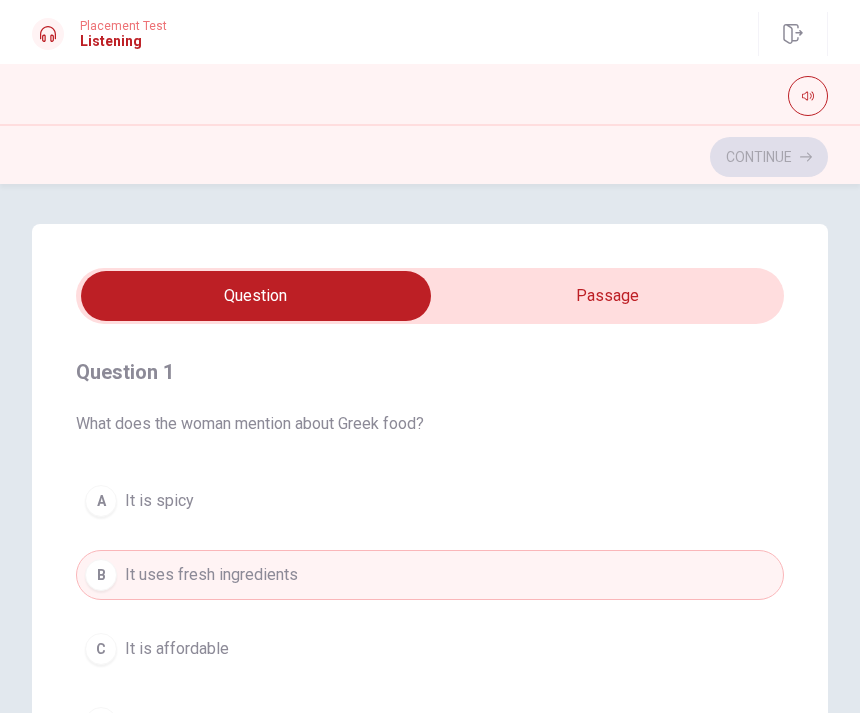 click on "Question 1 What does the woman mention about Greek food?" at bounding box center (430, 396) 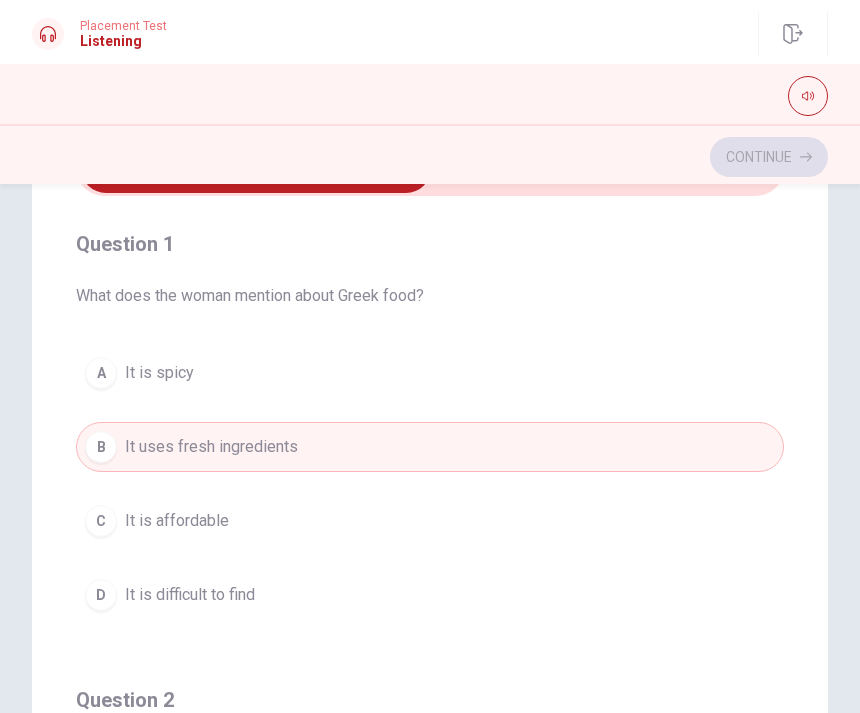 scroll, scrollTop: 129, scrollLeft: 0, axis: vertical 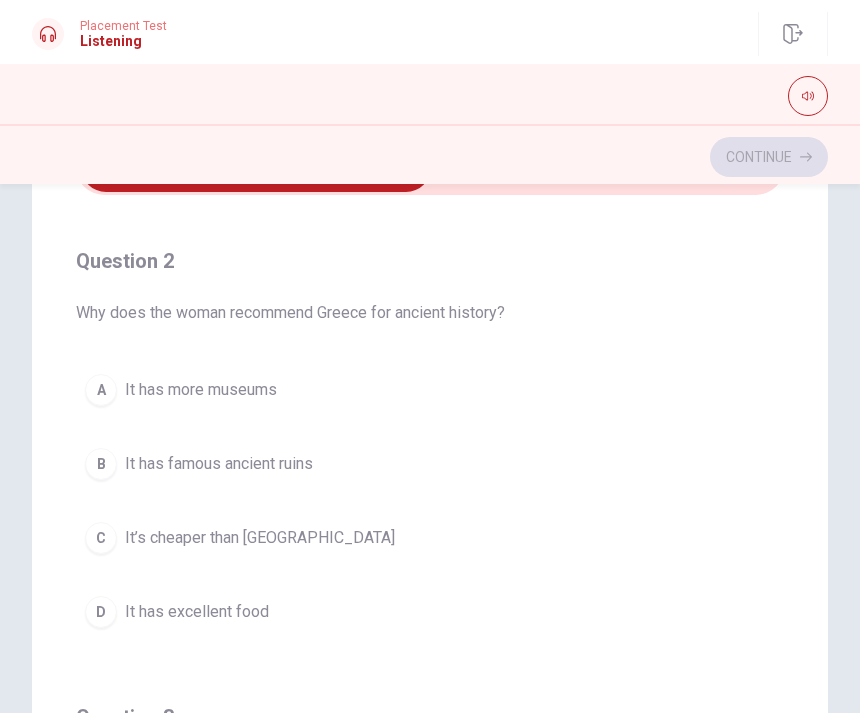 click on "B" at bounding box center (101, 464) 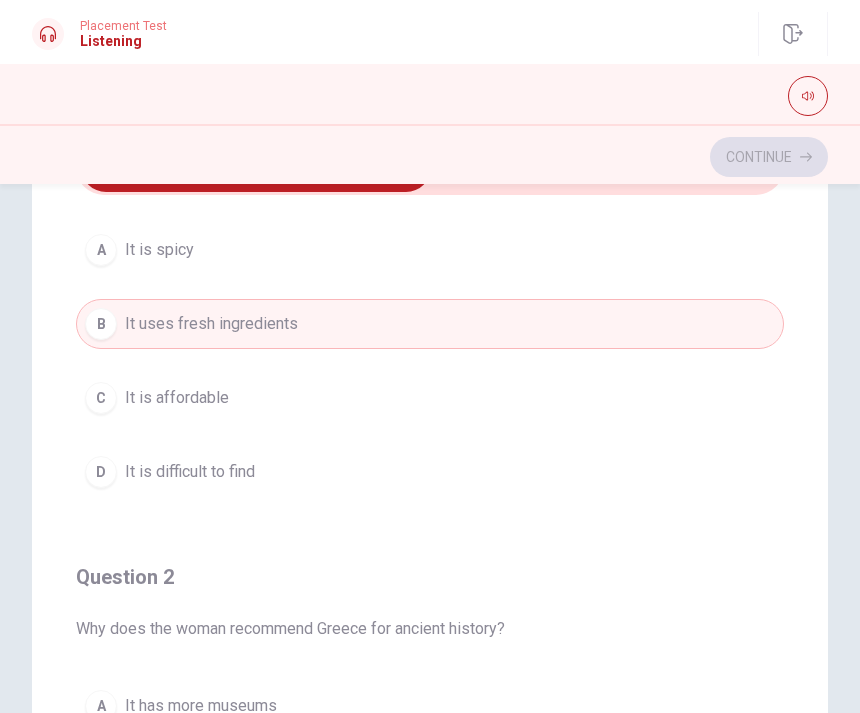 scroll, scrollTop: 81, scrollLeft: 0, axis: vertical 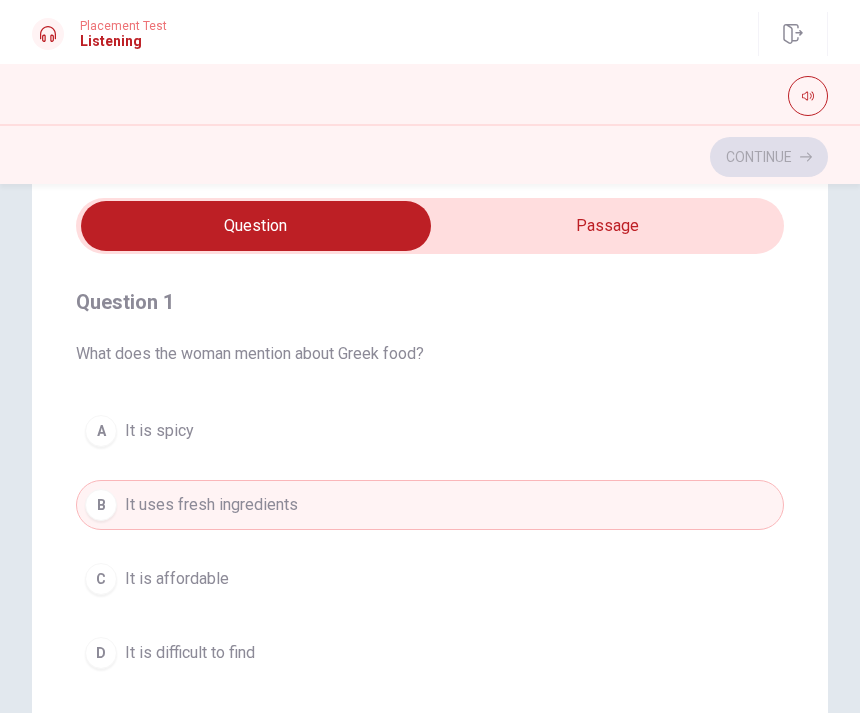 type on "41" 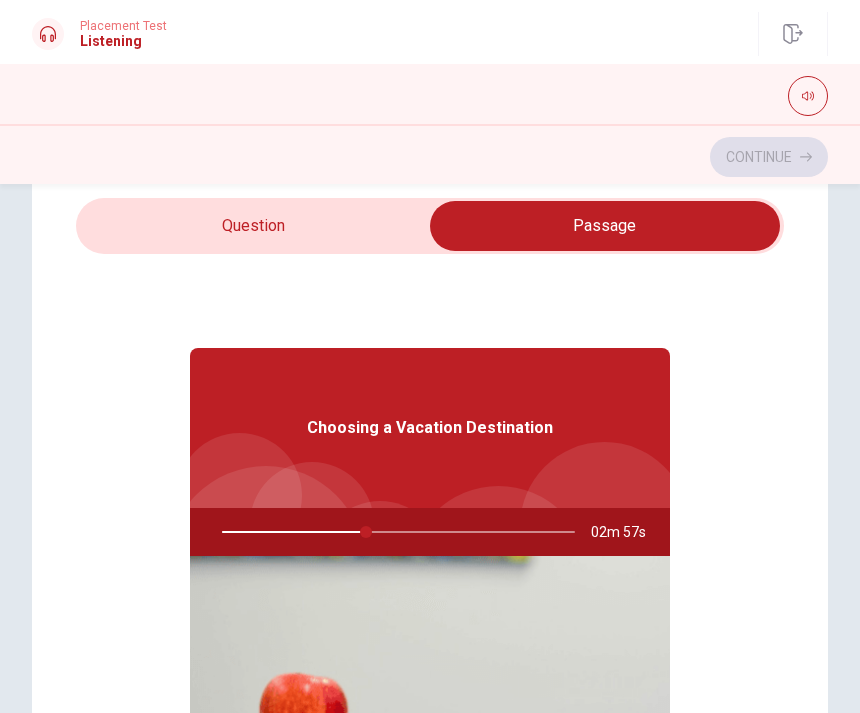type on "41" 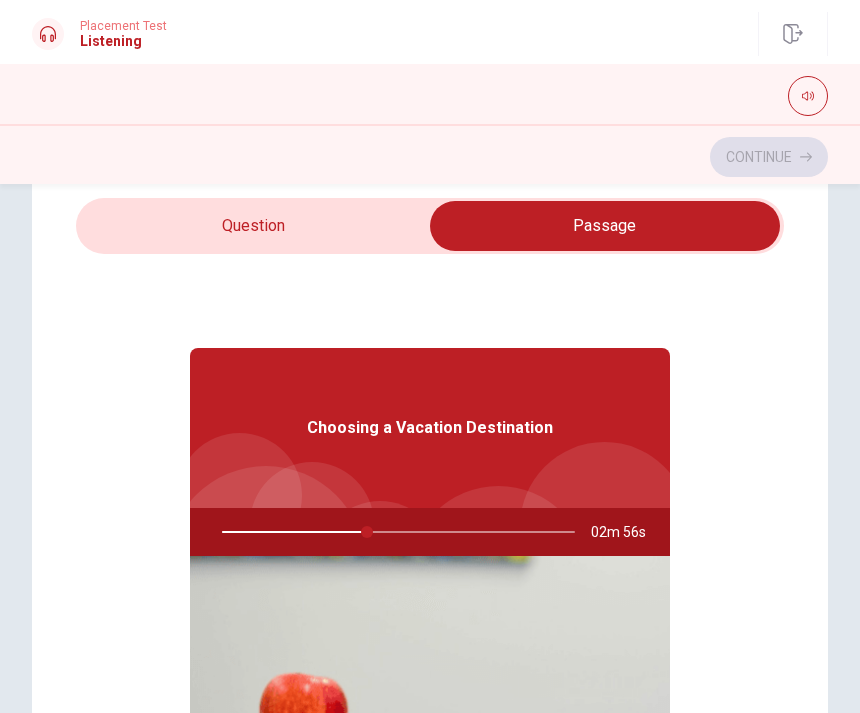 click at bounding box center (605, 226) 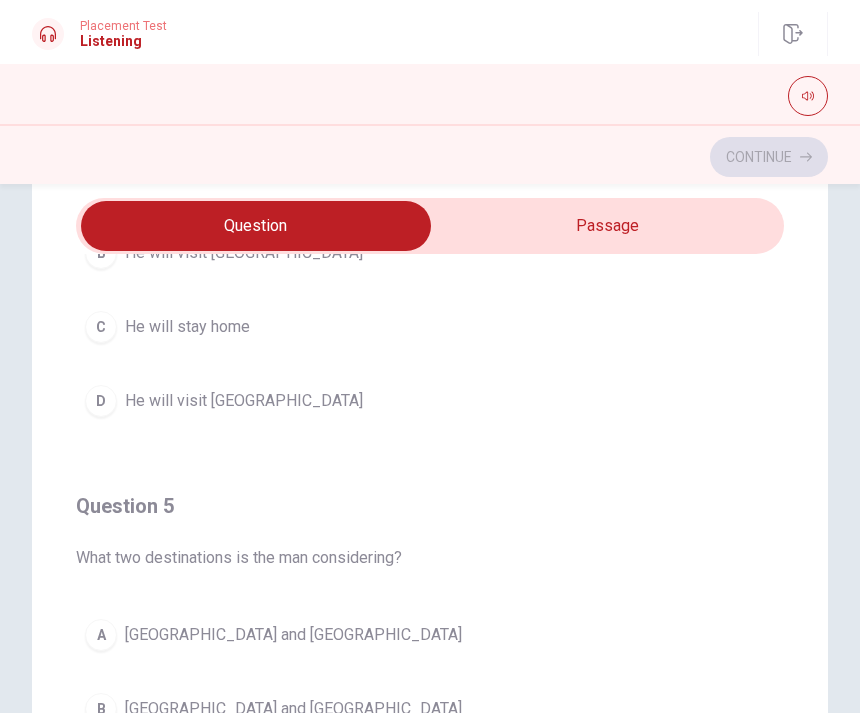 scroll, scrollTop: 1620, scrollLeft: 0, axis: vertical 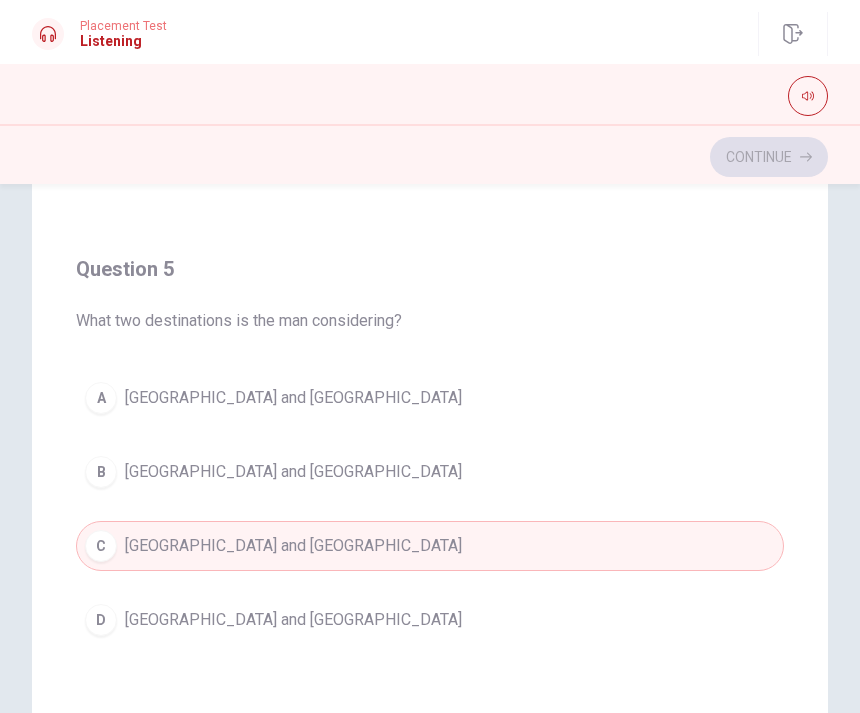 click on "D [GEOGRAPHIC_DATA] and [GEOGRAPHIC_DATA]" at bounding box center (430, 620) 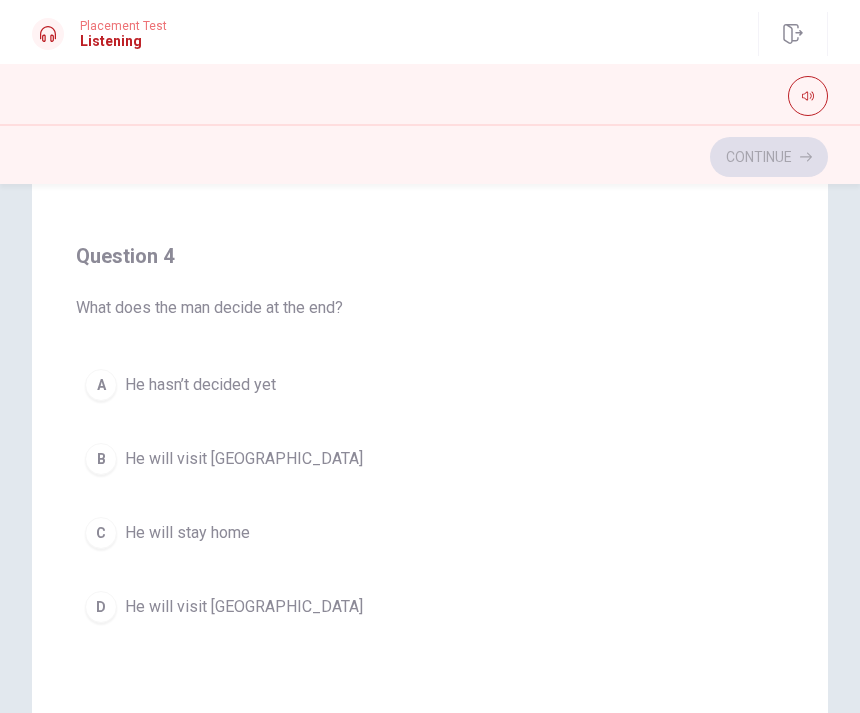 scroll, scrollTop: 1174, scrollLeft: 0, axis: vertical 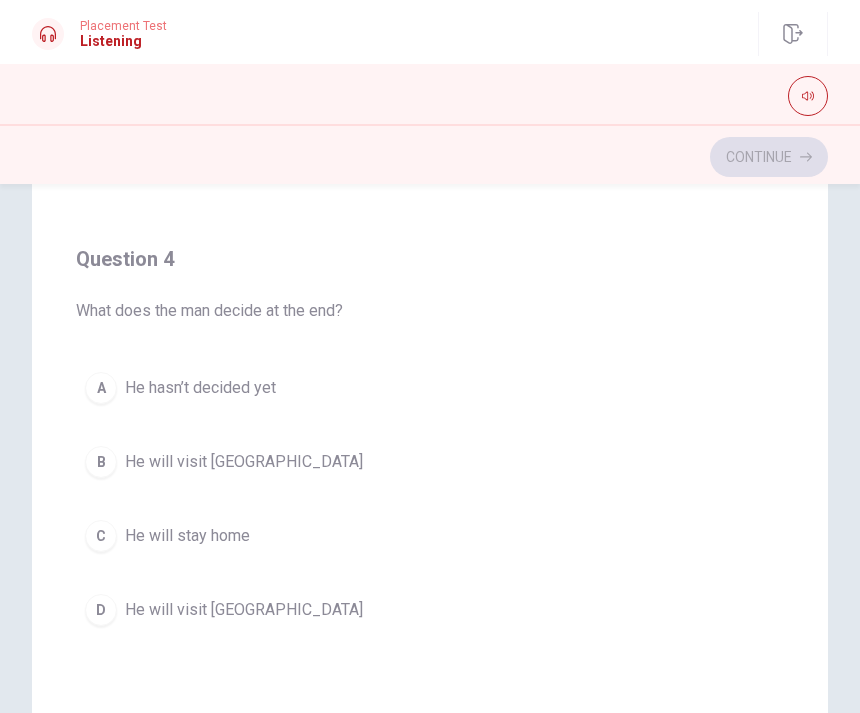 click on "D He will visit [GEOGRAPHIC_DATA]" at bounding box center (430, 610) 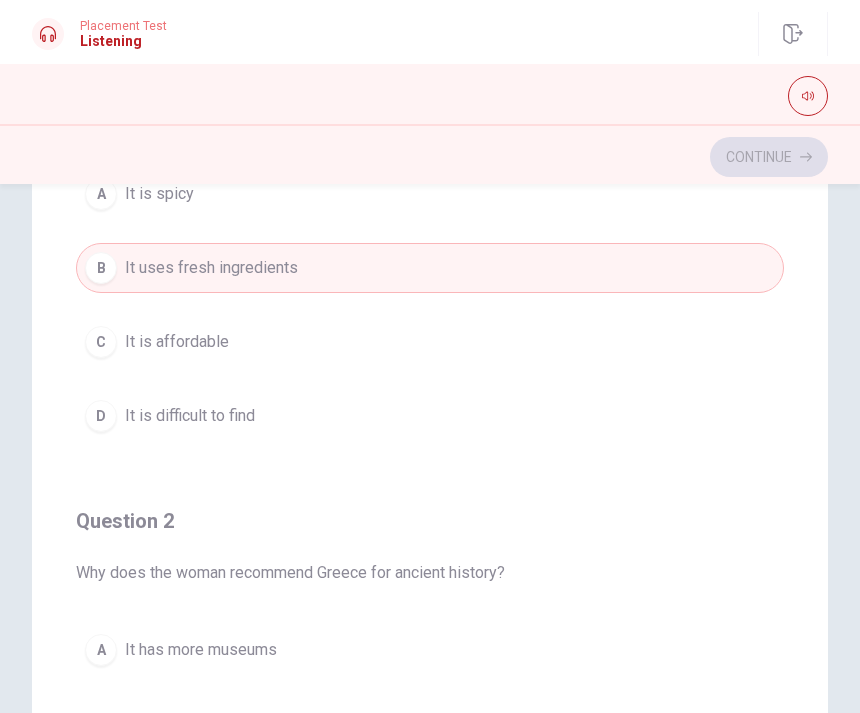 scroll, scrollTop: 0, scrollLeft: 0, axis: both 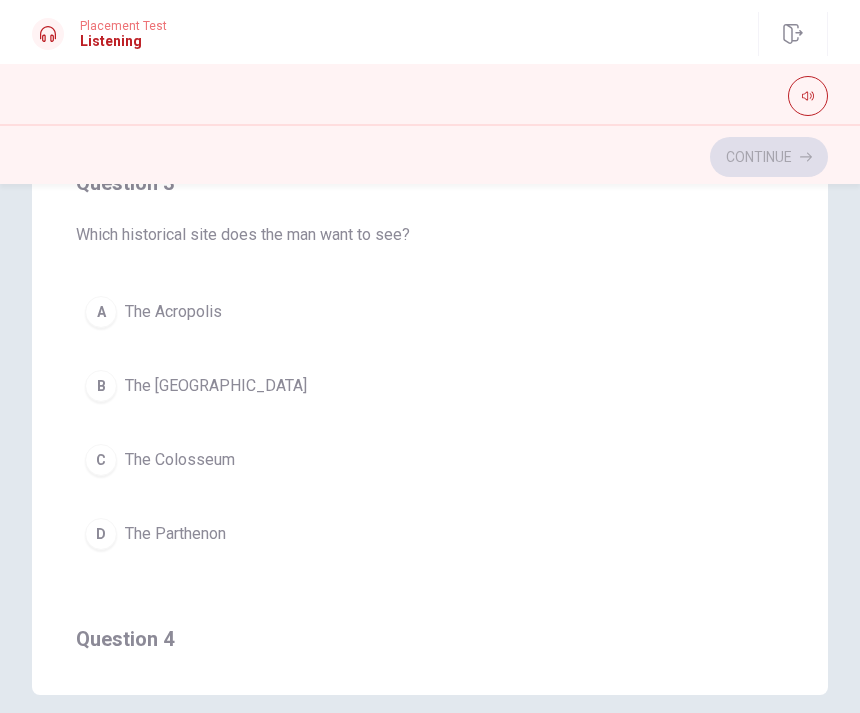 click on "D" at bounding box center [101, 534] 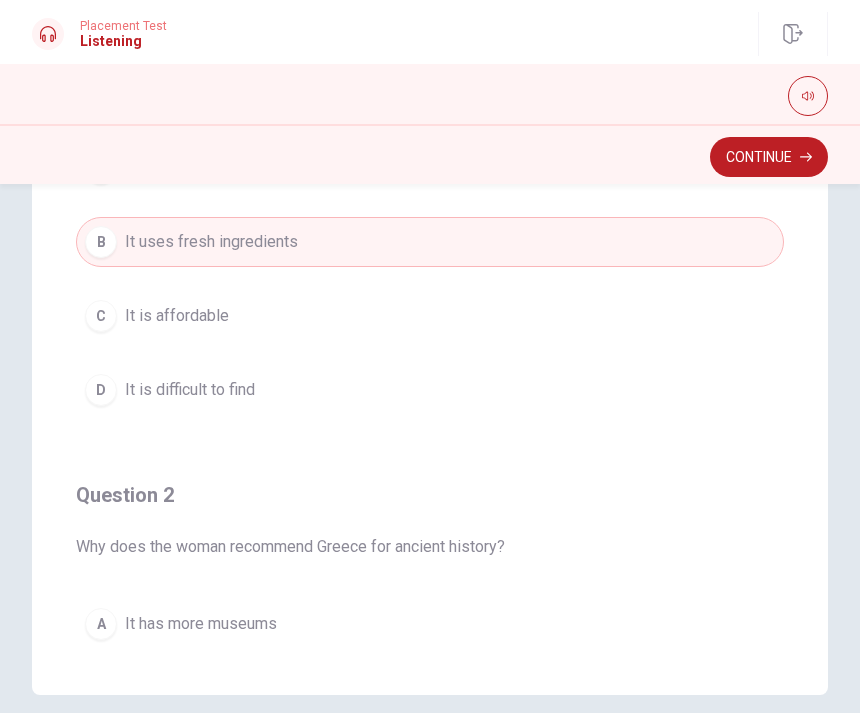 scroll, scrollTop: 0, scrollLeft: 0, axis: both 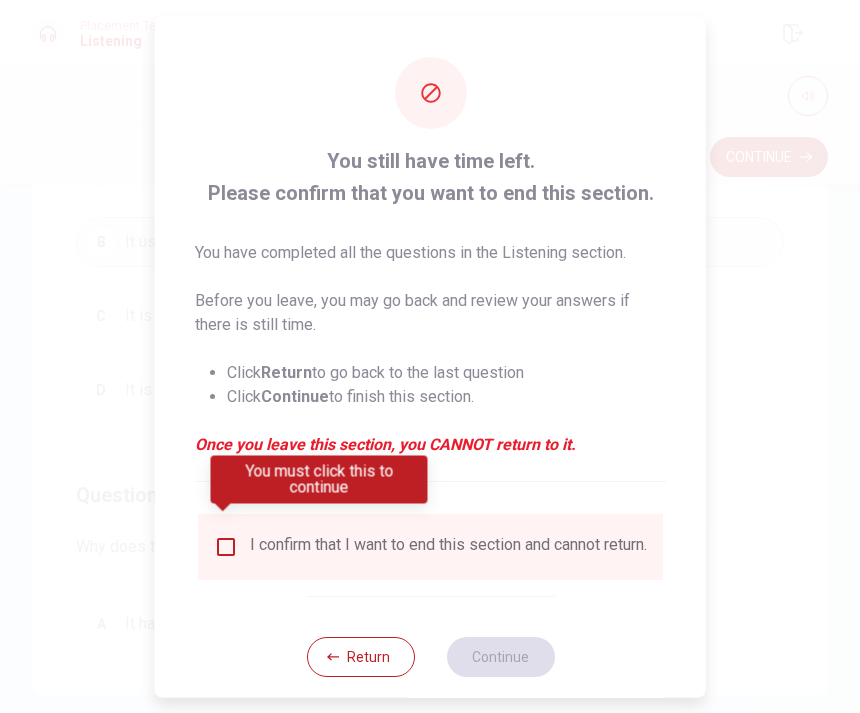 click on "Return" at bounding box center [360, 656] 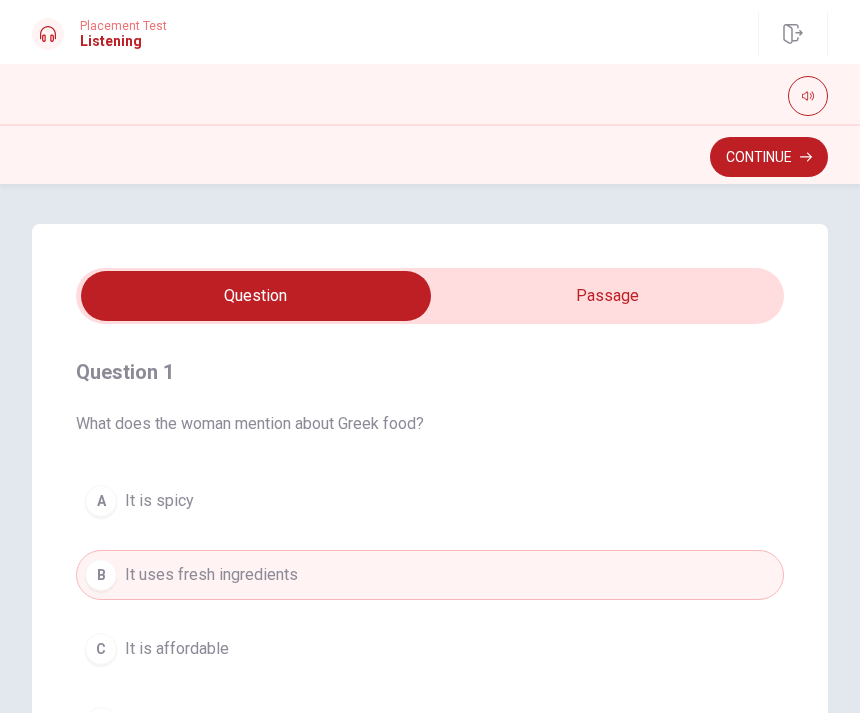 scroll, scrollTop: 0, scrollLeft: 0, axis: both 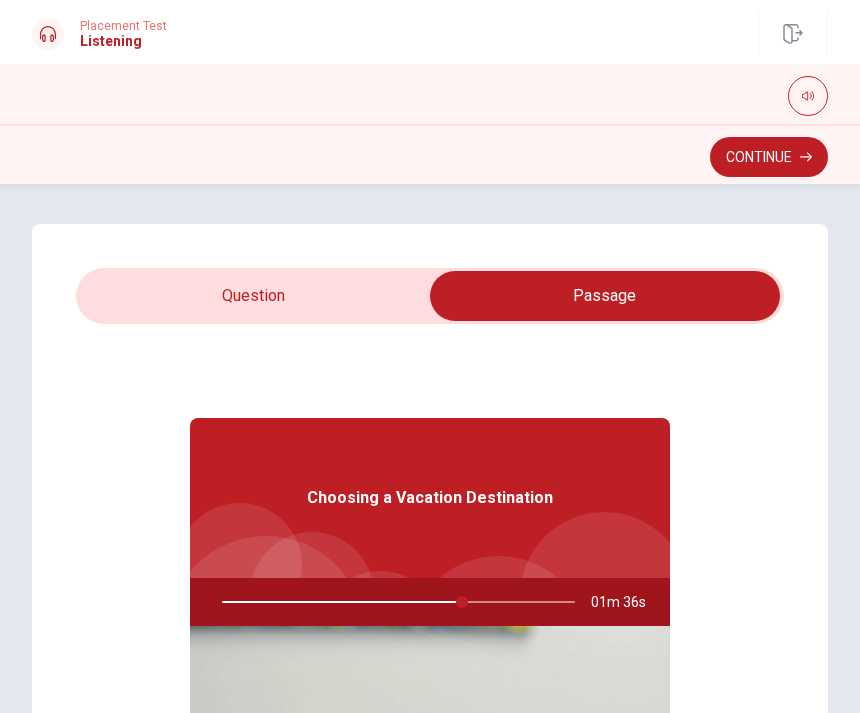 type on "68" 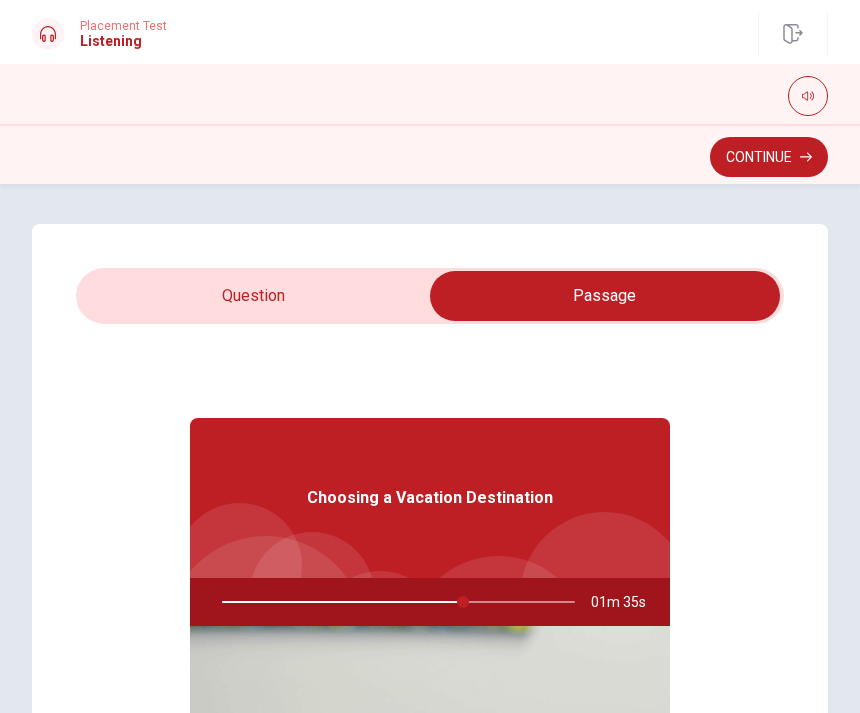 click at bounding box center (605, 296) 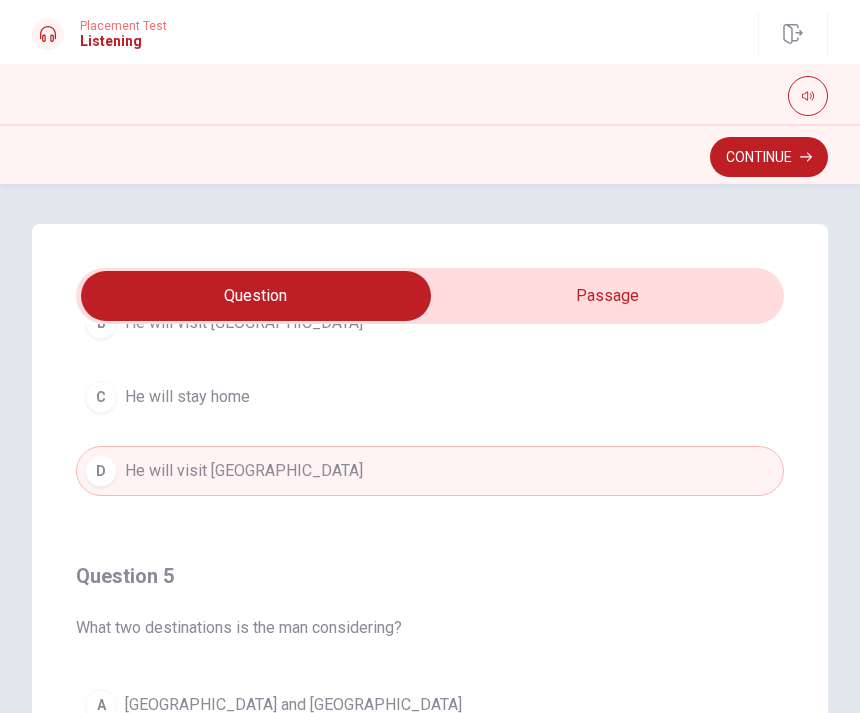 scroll, scrollTop: 1620, scrollLeft: 0, axis: vertical 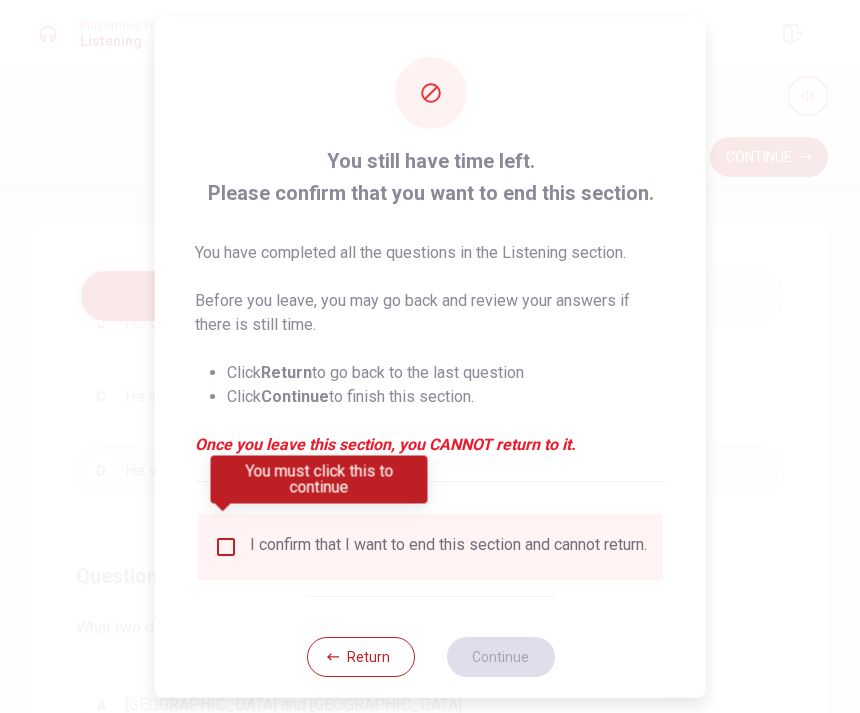 click at bounding box center (223, 509) 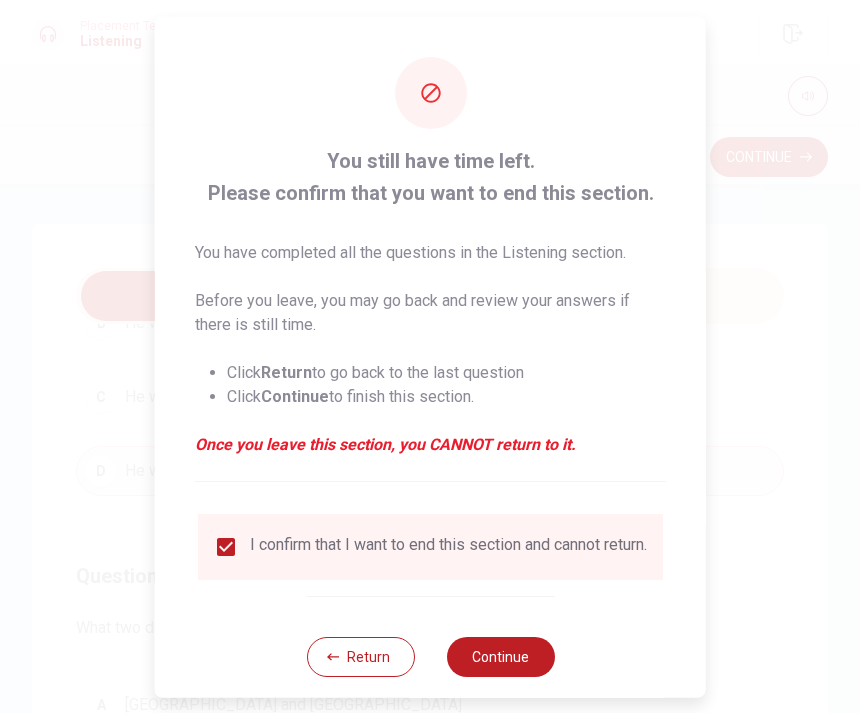 click on "Continue" at bounding box center [500, 656] 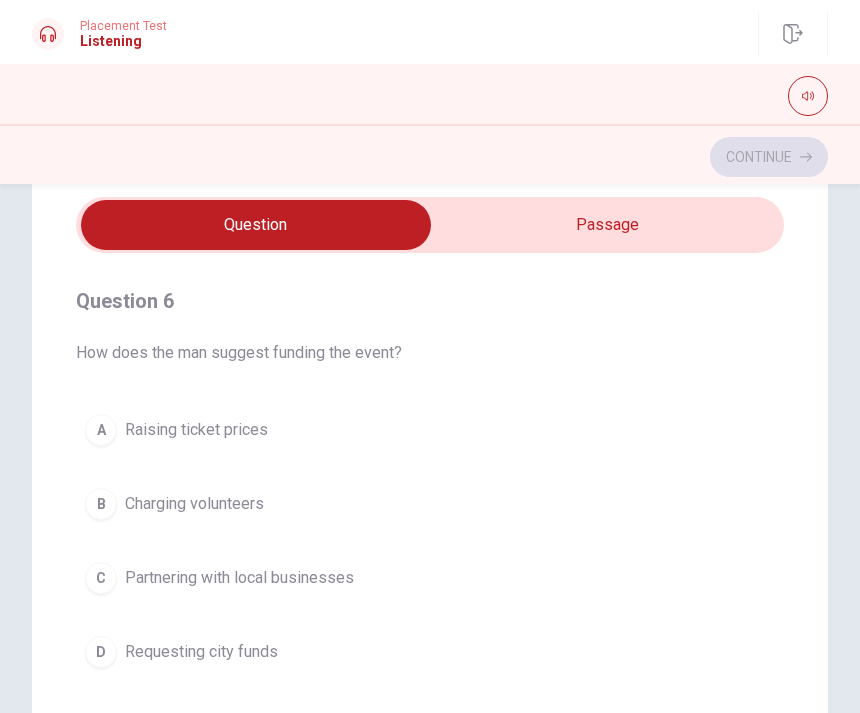 scroll, scrollTop: 65, scrollLeft: 0, axis: vertical 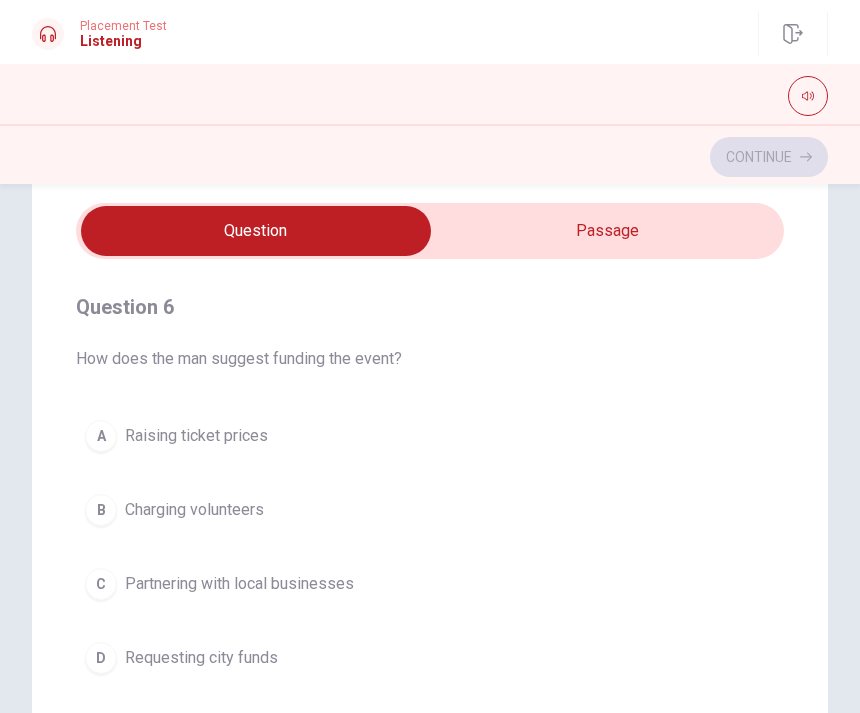 click at bounding box center (256, 231) 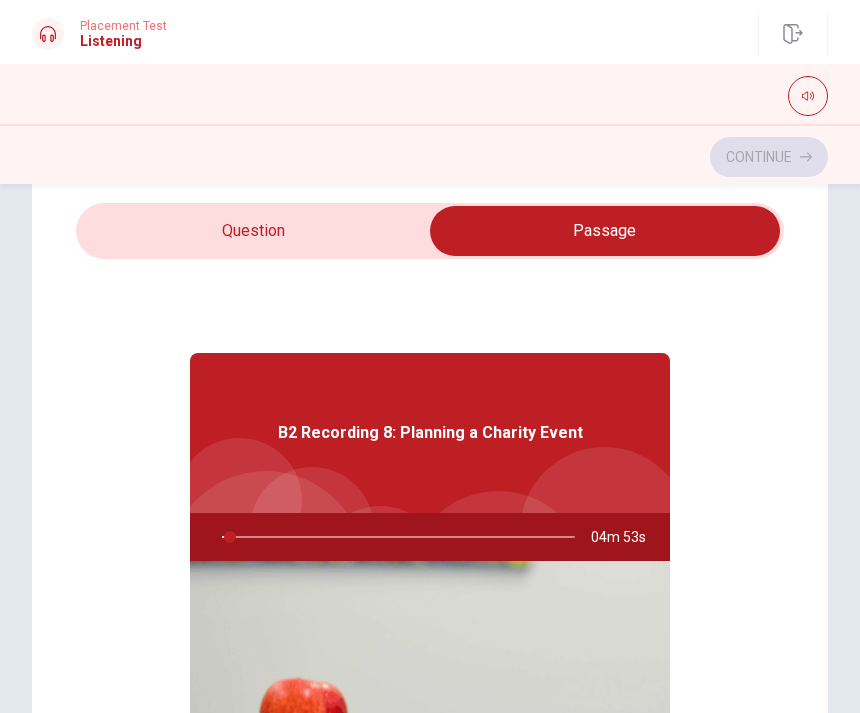 type on "3" 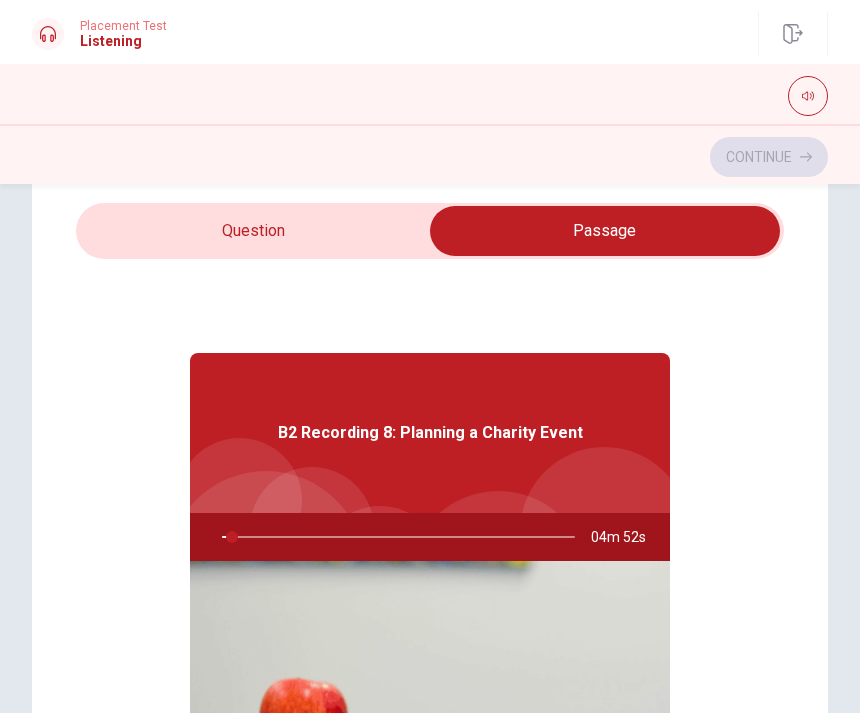 click at bounding box center [605, 231] 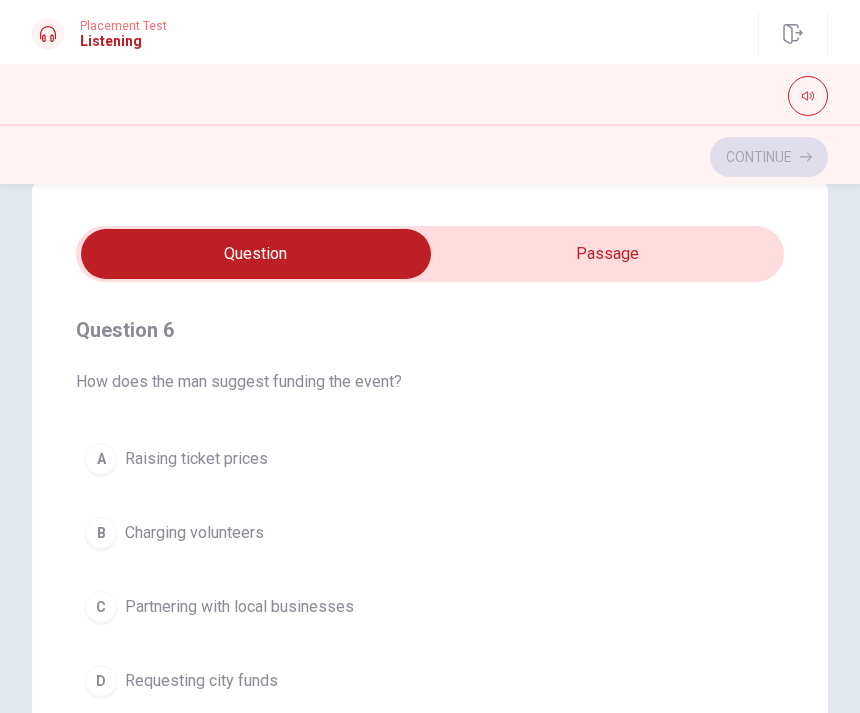 scroll, scrollTop: 43, scrollLeft: 0, axis: vertical 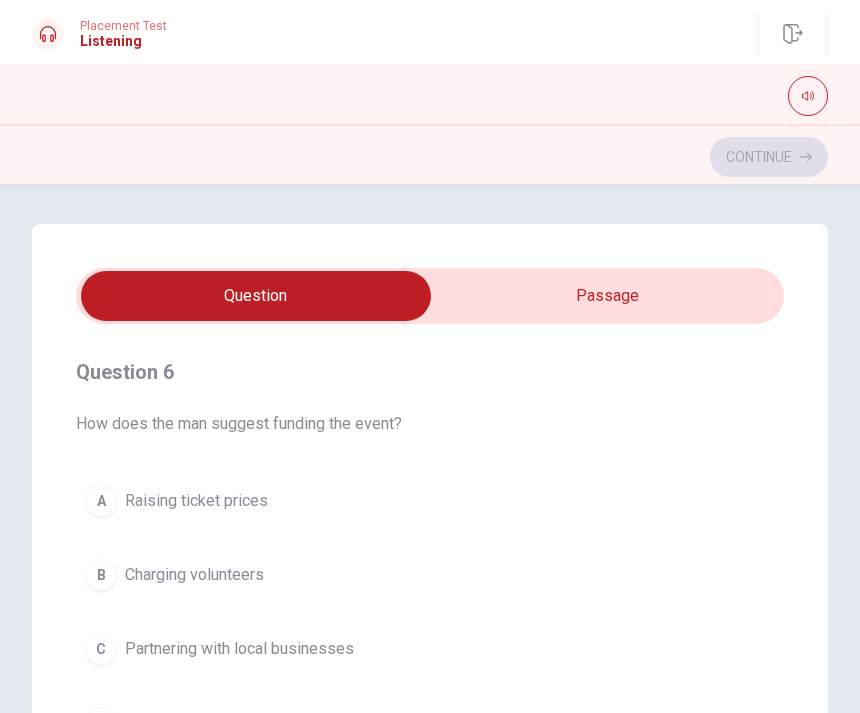 type on "25" 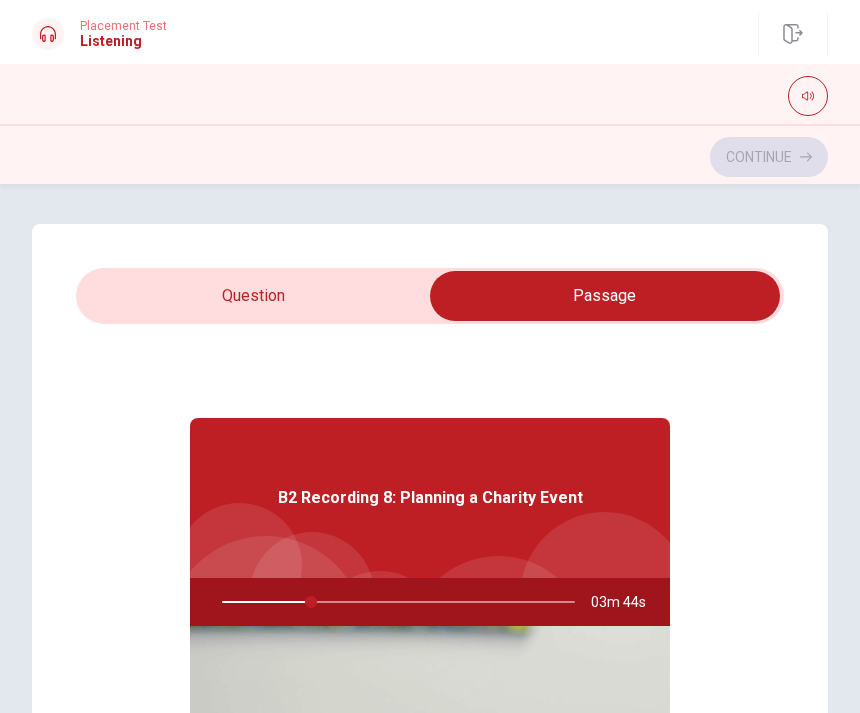 type on "25" 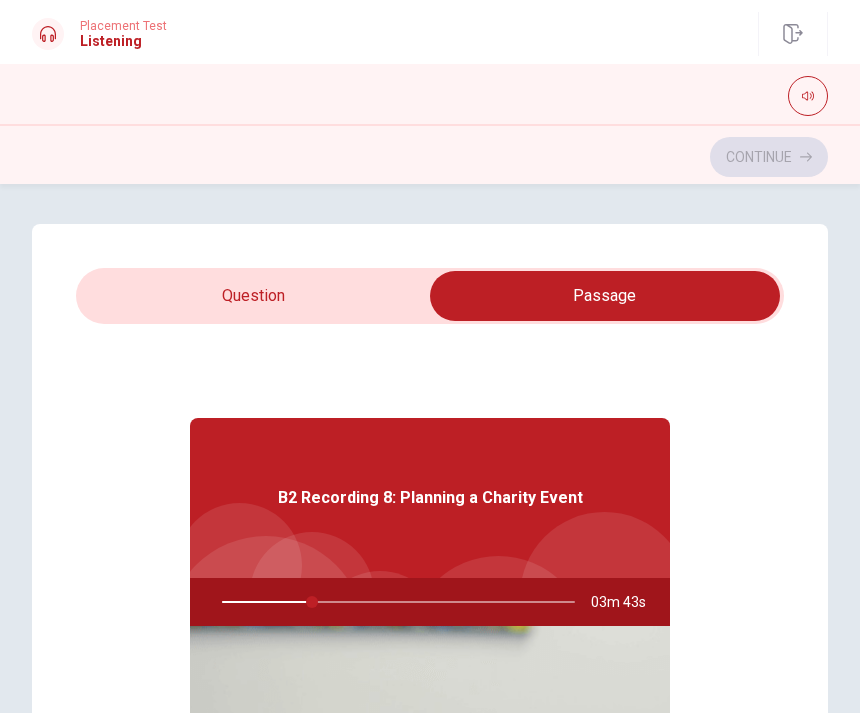 click at bounding box center (605, 296) 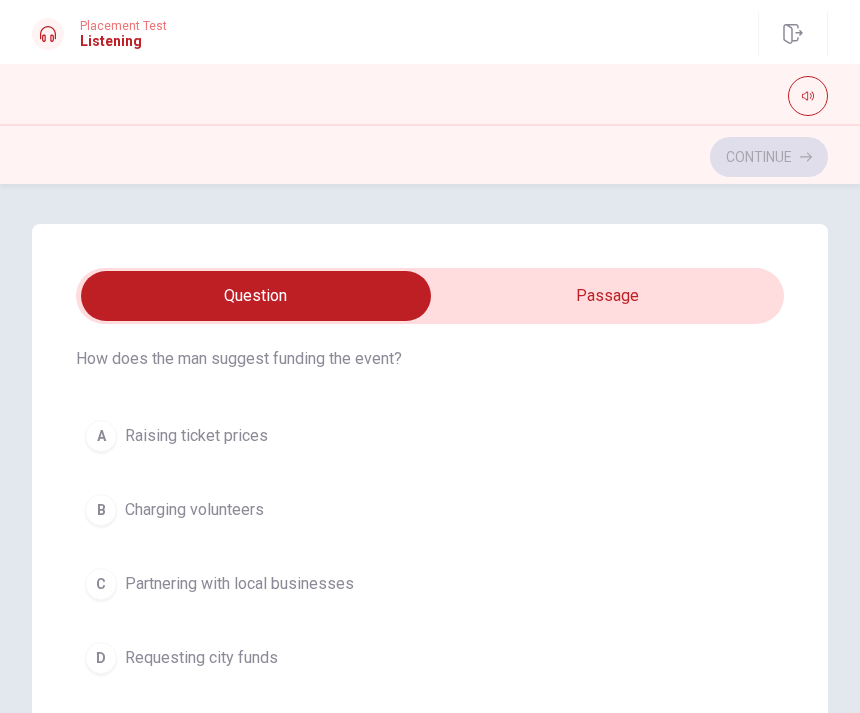 scroll, scrollTop: 67, scrollLeft: 0, axis: vertical 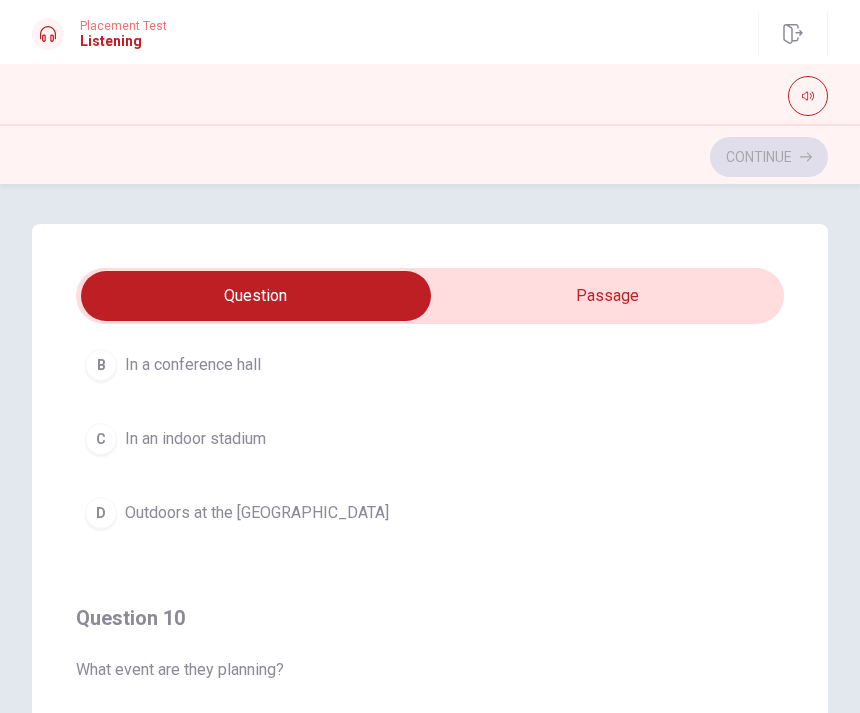 click on "D" at bounding box center (101, 513) 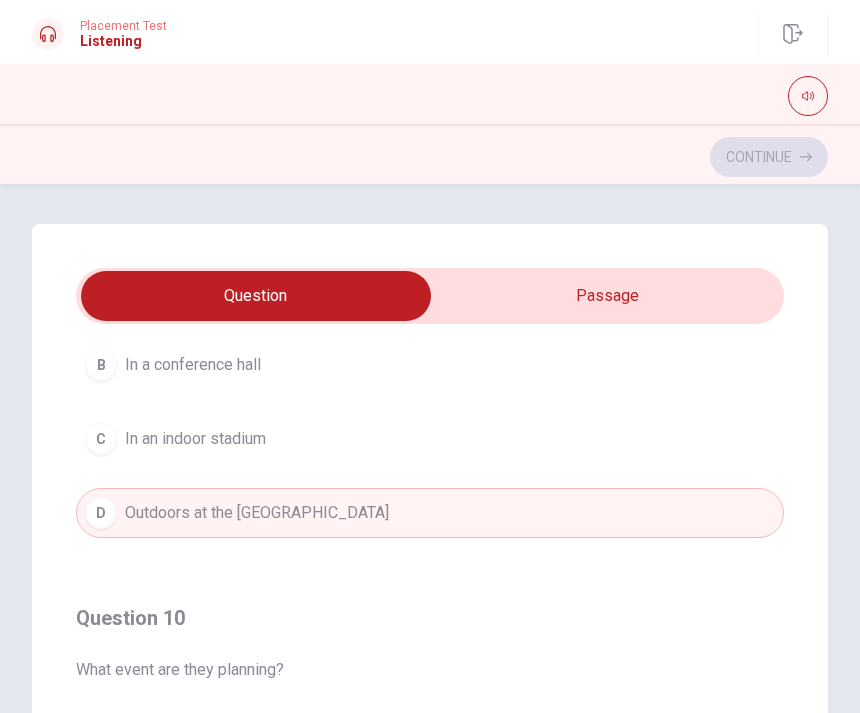 scroll, scrollTop: 1579, scrollLeft: 0, axis: vertical 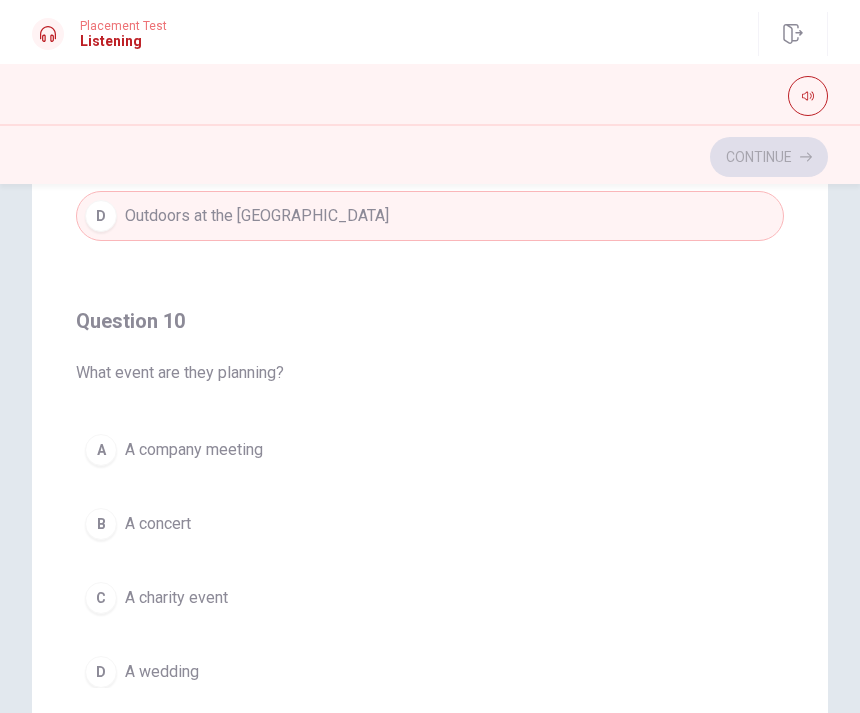 click on "C" at bounding box center [101, 598] 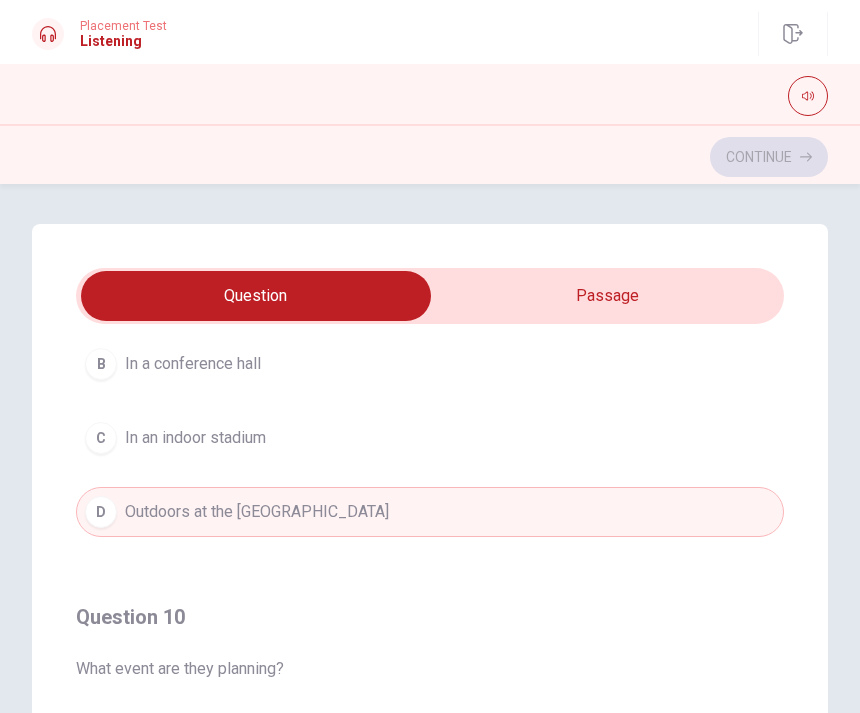 scroll, scrollTop: 0, scrollLeft: 0, axis: both 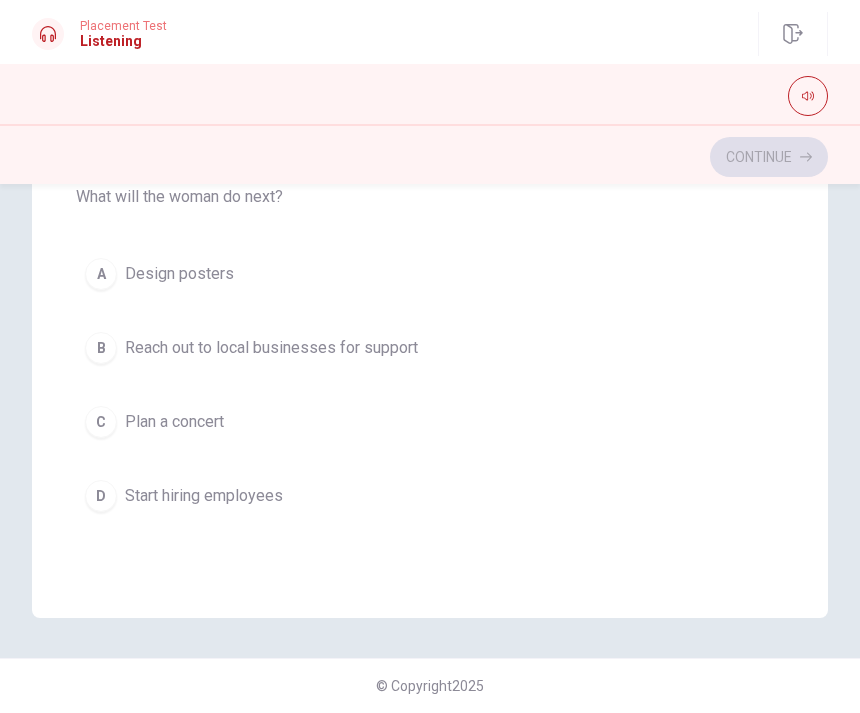 click on "B" at bounding box center (101, 348) 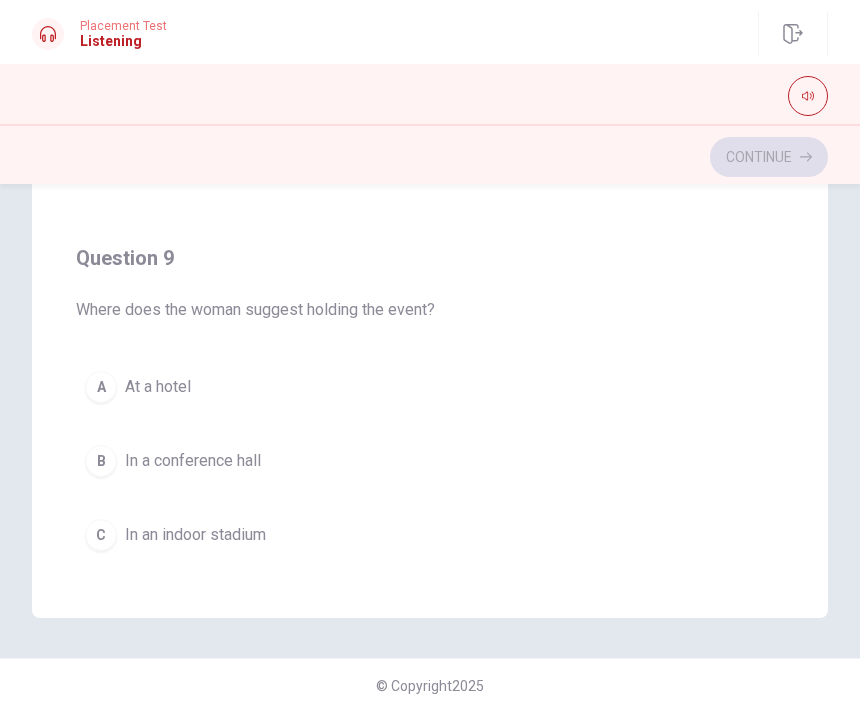 scroll, scrollTop: 1039, scrollLeft: 0, axis: vertical 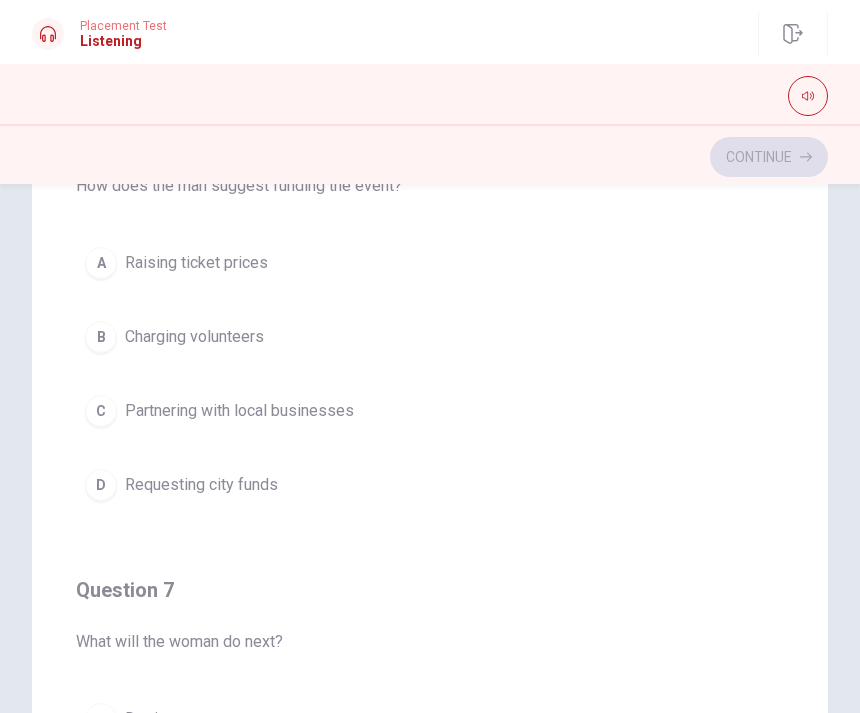 click on "C Partnering with local businesses" at bounding box center (430, 411) 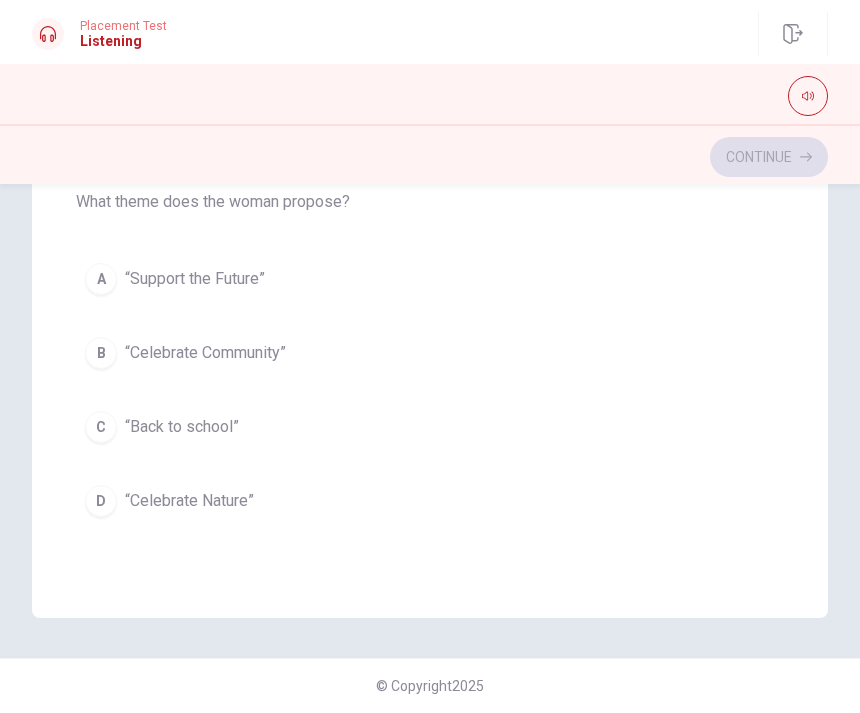 scroll, scrollTop: 733, scrollLeft: 0, axis: vertical 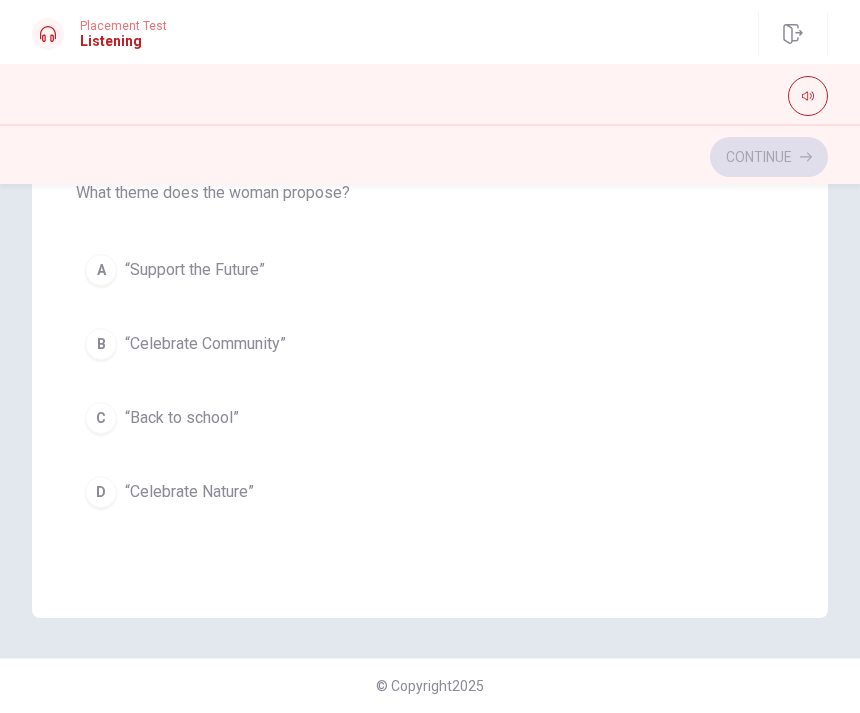 click on "B" at bounding box center [101, 344] 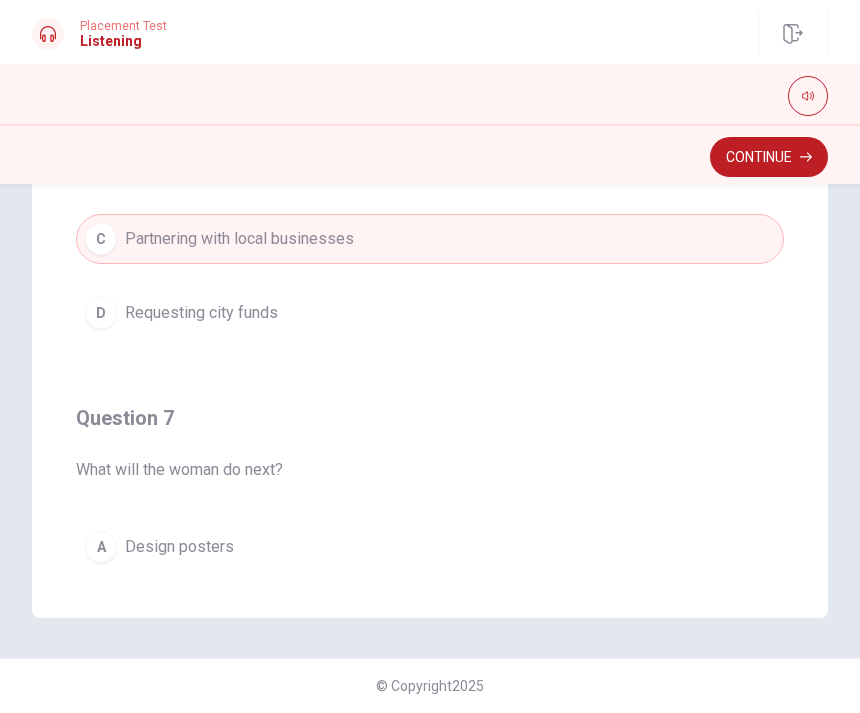 scroll, scrollTop: 0, scrollLeft: 0, axis: both 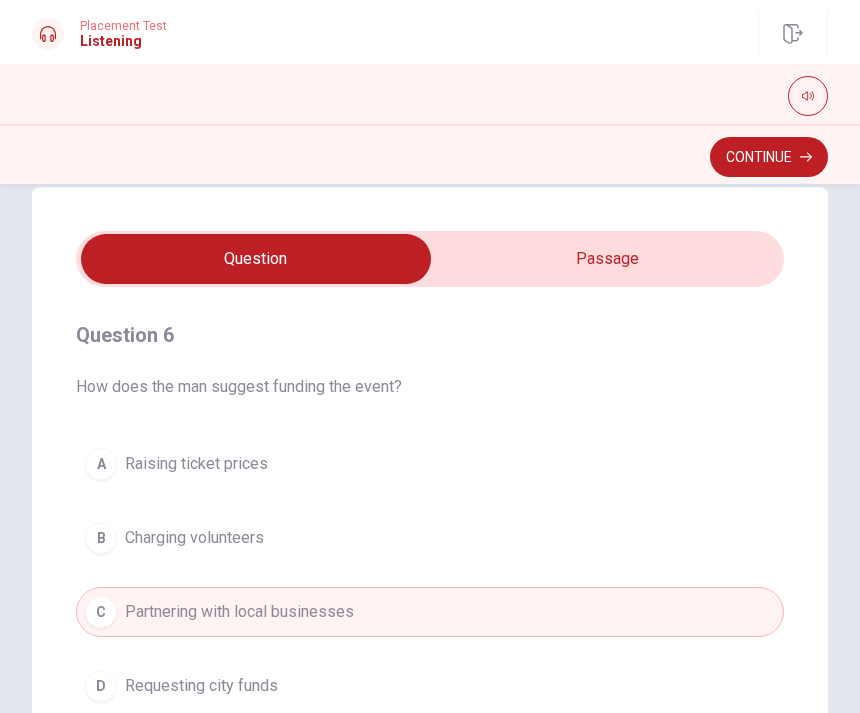 click on "Continue" at bounding box center (769, 157) 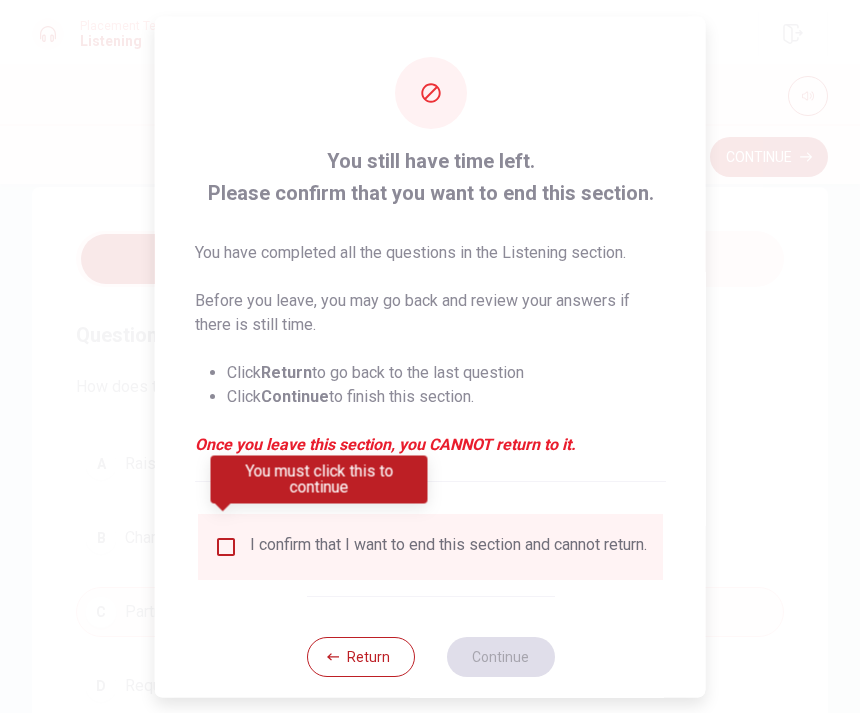 click at bounding box center (226, 546) 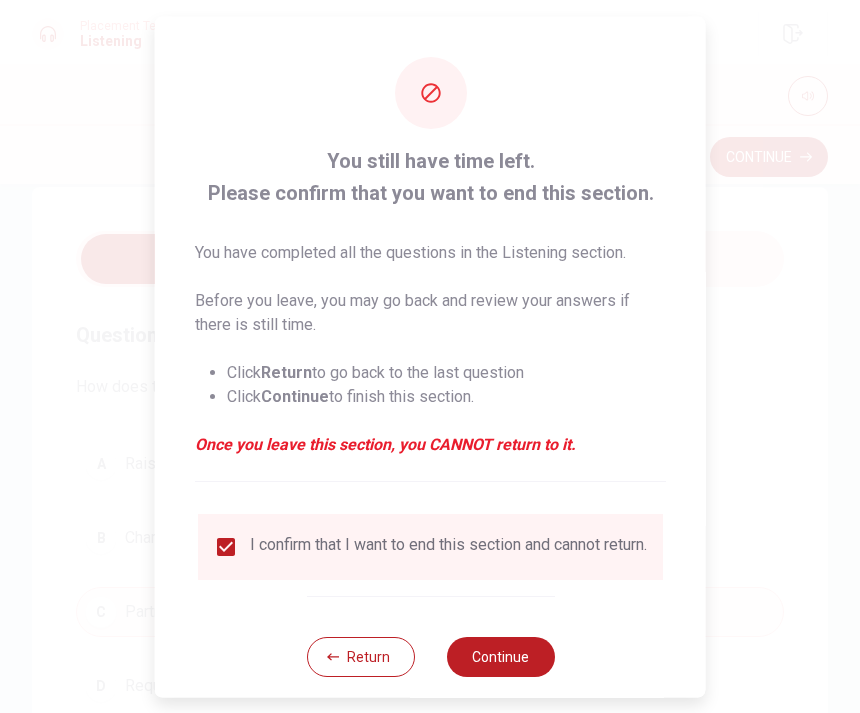 click on "Continue" at bounding box center (500, 656) 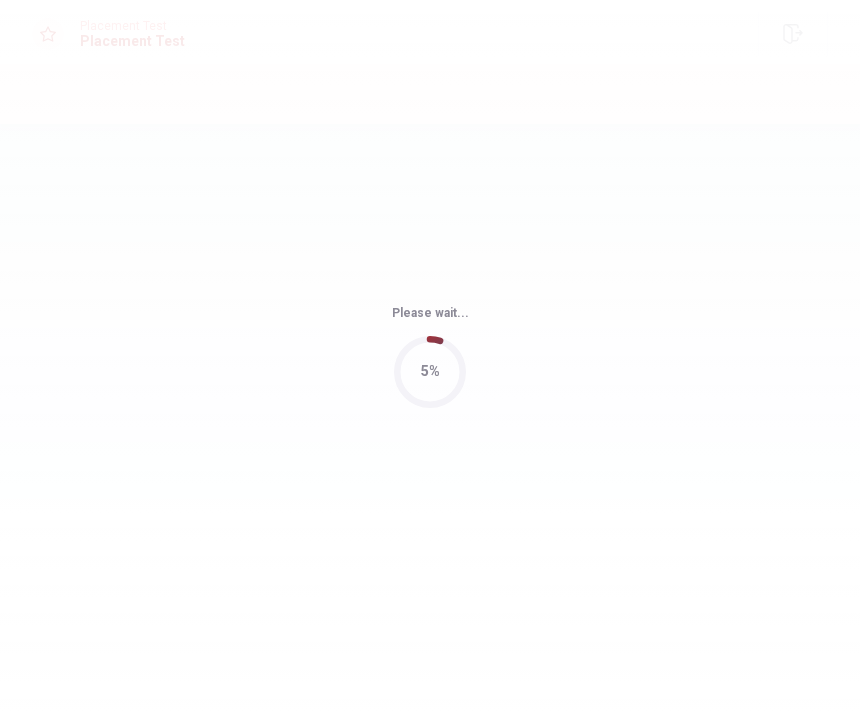 scroll, scrollTop: 0, scrollLeft: 0, axis: both 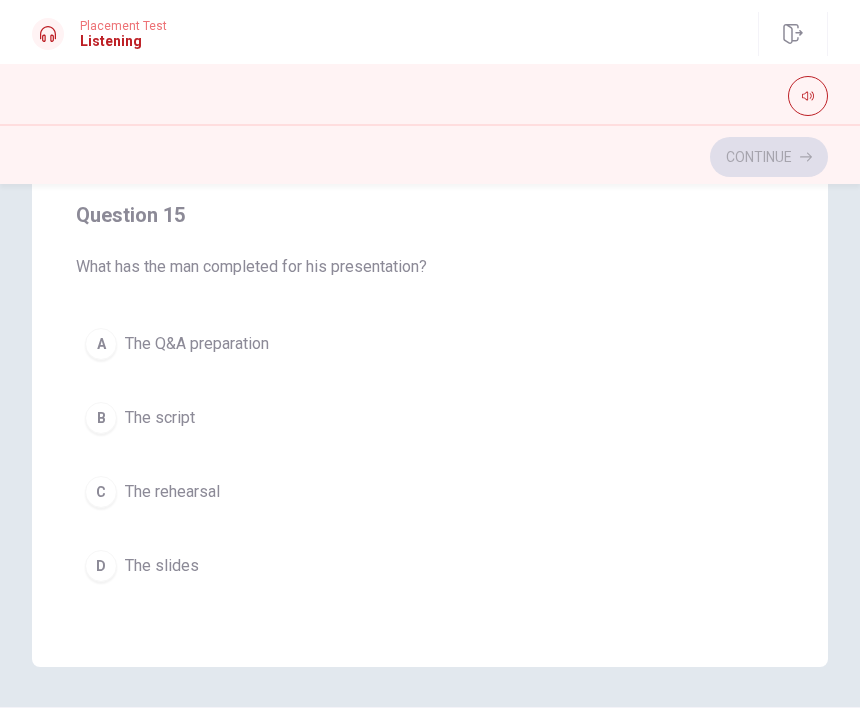 click on "D The slides" at bounding box center (430, 566) 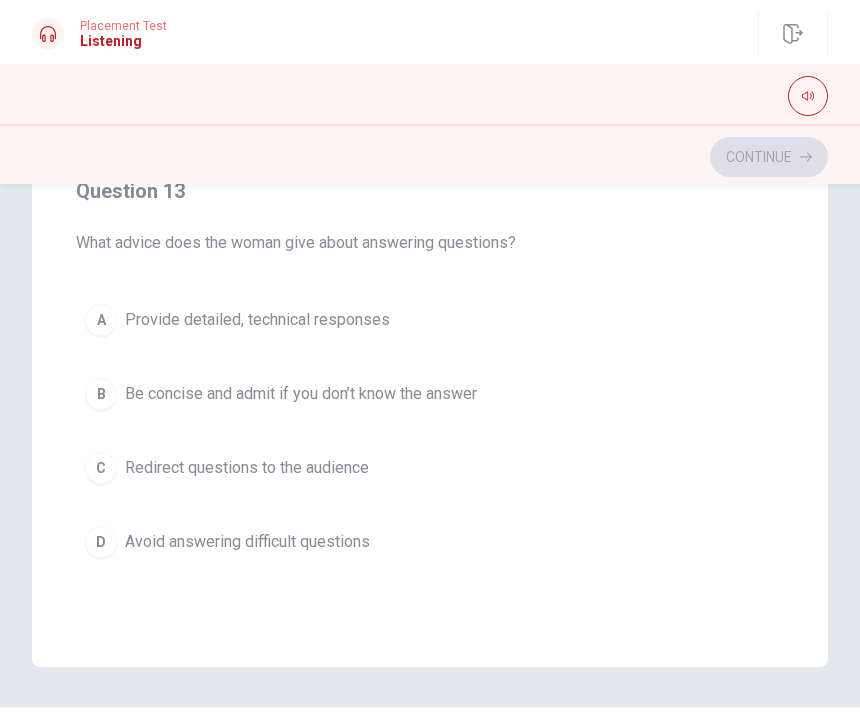 scroll, scrollTop: 733, scrollLeft: 0, axis: vertical 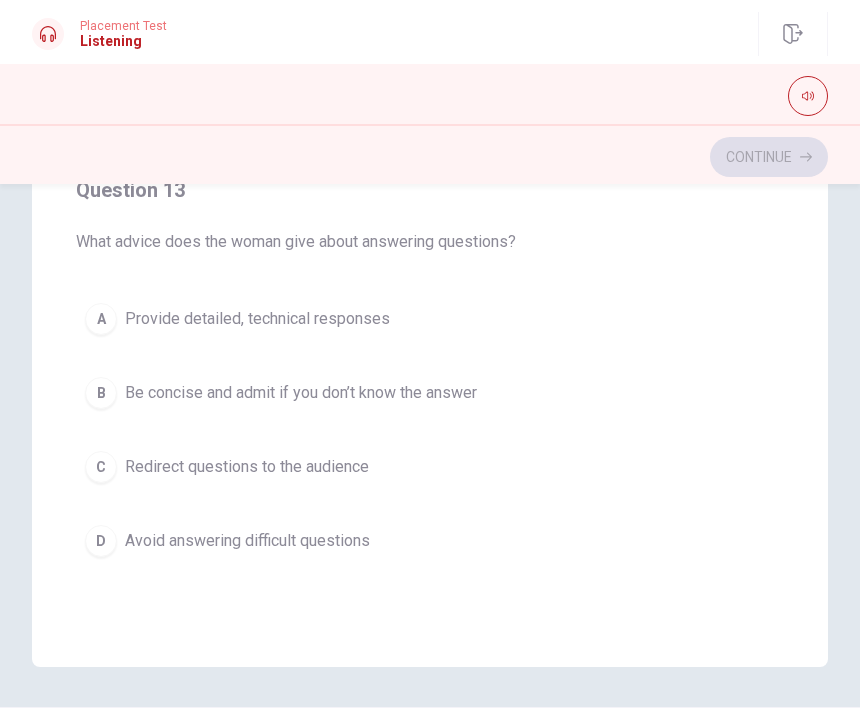 click on "B" at bounding box center [101, 393] 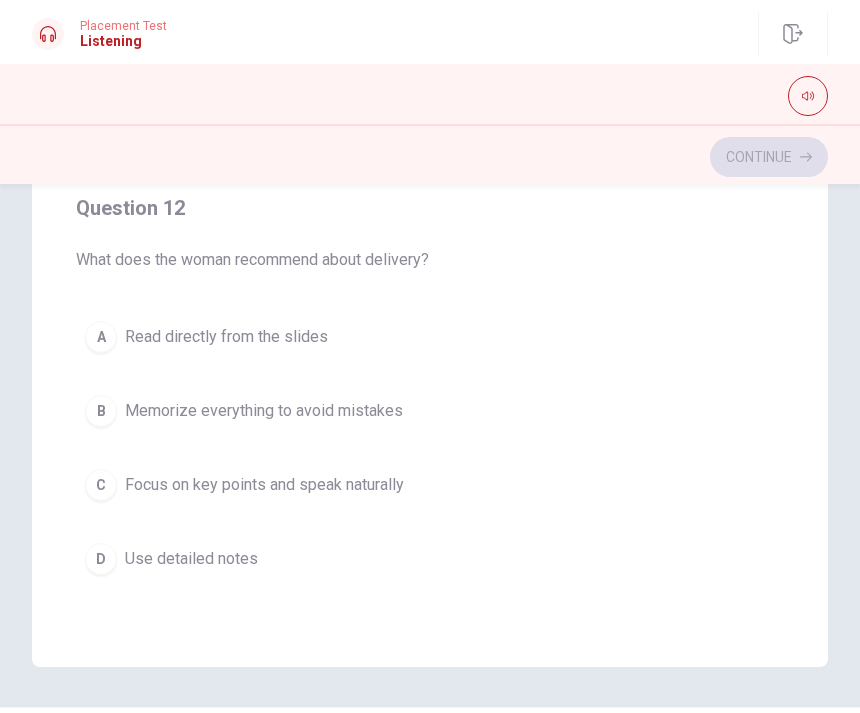 scroll, scrollTop: 257, scrollLeft: 0, axis: vertical 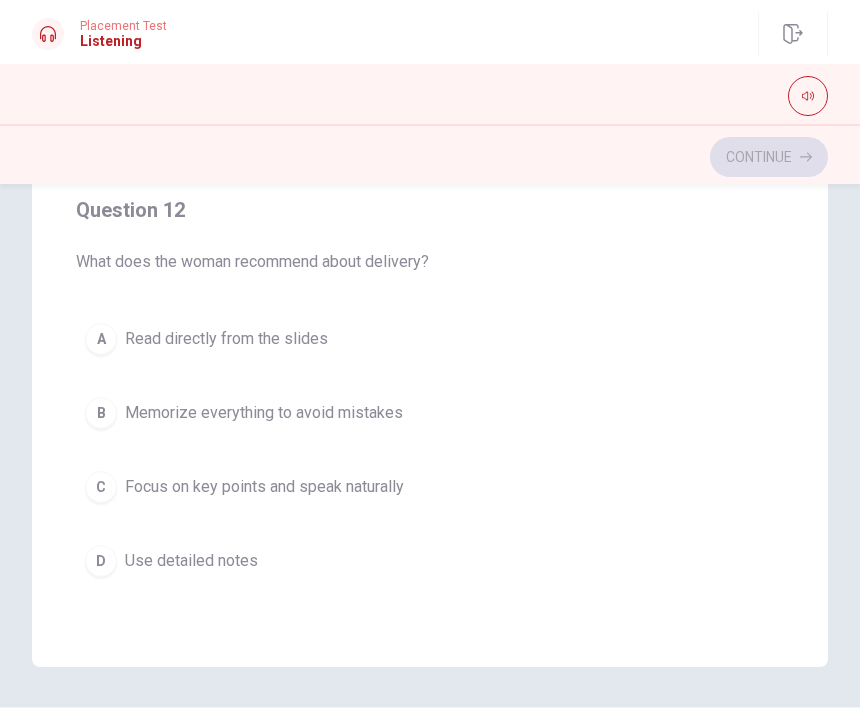 click on "C" at bounding box center (101, 487) 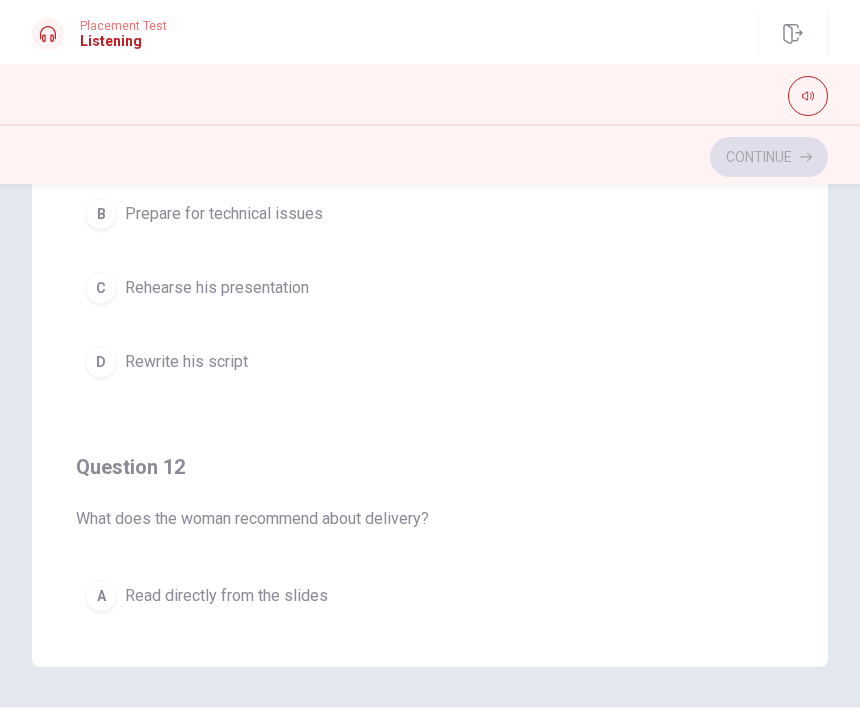 scroll, scrollTop: 0, scrollLeft: 0, axis: both 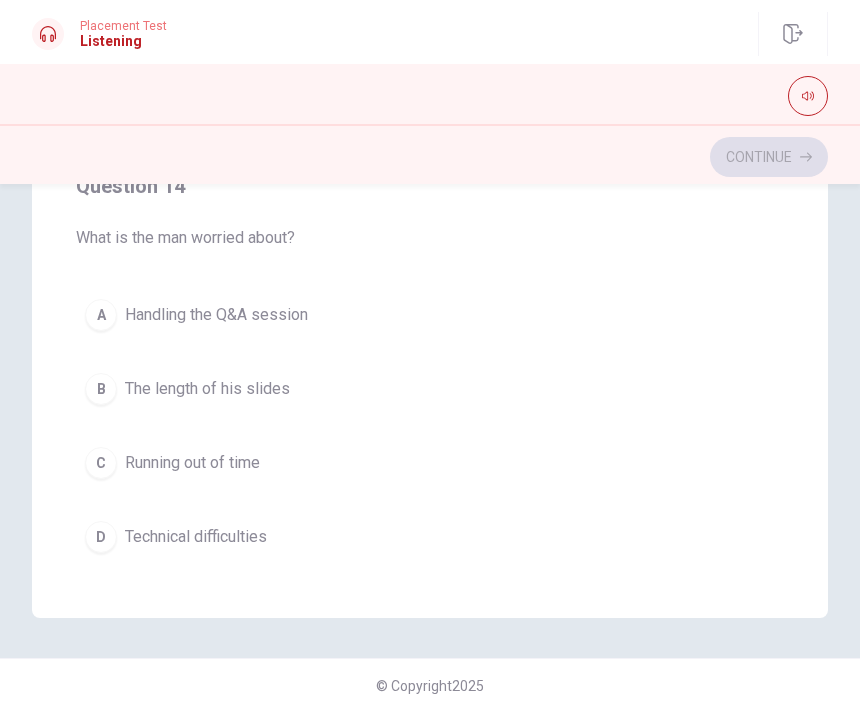 click on "A" at bounding box center (101, 315) 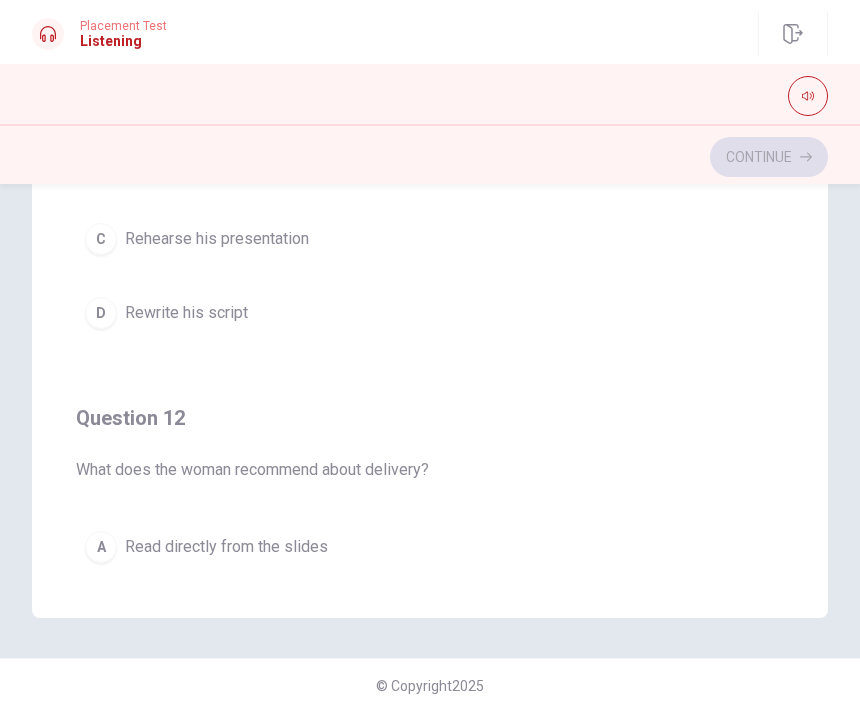 scroll, scrollTop: 0, scrollLeft: 0, axis: both 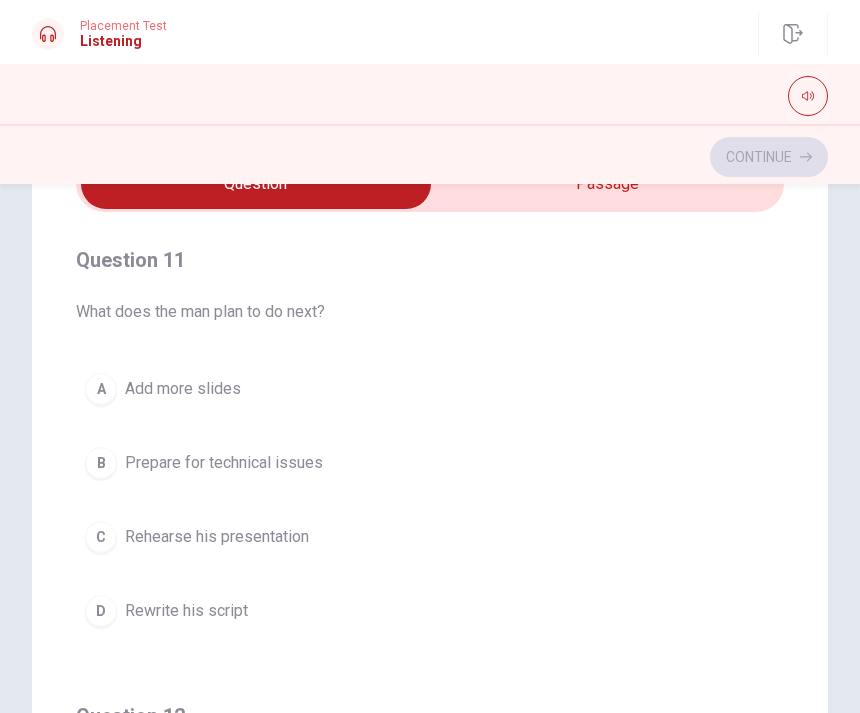 click on "What does the man plan to do next?" at bounding box center [430, 312] 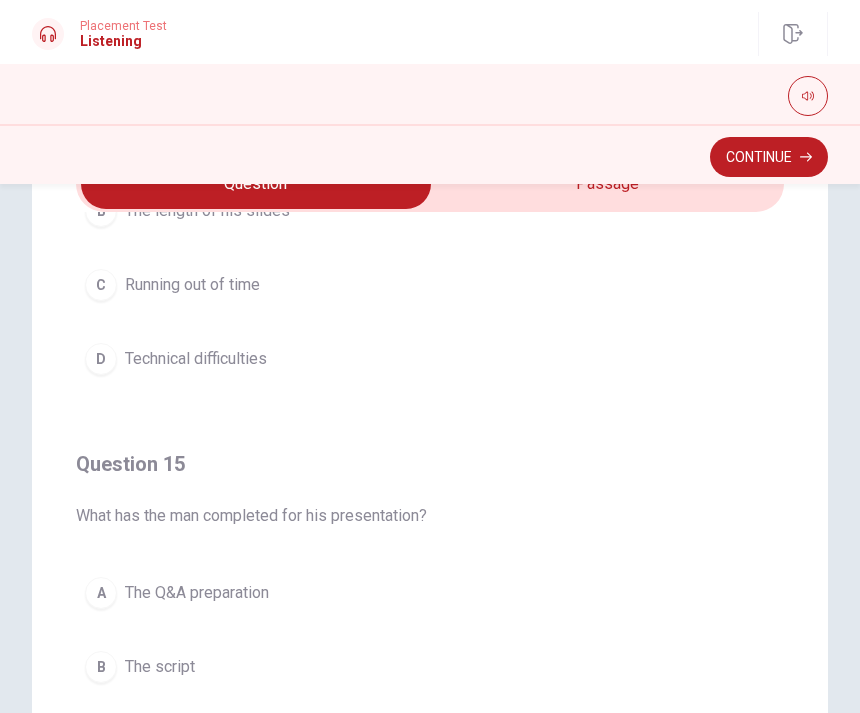 scroll, scrollTop: 1620, scrollLeft: 0, axis: vertical 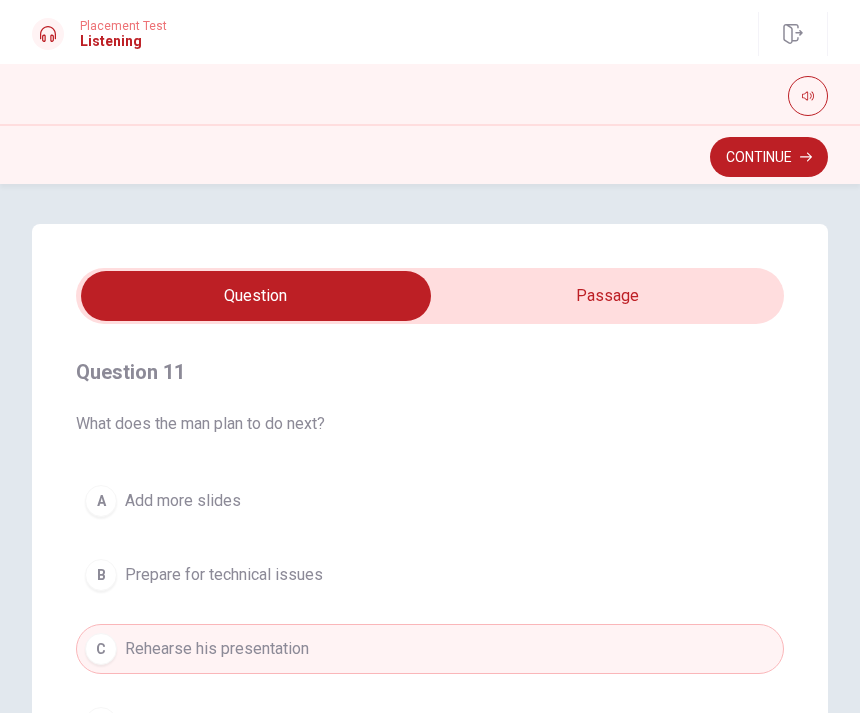 click on "Continue" at bounding box center [769, 157] 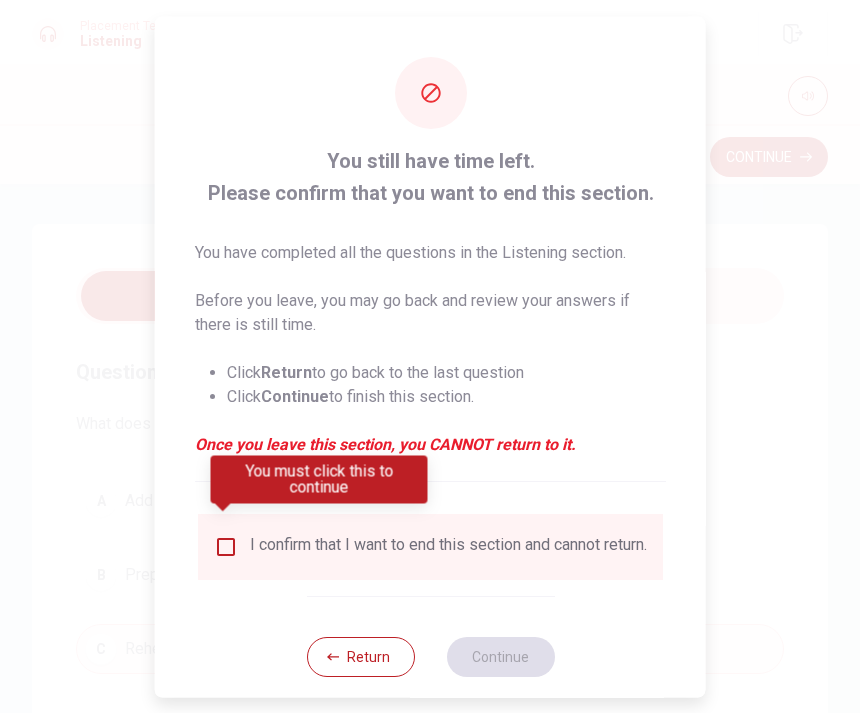 click at bounding box center (226, 546) 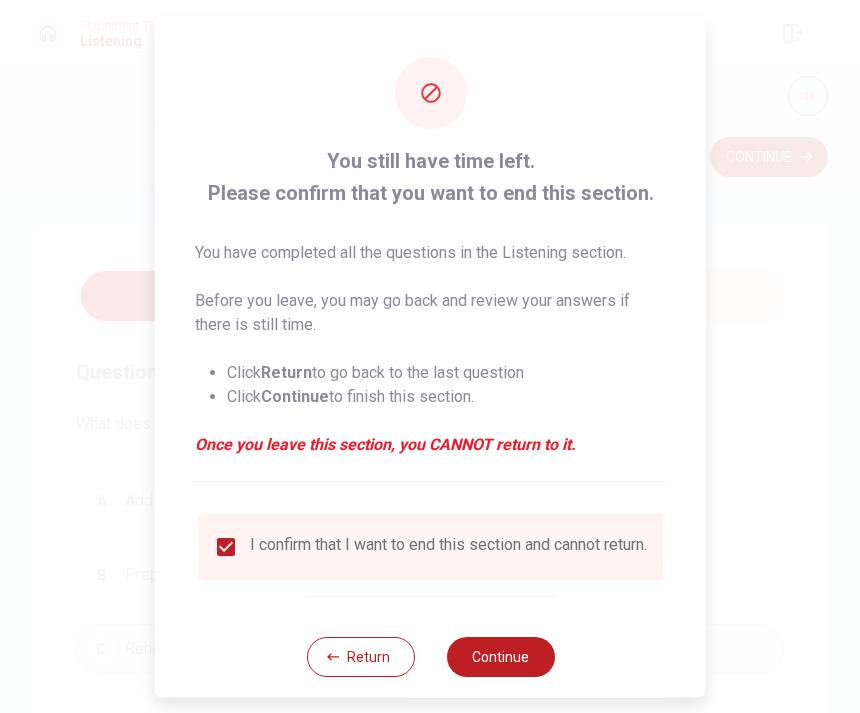 click on "Continue" at bounding box center (500, 656) 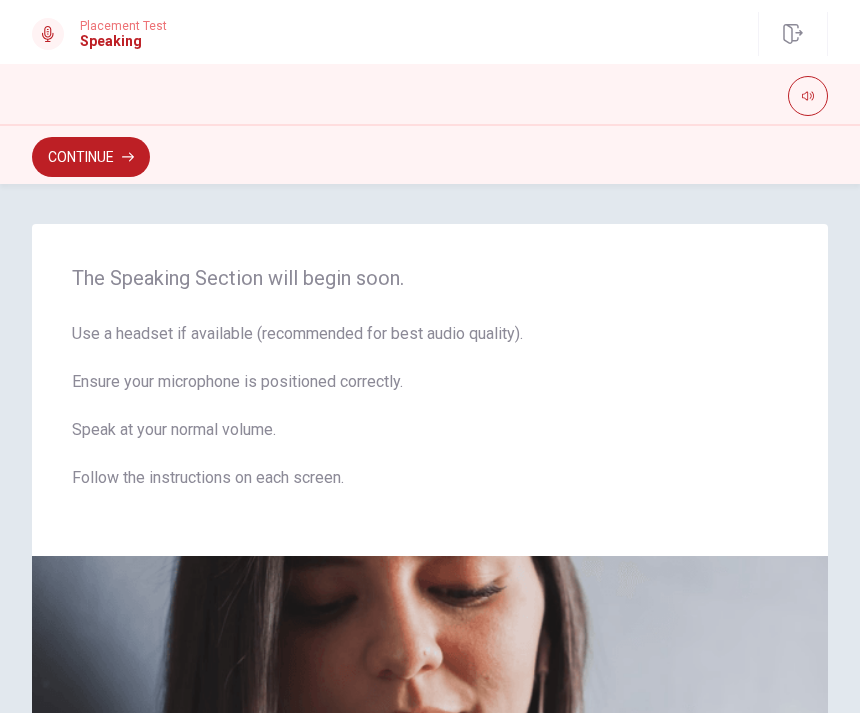 scroll, scrollTop: 0, scrollLeft: 0, axis: both 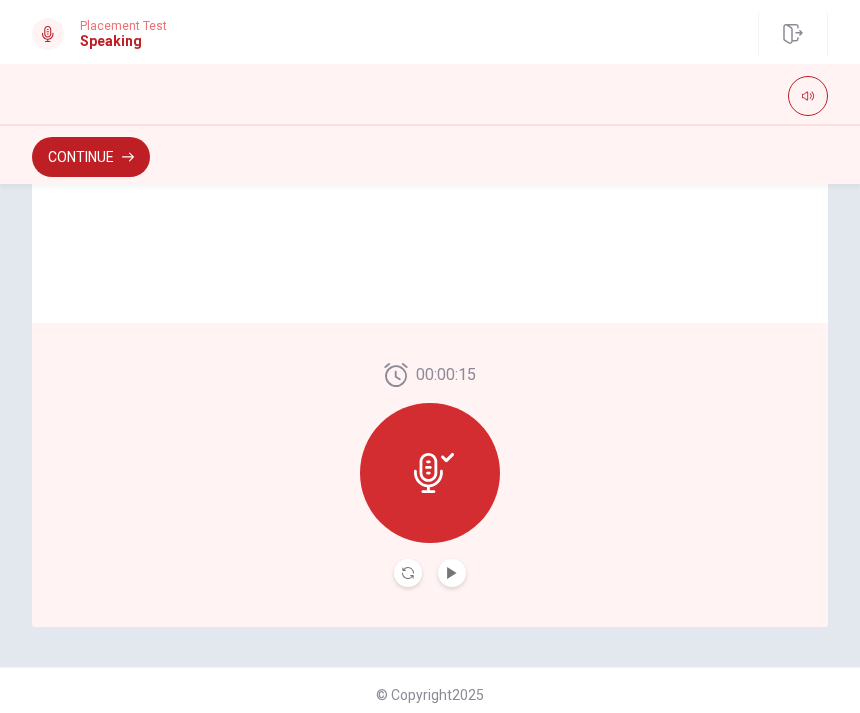 click at bounding box center (452, 573) 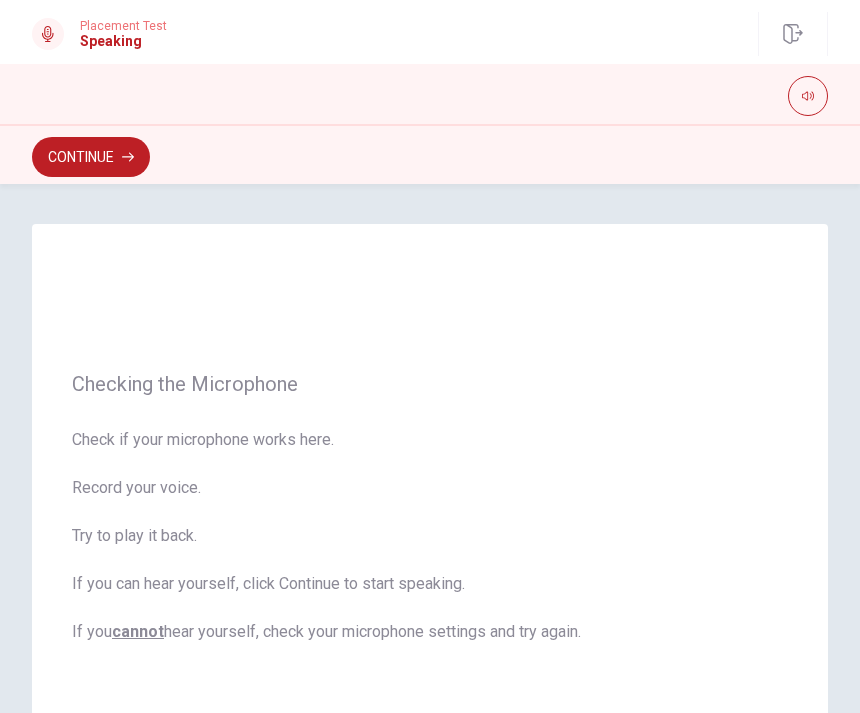 scroll, scrollTop: 0, scrollLeft: 0, axis: both 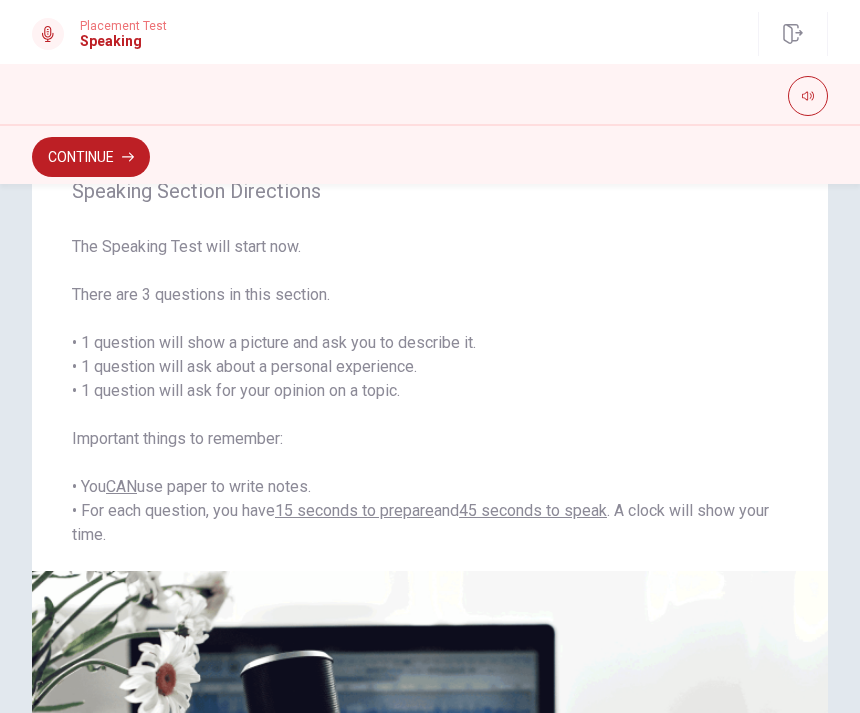 click on "Continue" at bounding box center [91, 157] 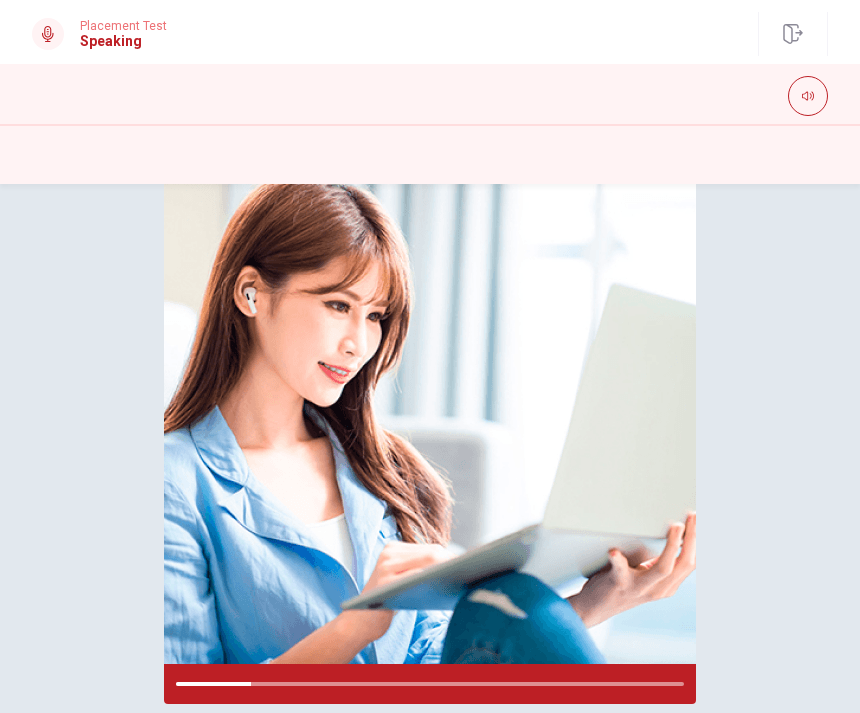 scroll, scrollTop: 187, scrollLeft: 0, axis: vertical 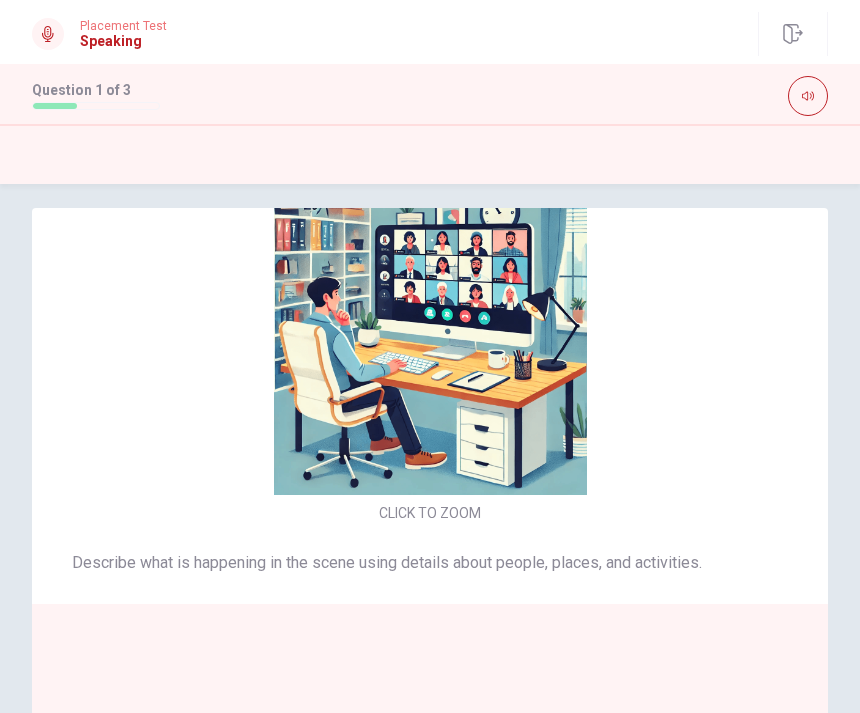 click at bounding box center (430, 338) 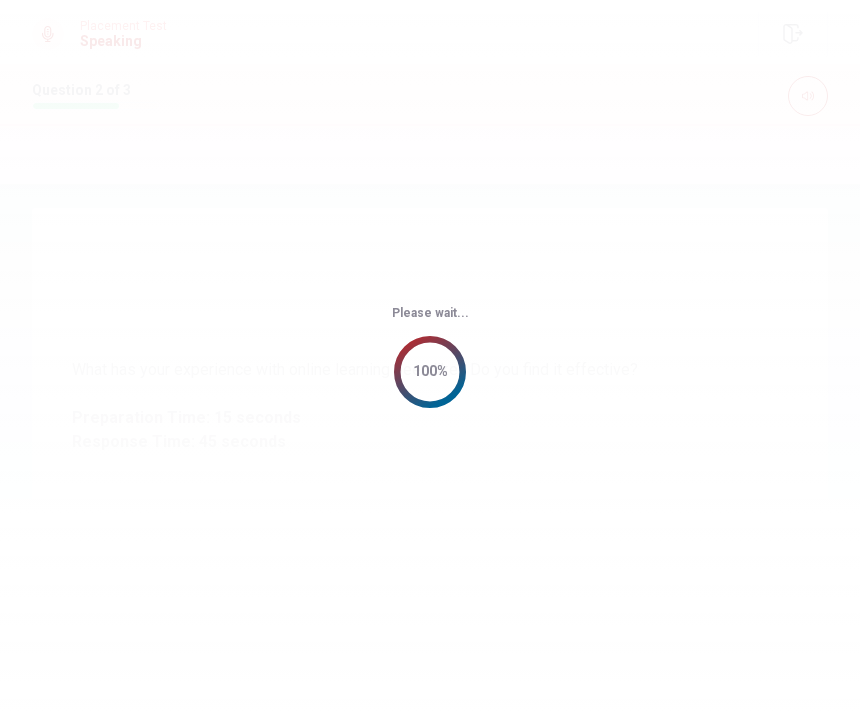 scroll, scrollTop: 0, scrollLeft: 0, axis: both 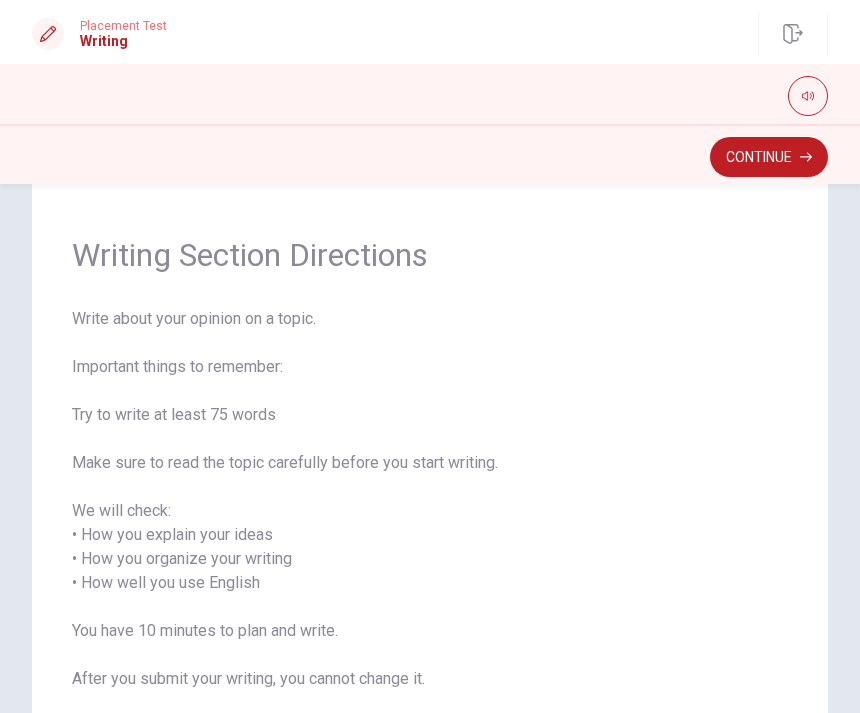 click on "Continue" at bounding box center (769, 157) 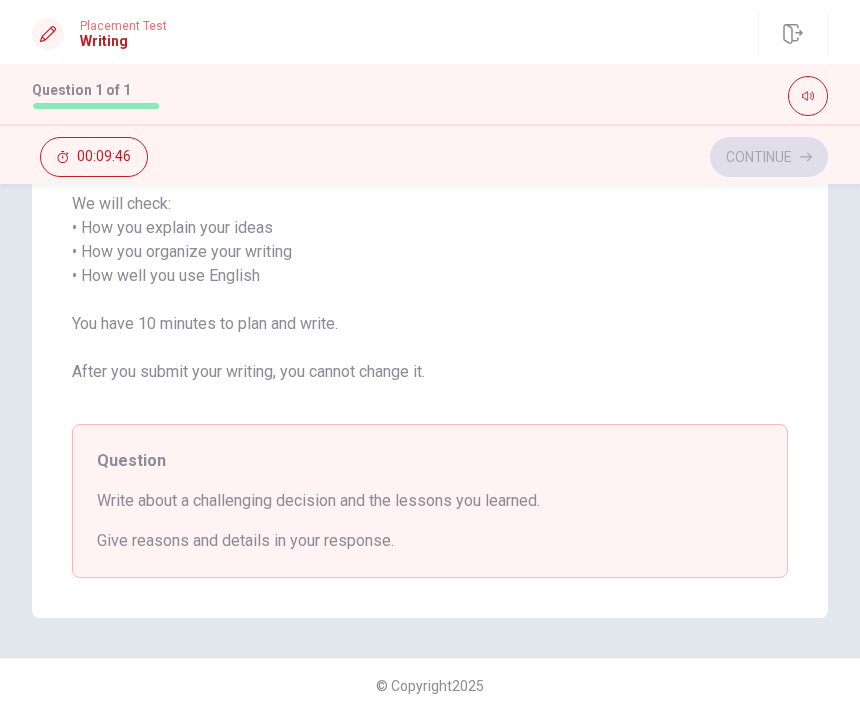 scroll, scrollTop: 408, scrollLeft: 0, axis: vertical 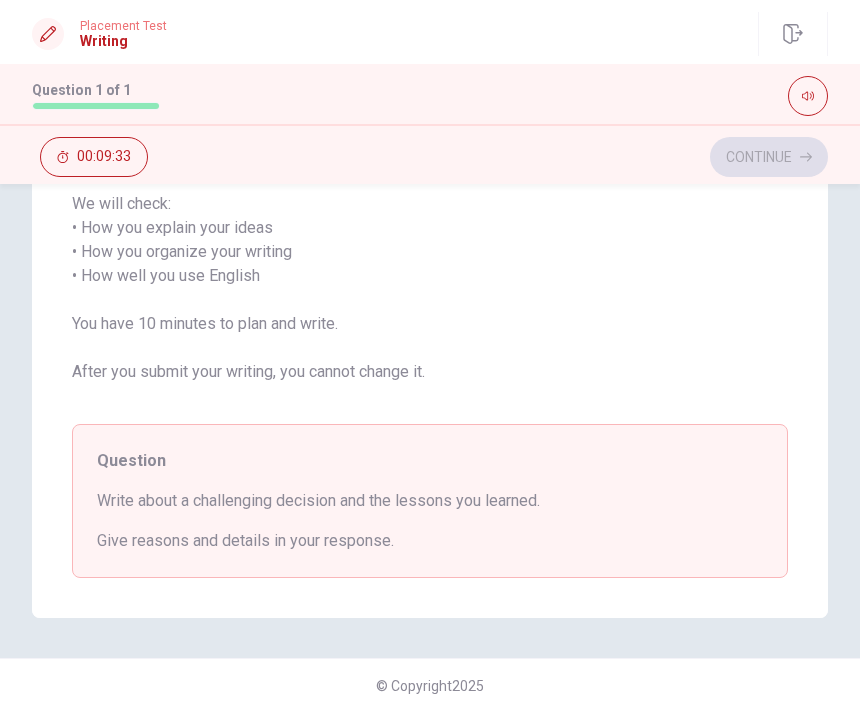 click on "Placement Test   Writing Question 1 of 1 Continue 00:09:33" at bounding box center (430, 32) 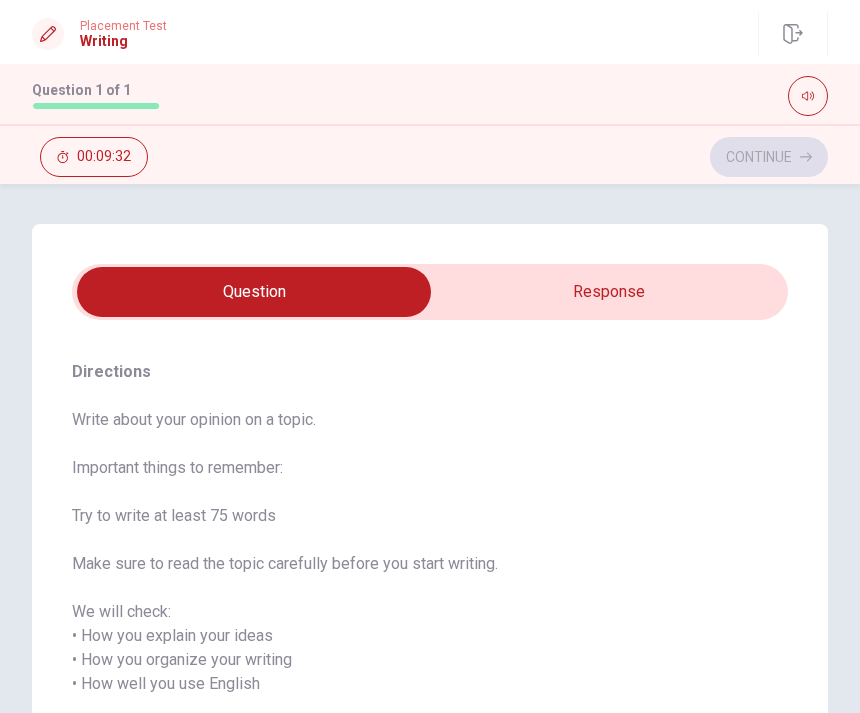 scroll, scrollTop: -1, scrollLeft: 0, axis: vertical 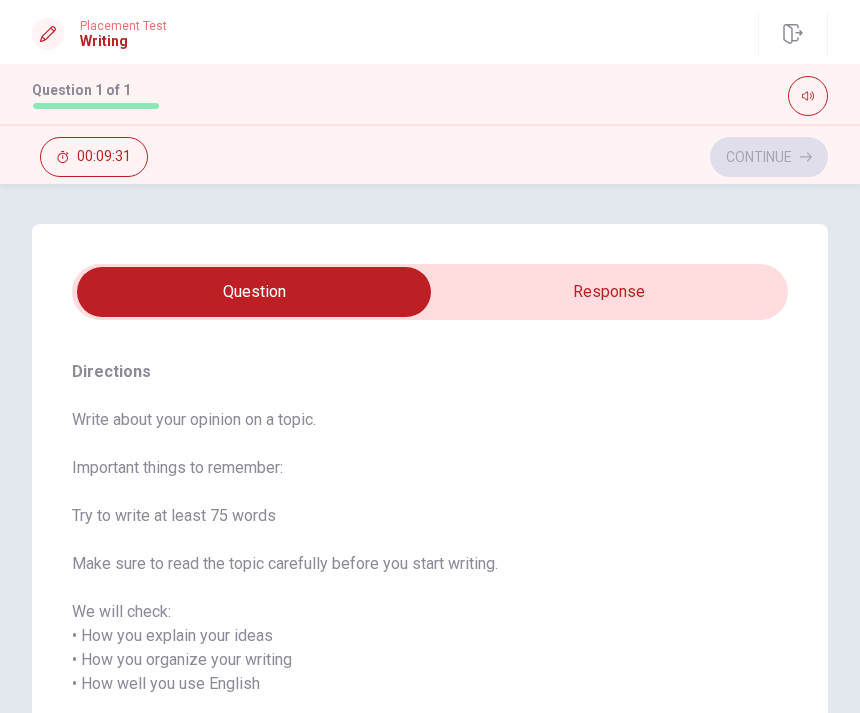 click at bounding box center (254, 292) 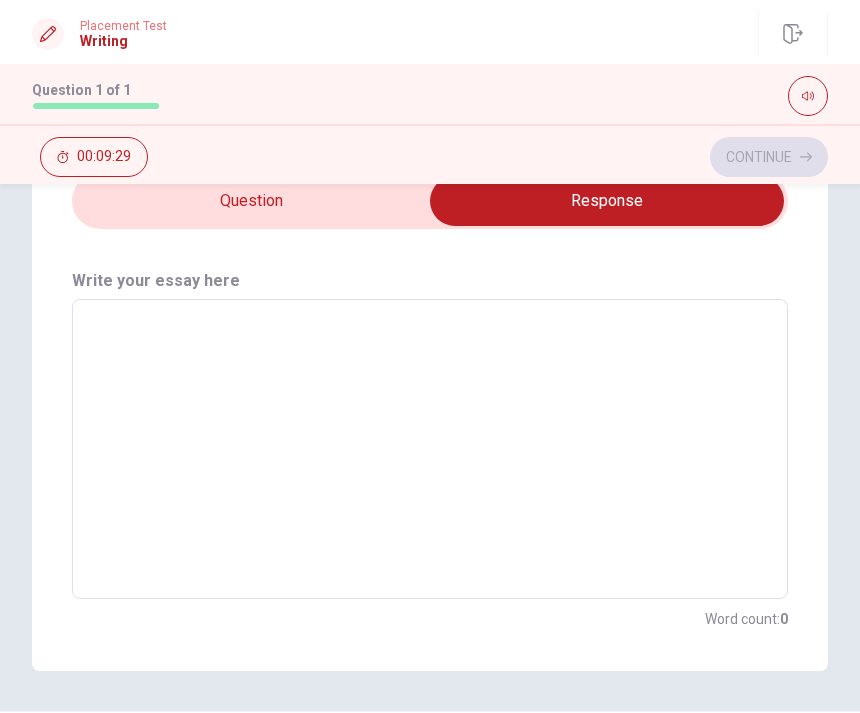 scroll, scrollTop: 80, scrollLeft: 0, axis: vertical 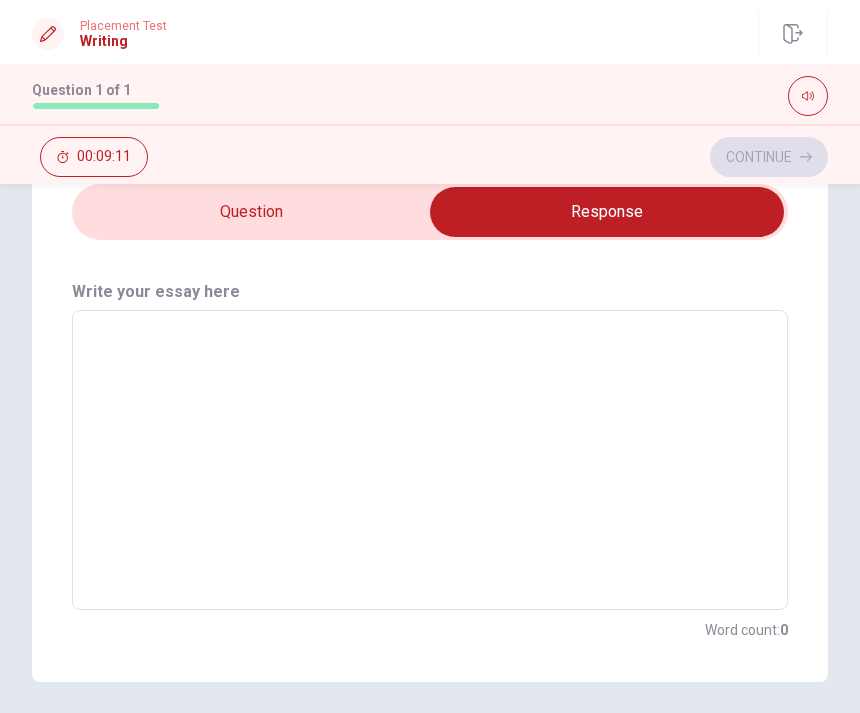 click at bounding box center (430, 460) 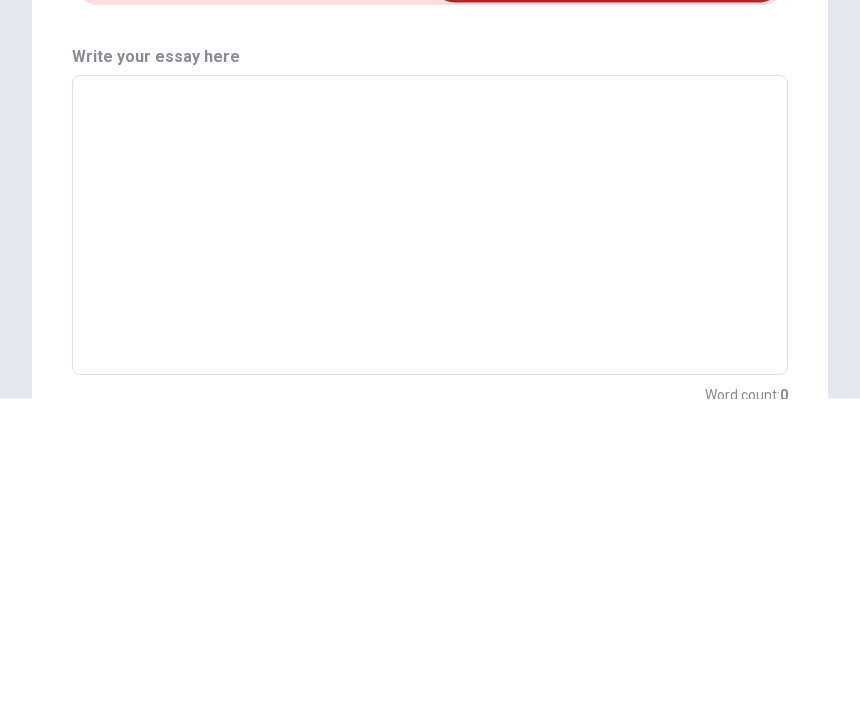 scroll, scrollTop: 0, scrollLeft: 0, axis: both 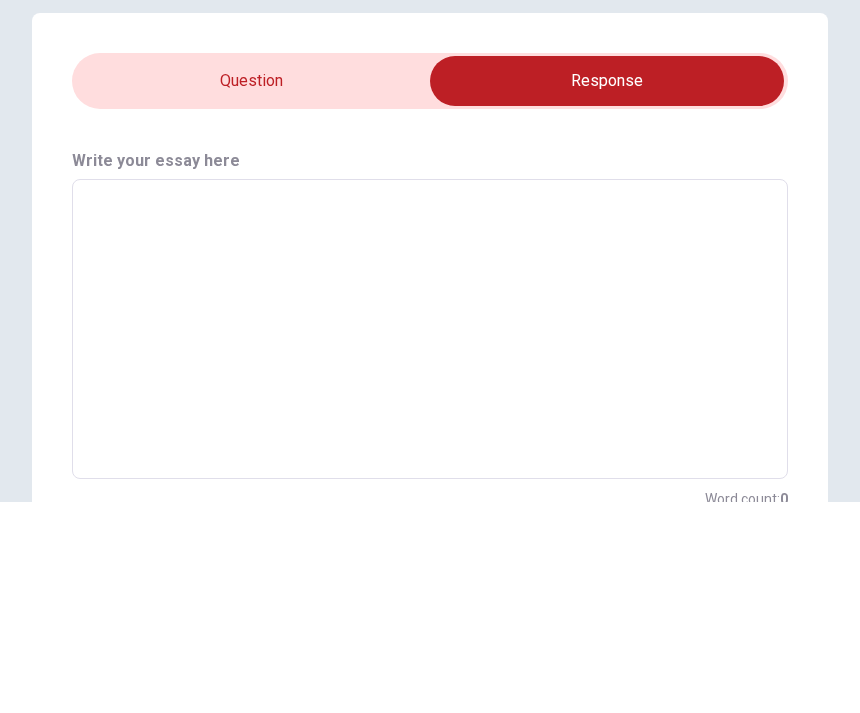 type on "I" 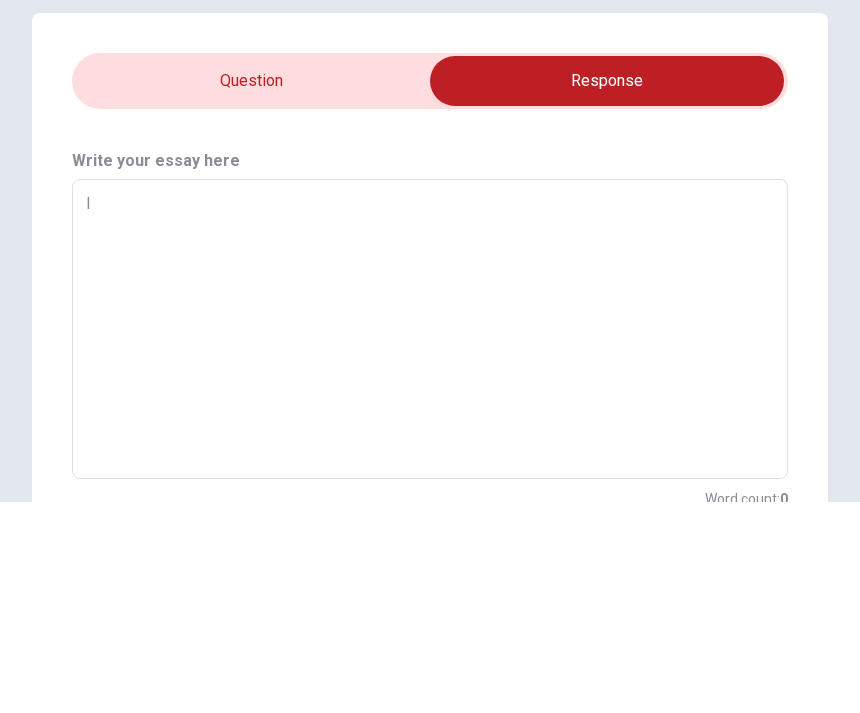 type on "x" 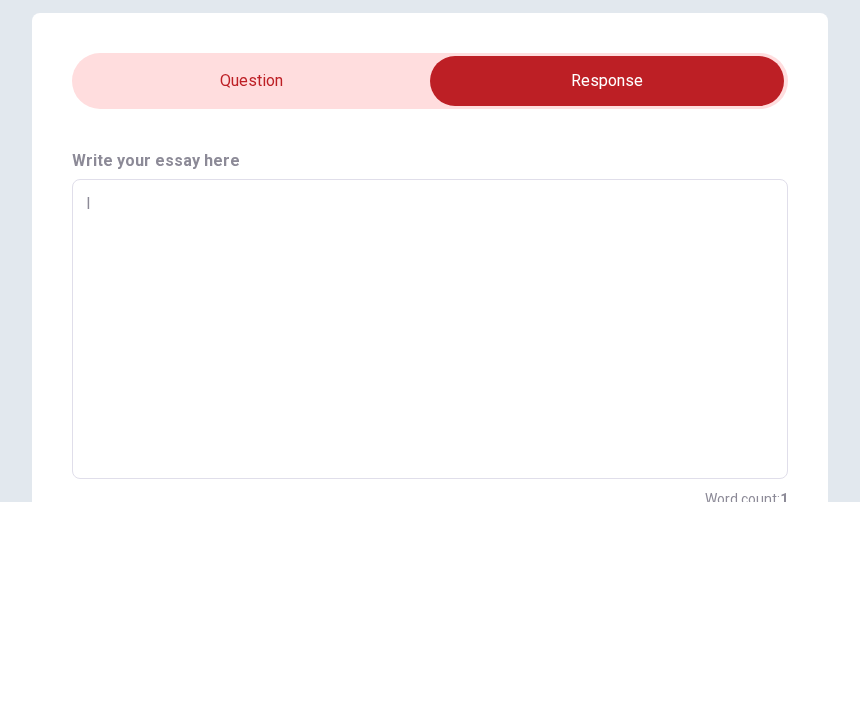 type on "I" 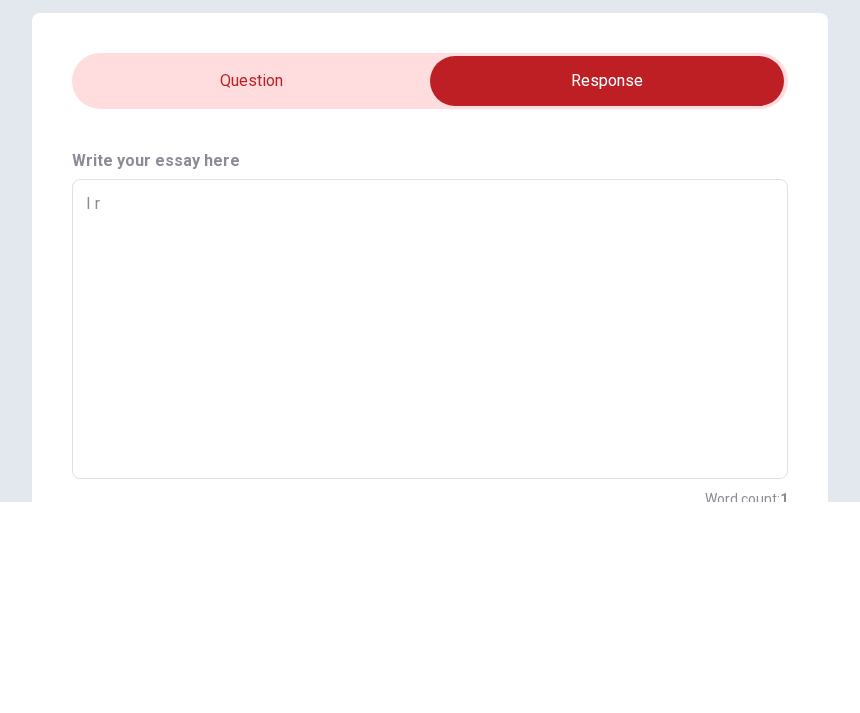 type on "x" 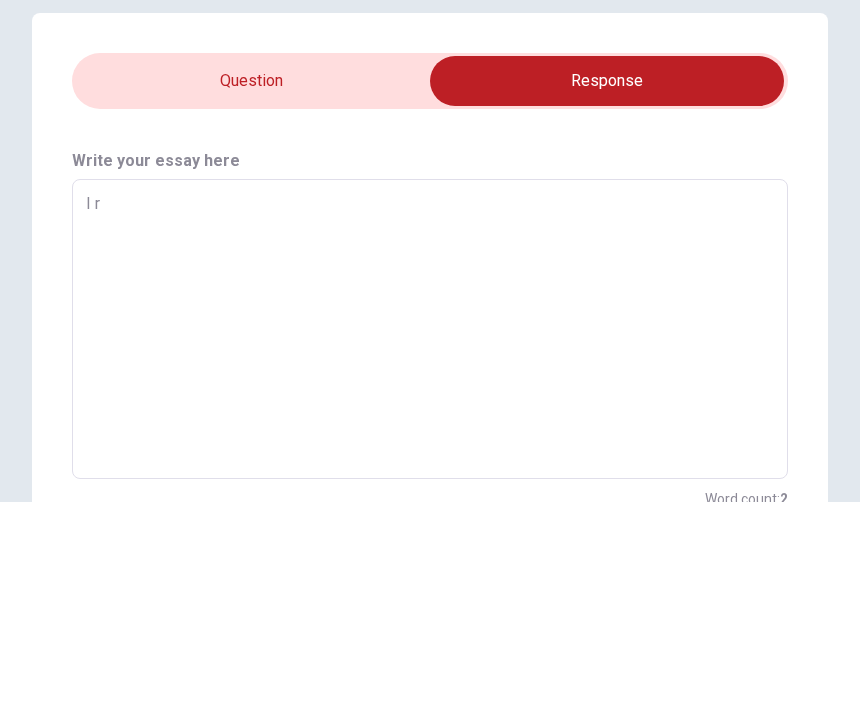type on "I re" 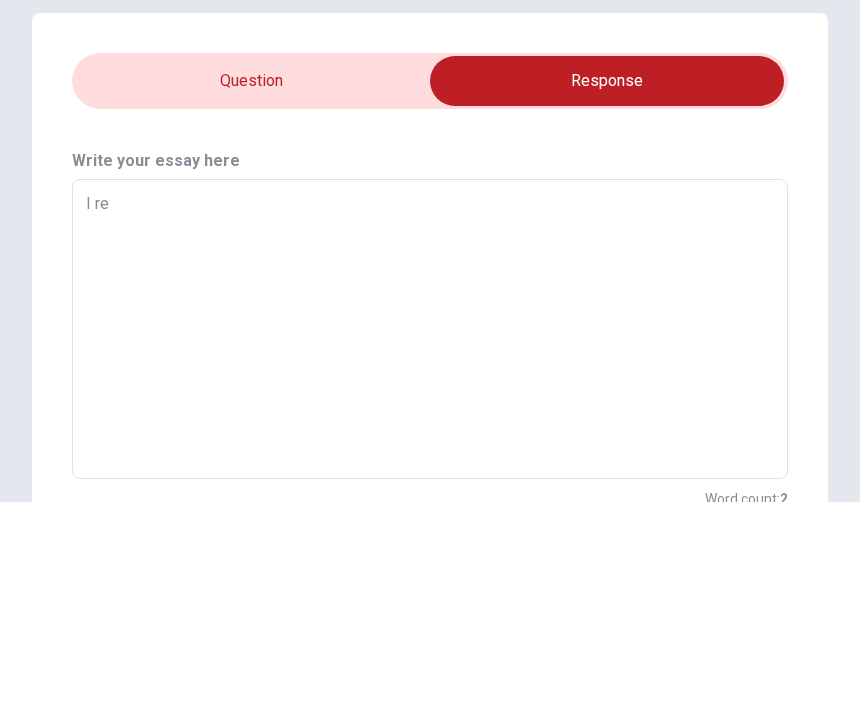 type on "x" 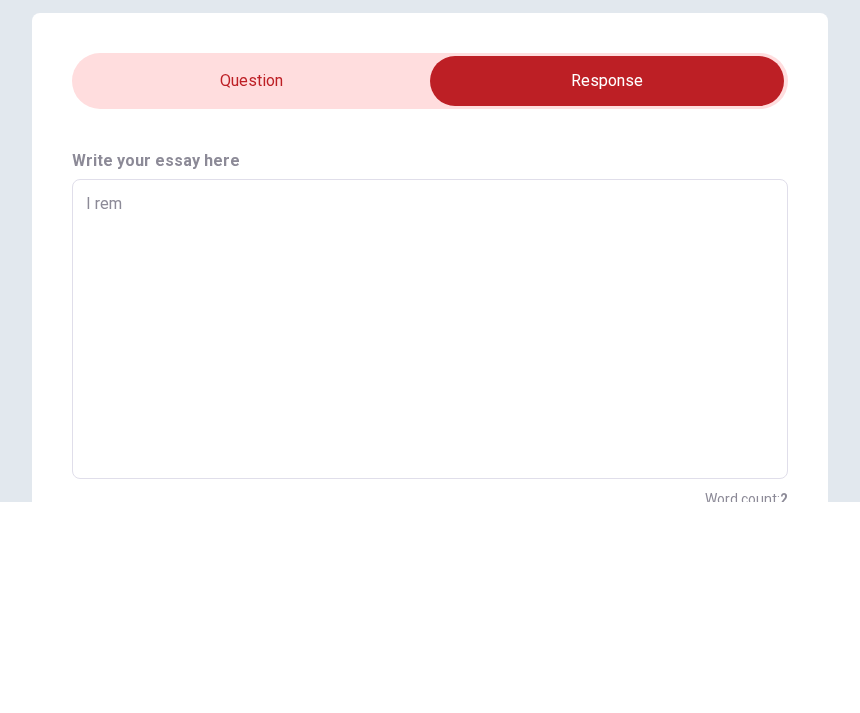 type on "x" 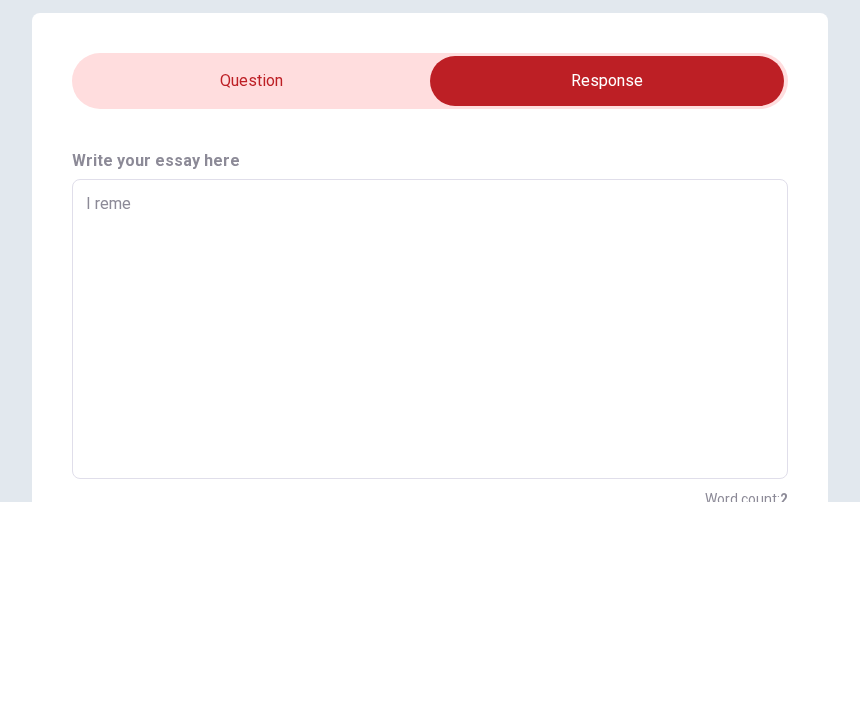 type on "x" 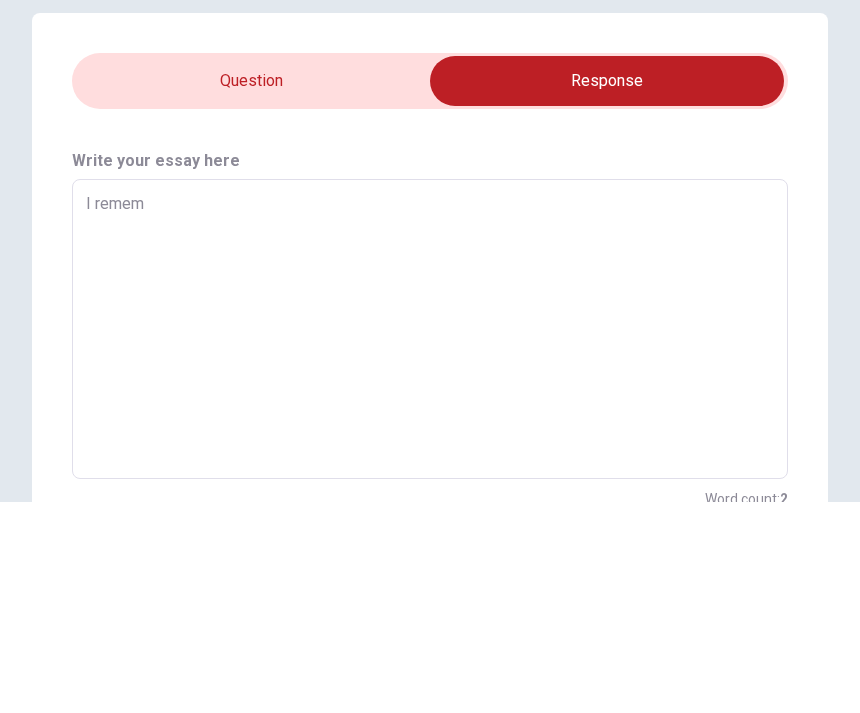 type on "x" 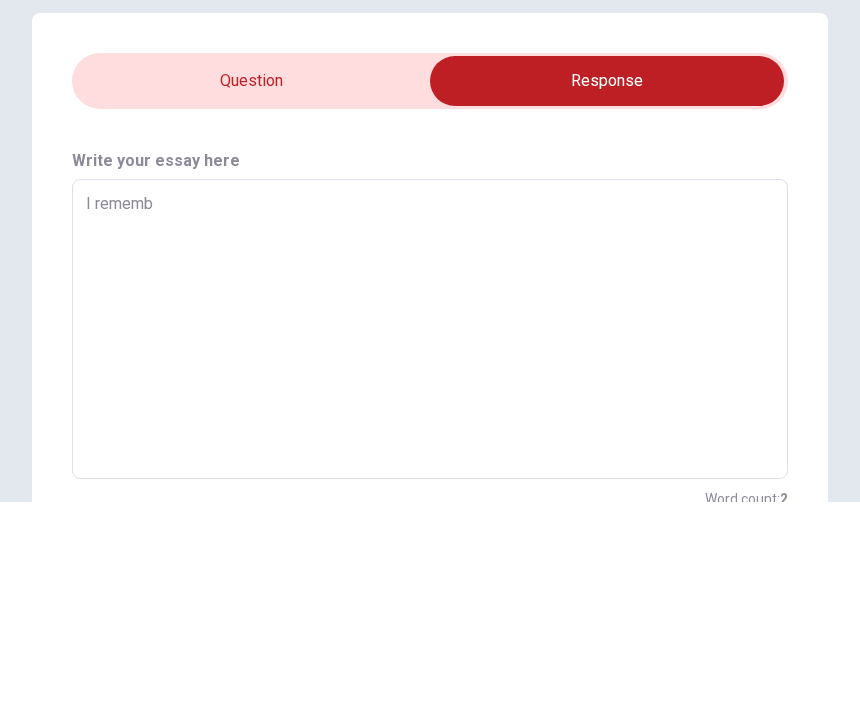 type on "x" 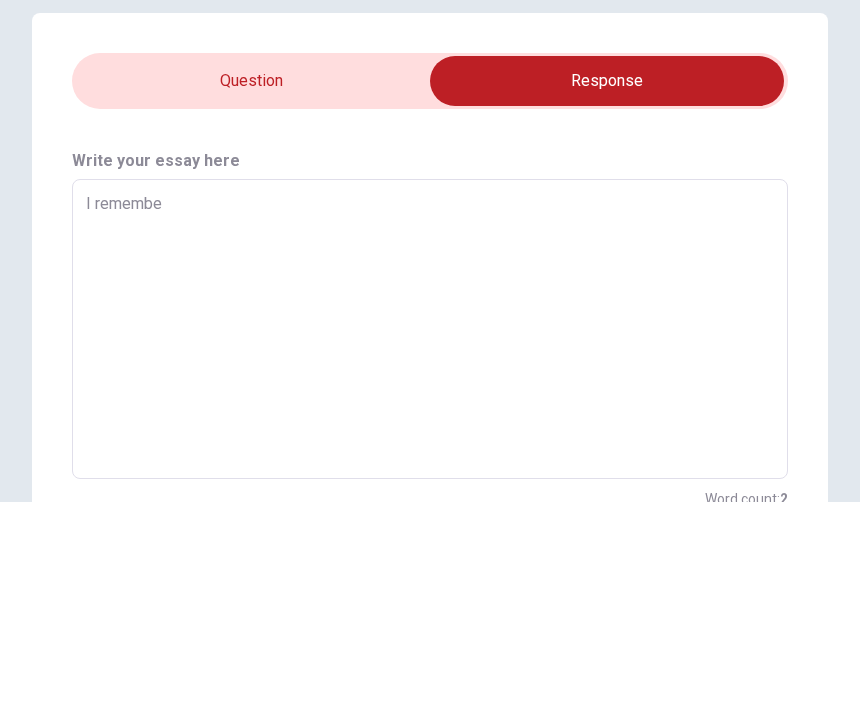 type on "x" 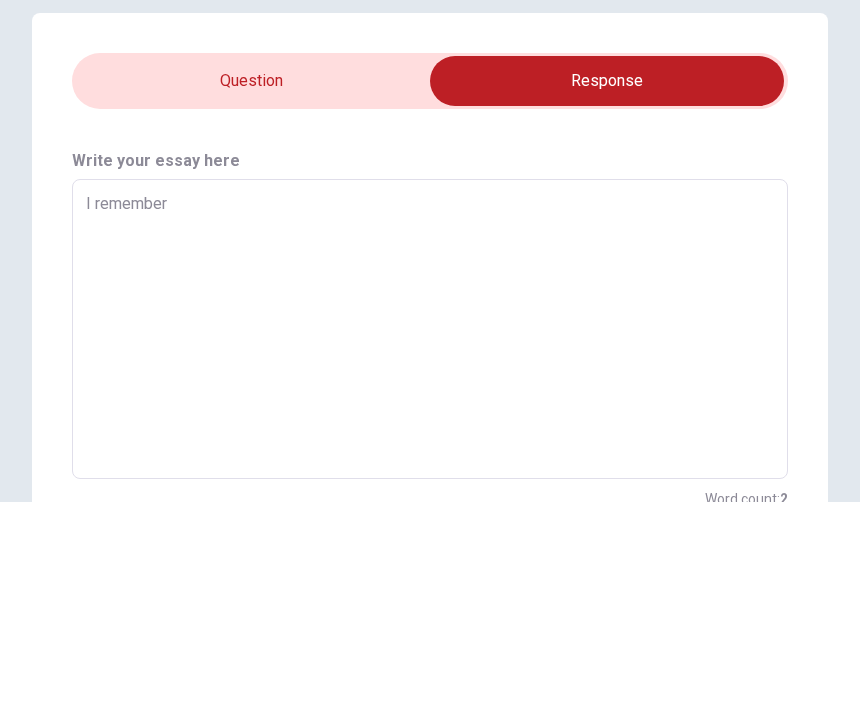 type on "x" 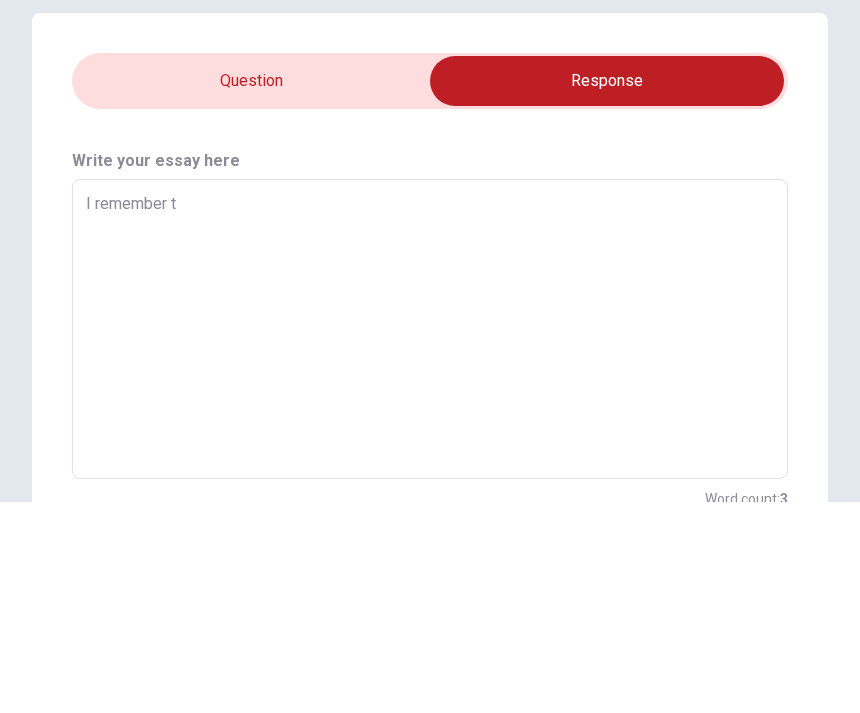 type on "x" 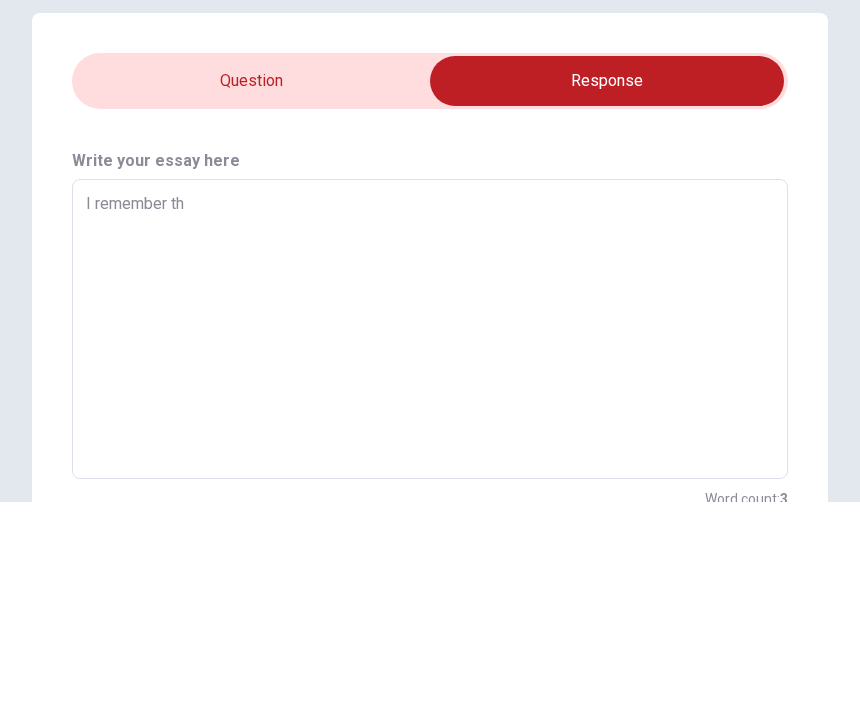 type on "x" 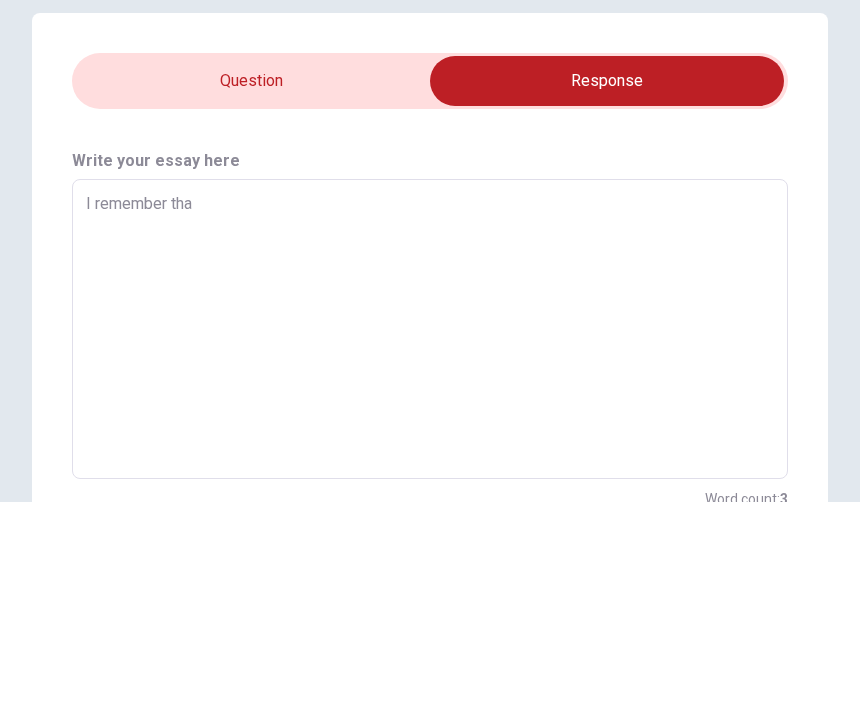 type on "x" 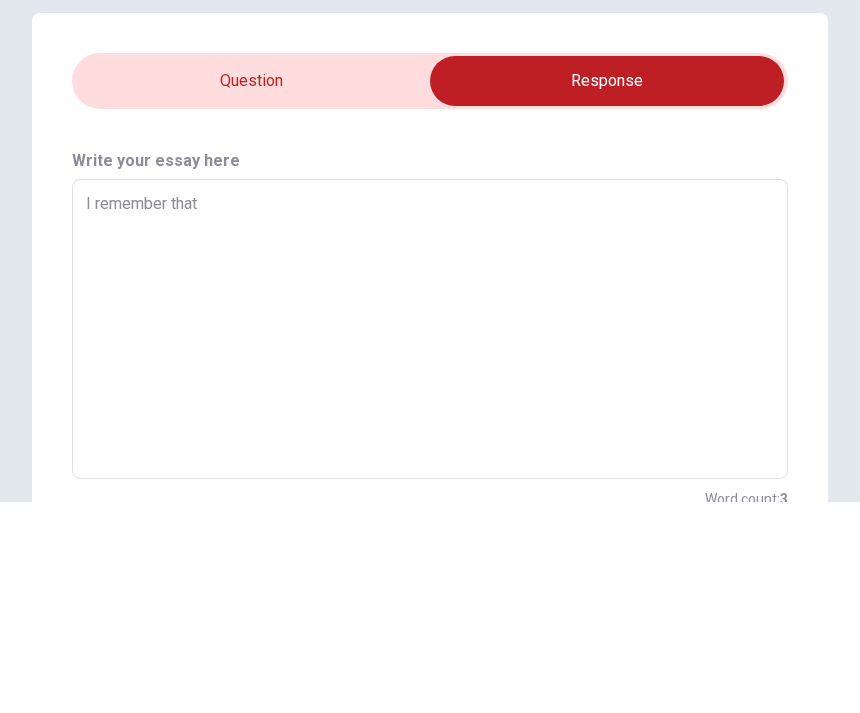 type on "x" 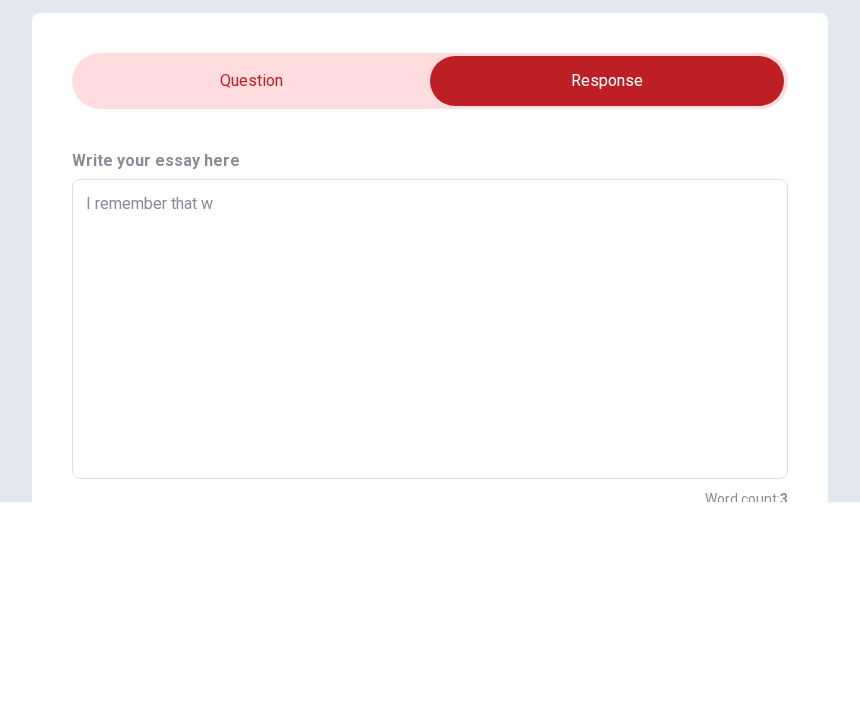 type on "x" 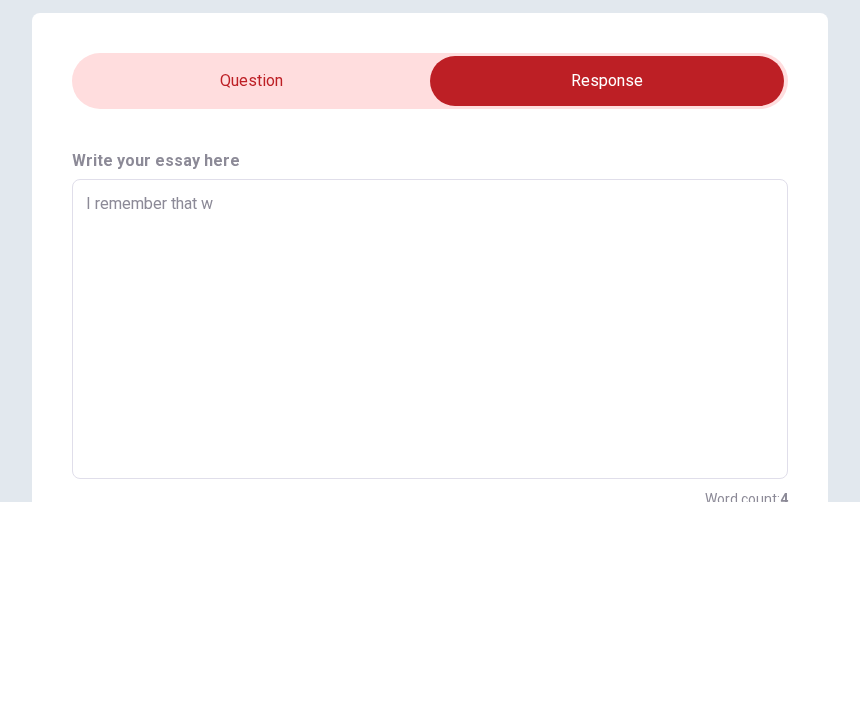 type on "I remember that wh" 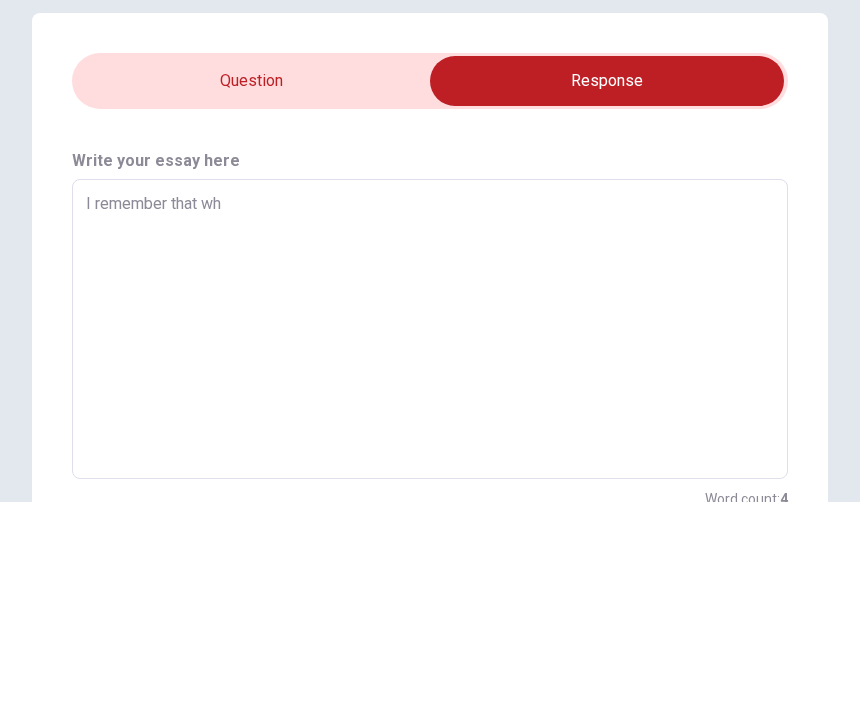 type on "x" 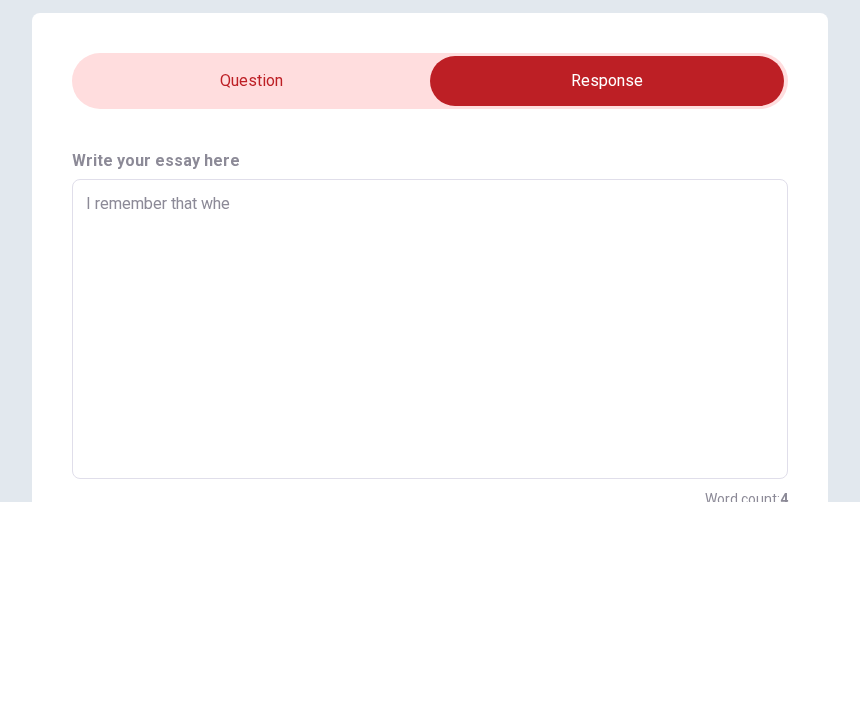 type on "x" 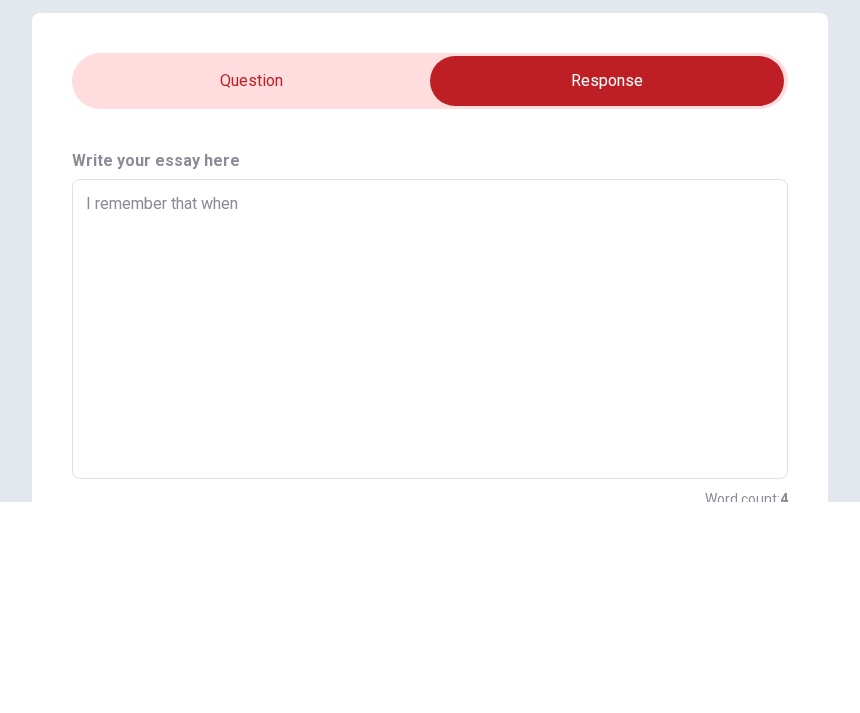 type on "x" 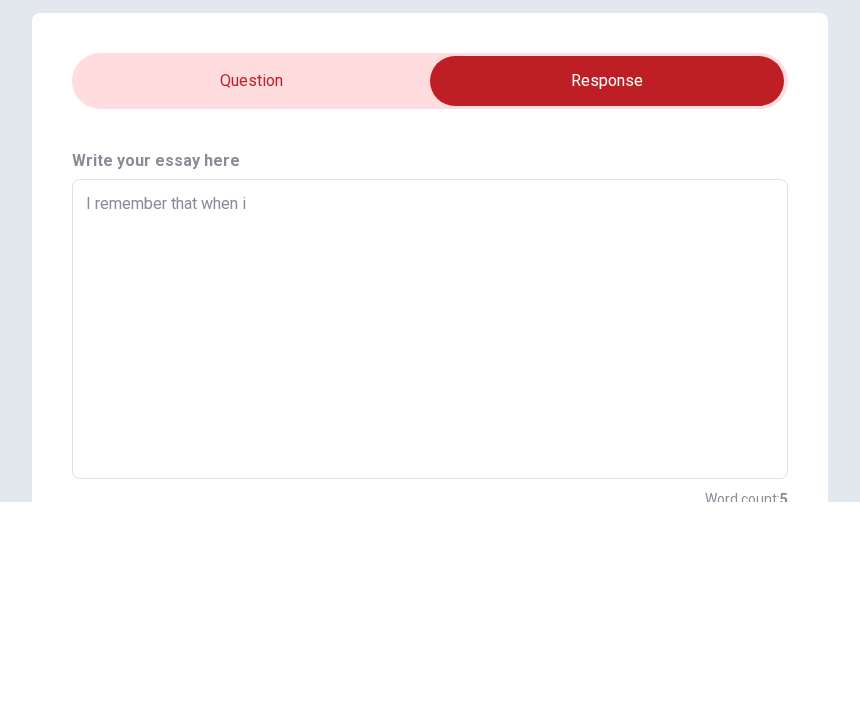 type on "x" 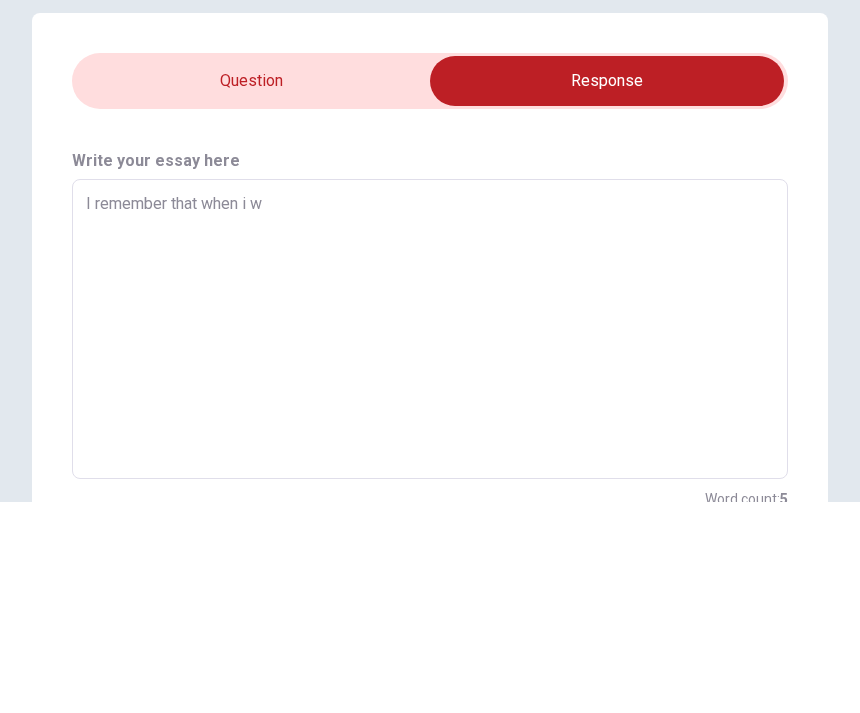 type on "x" 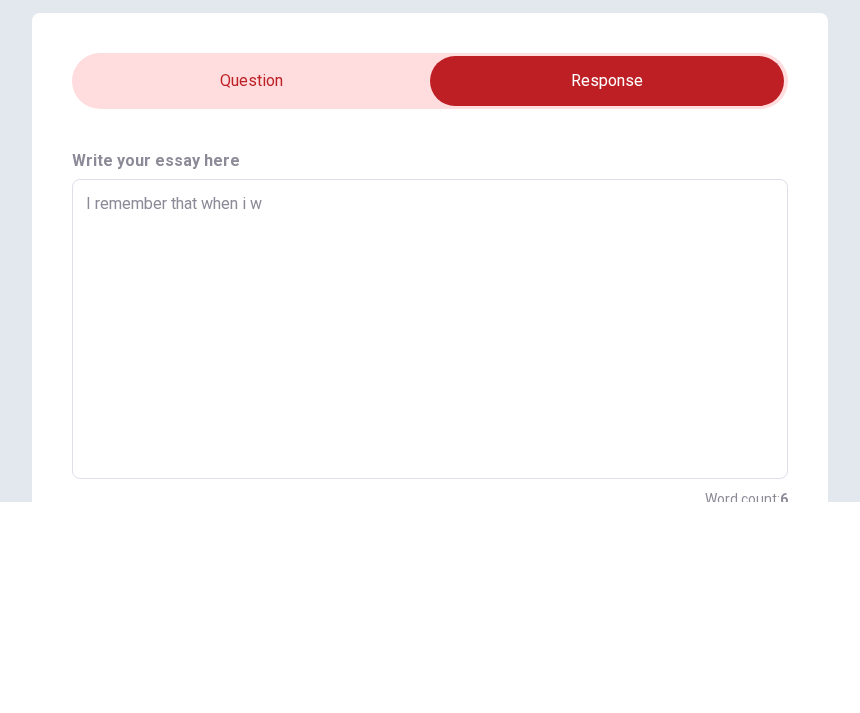 type on "I remember that when i wa" 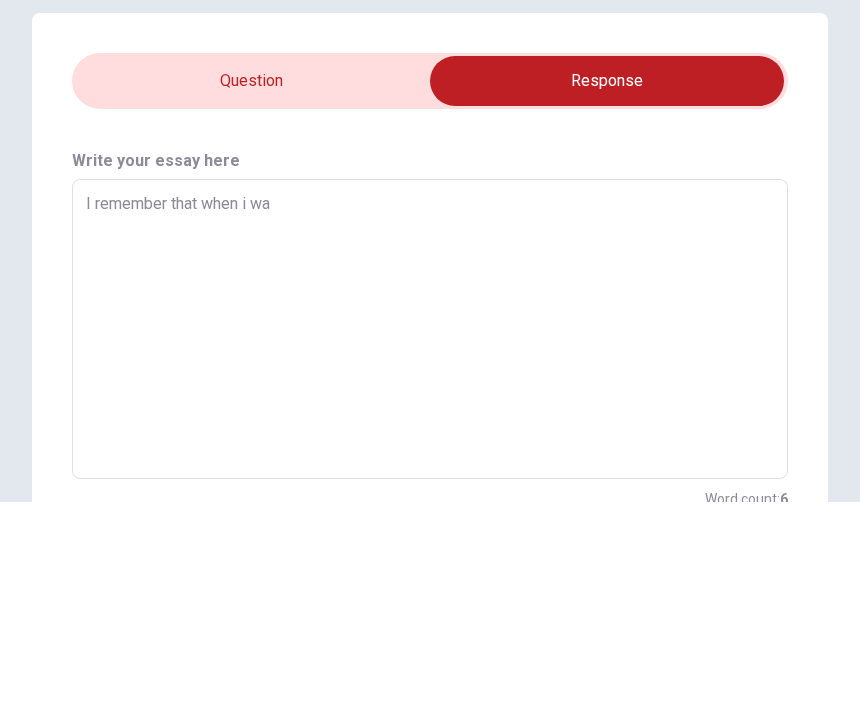 type on "x" 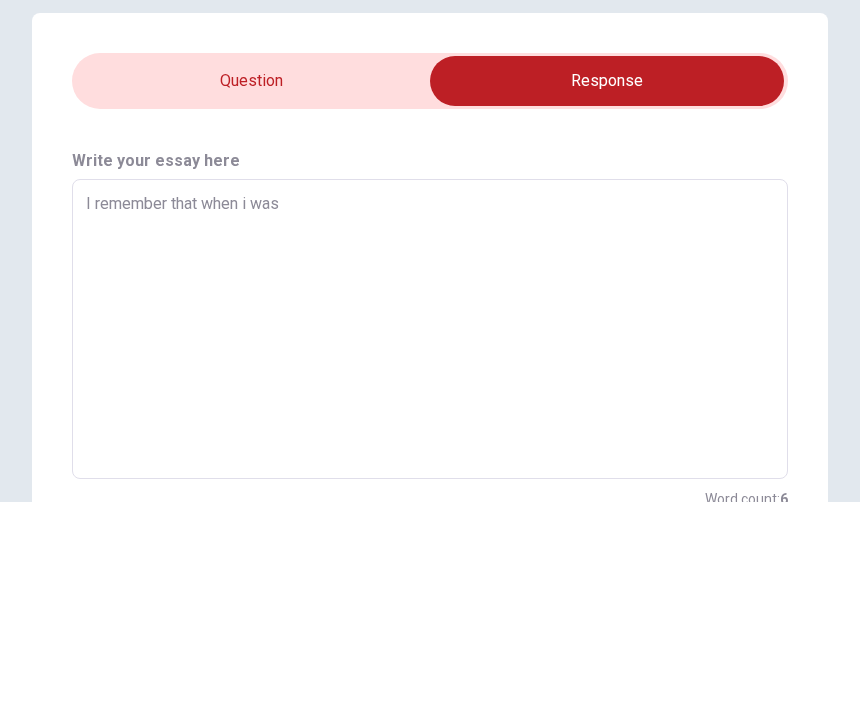 type on "x" 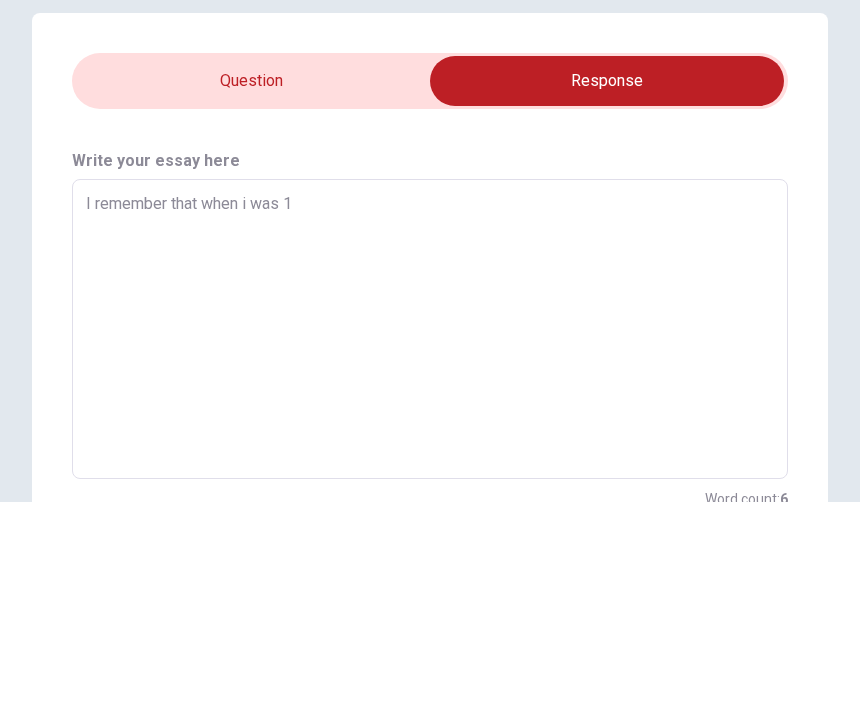type on "x" 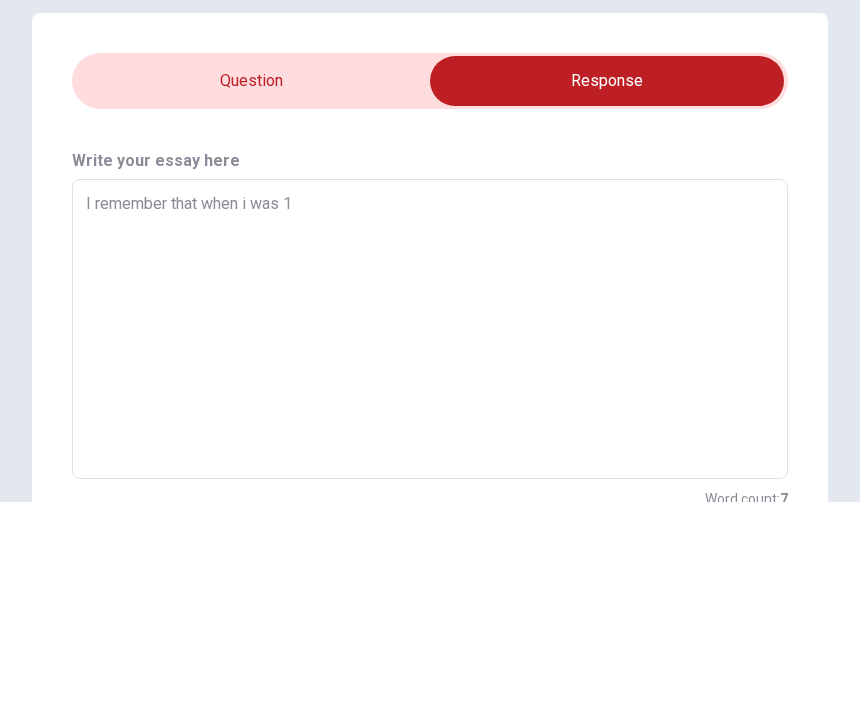 type on "I remember that when i was 13" 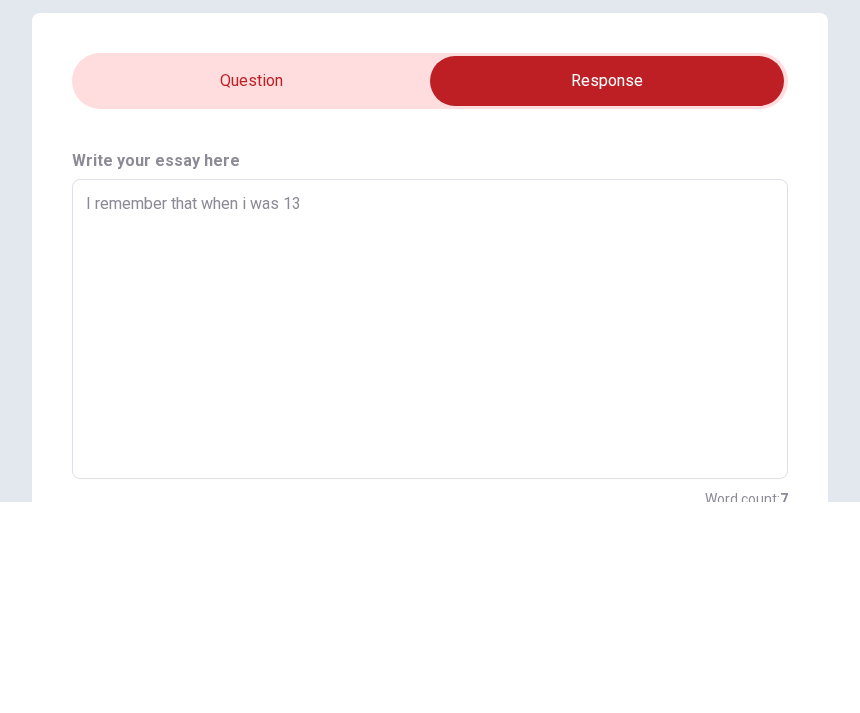 type on "x" 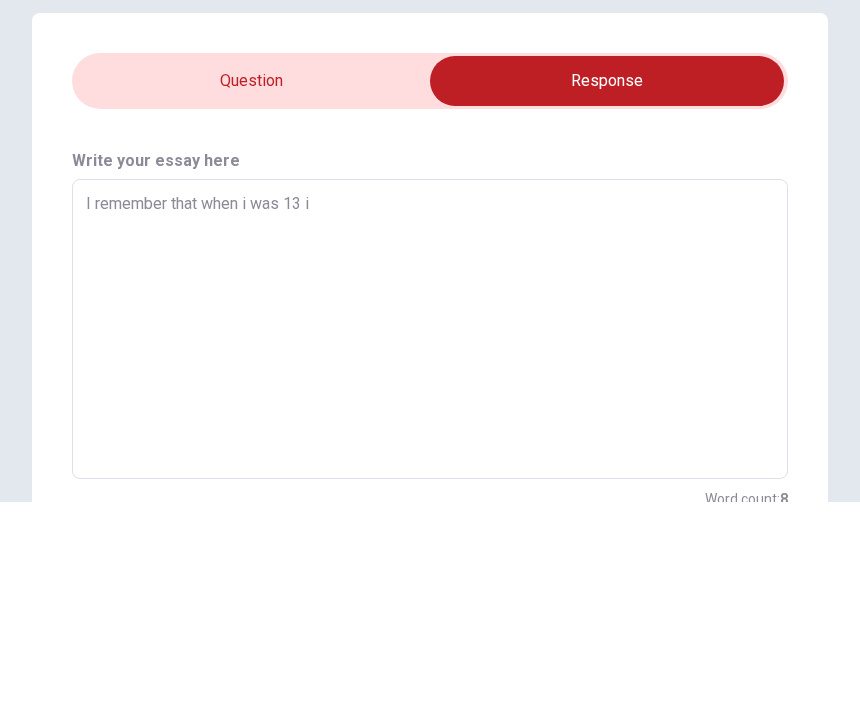 type on "x" 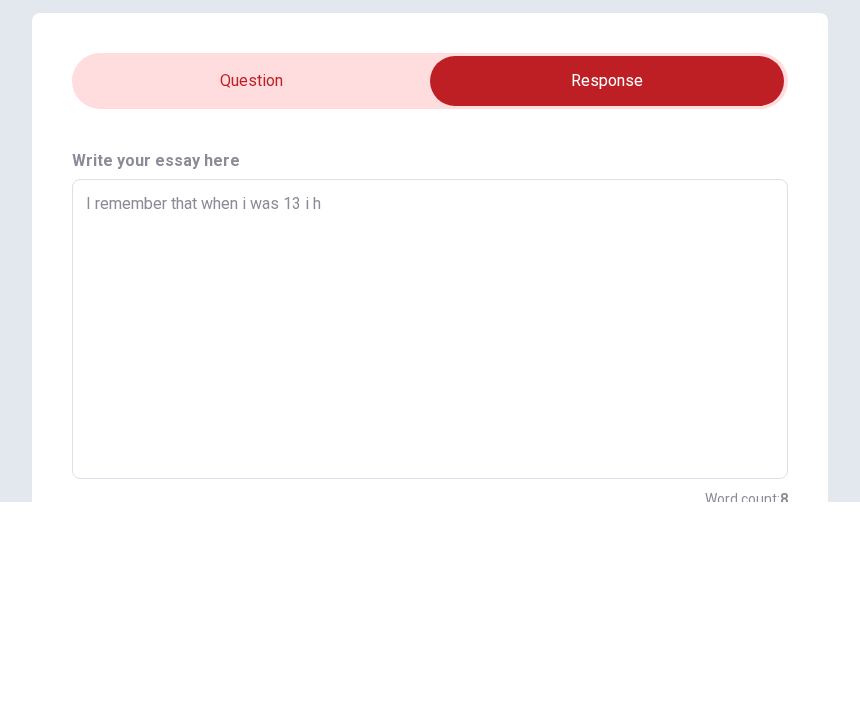 type on "x" 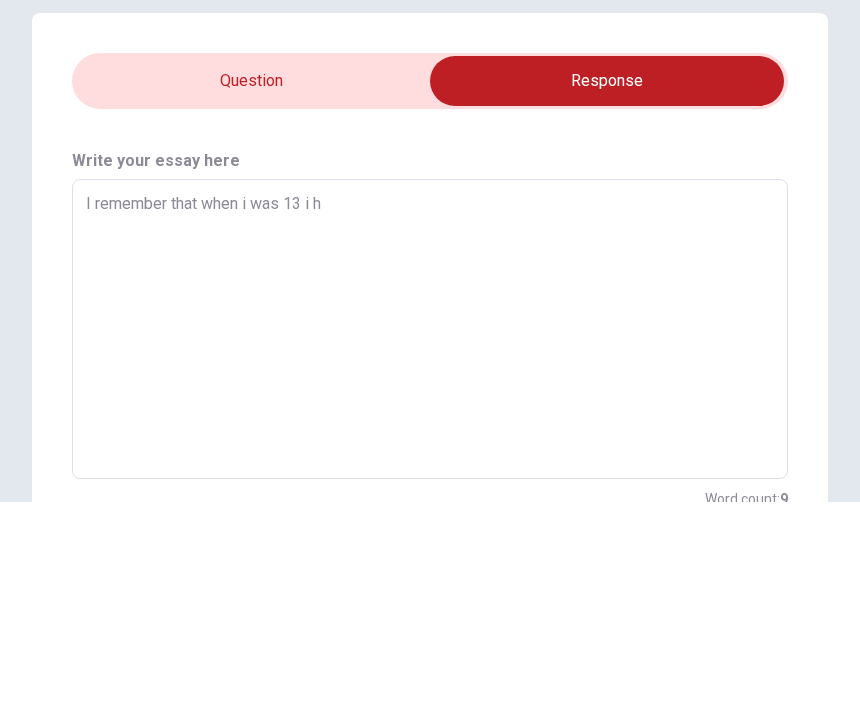 type on "I remember that when i was 13 i ha" 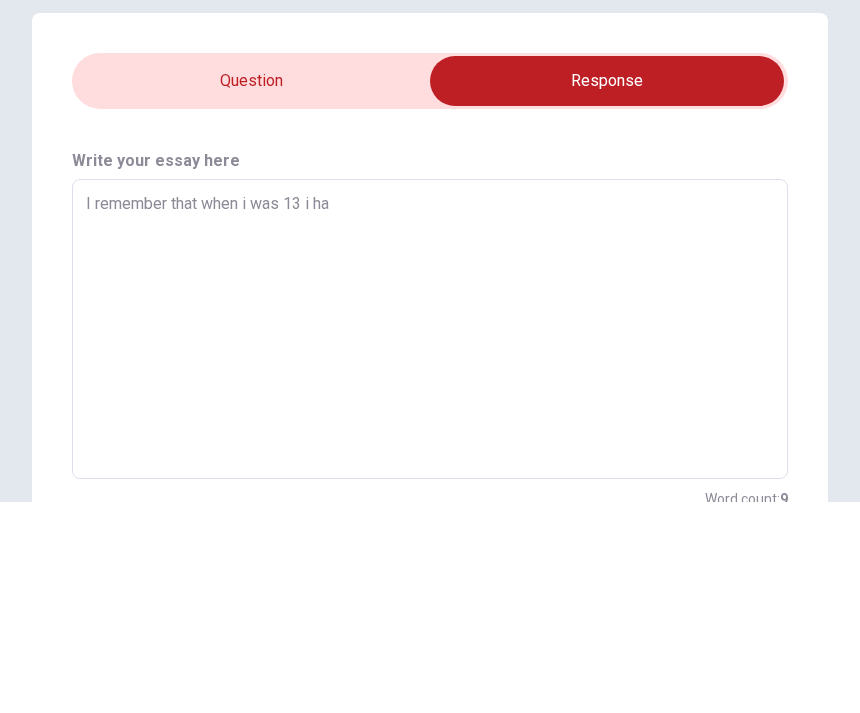 type on "x" 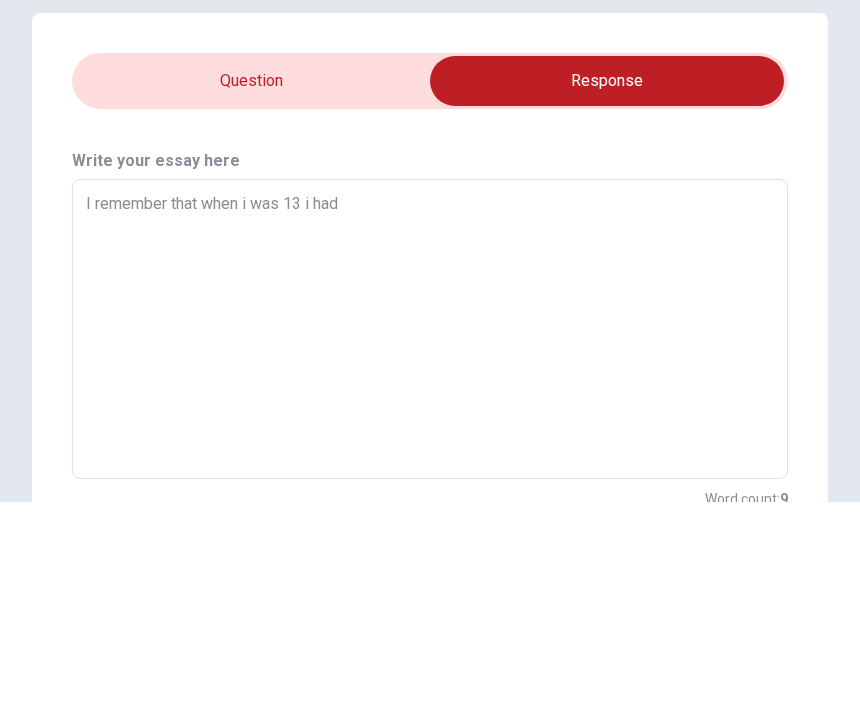 type on "x" 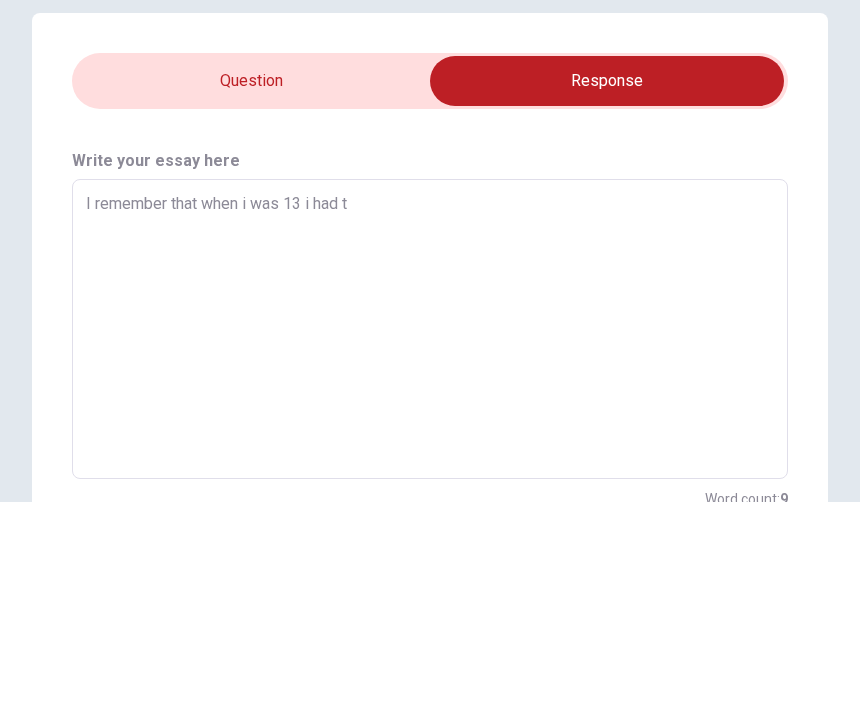 type on "x" 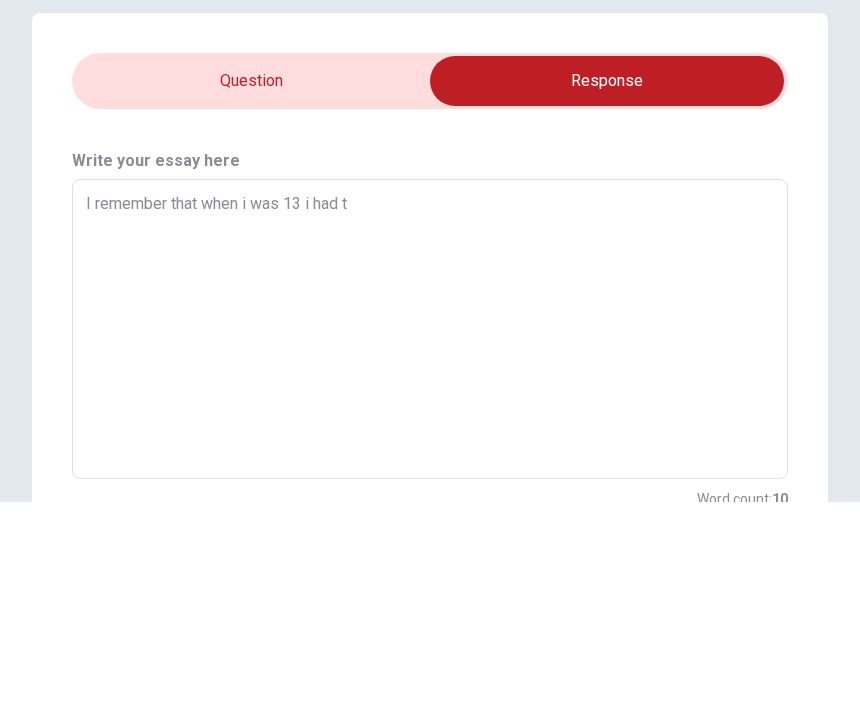 type on "I remember that when i was 13 i had to" 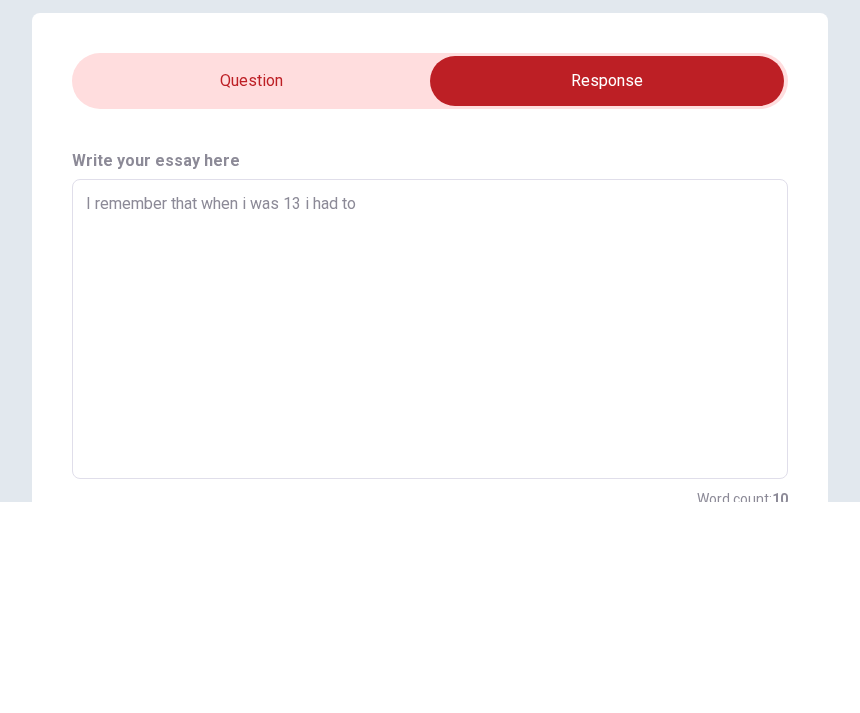 type on "x" 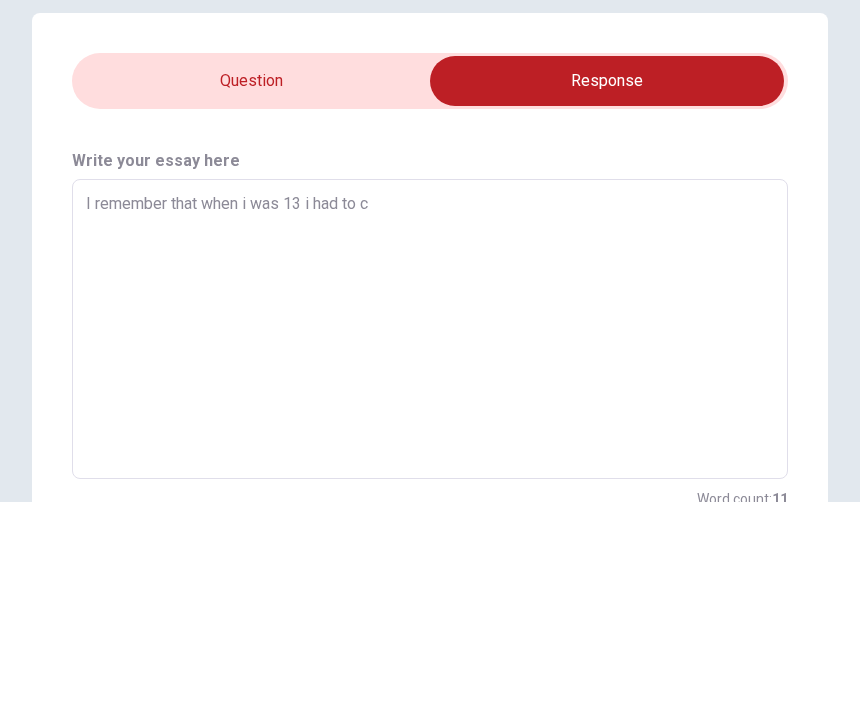 type on "x" 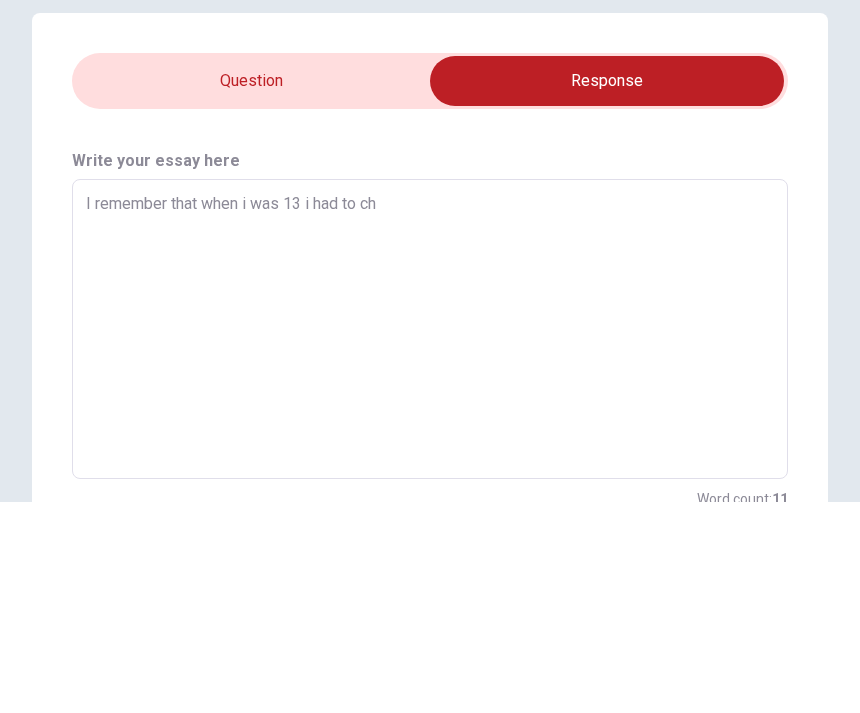 type on "x" 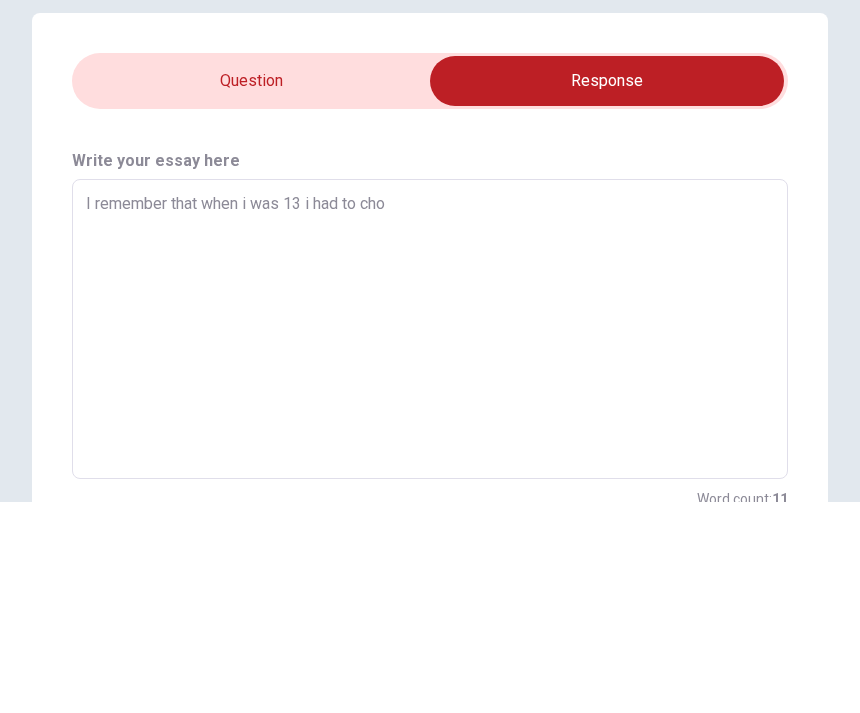 type on "x" 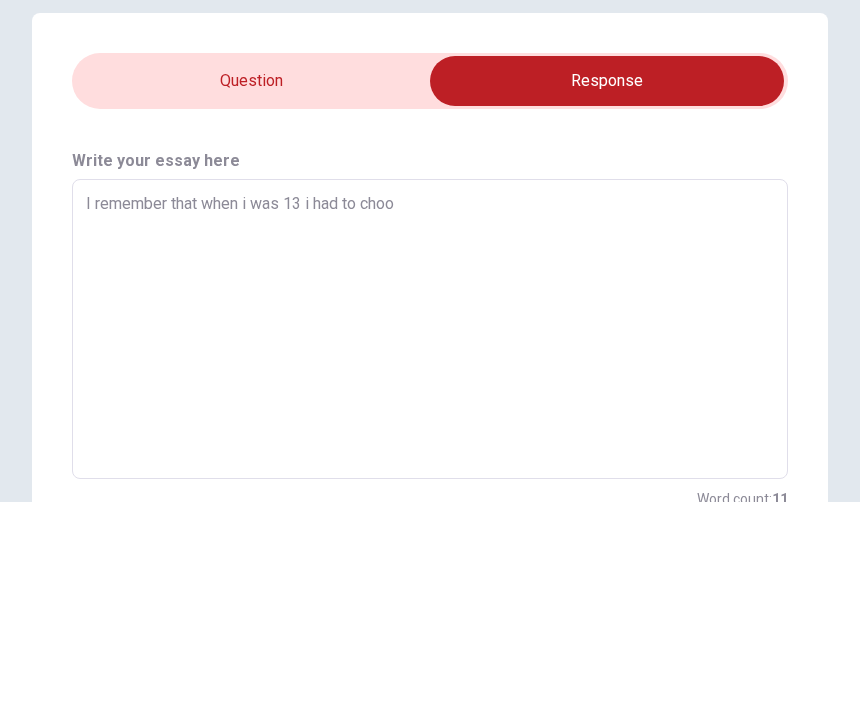 type on "x" 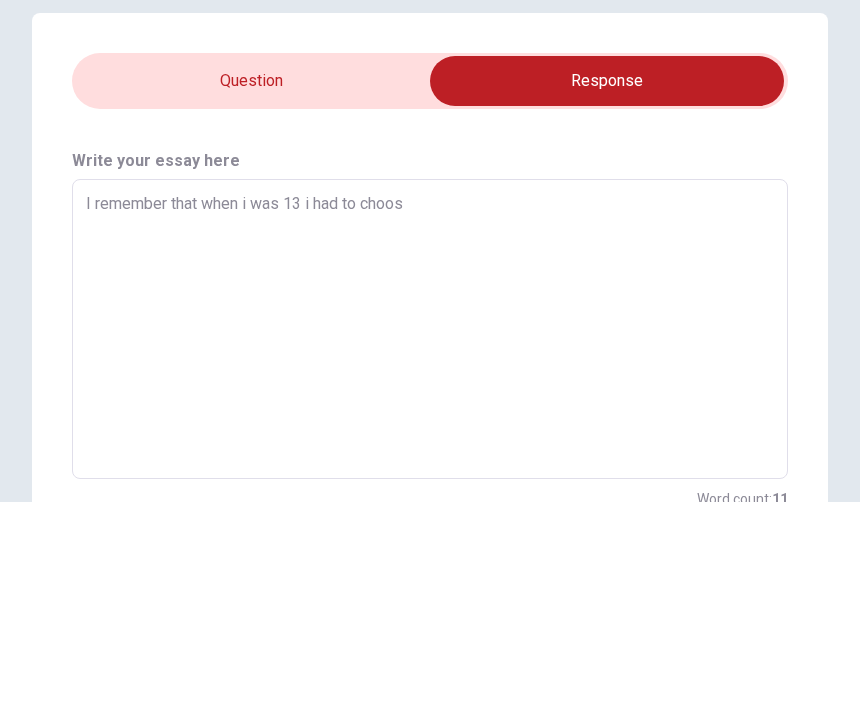 type on "x" 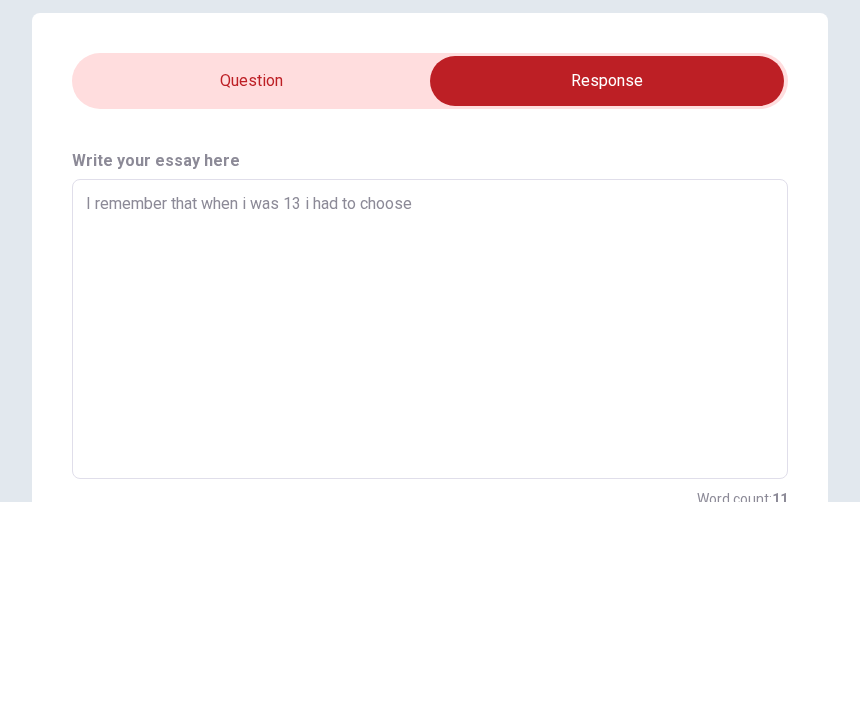 type on "x" 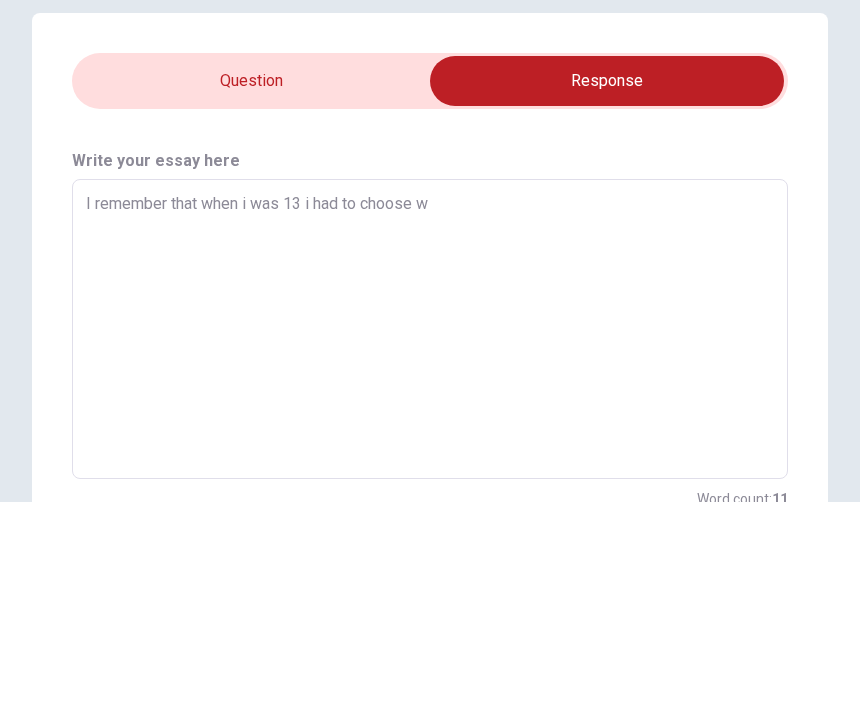 type on "x" 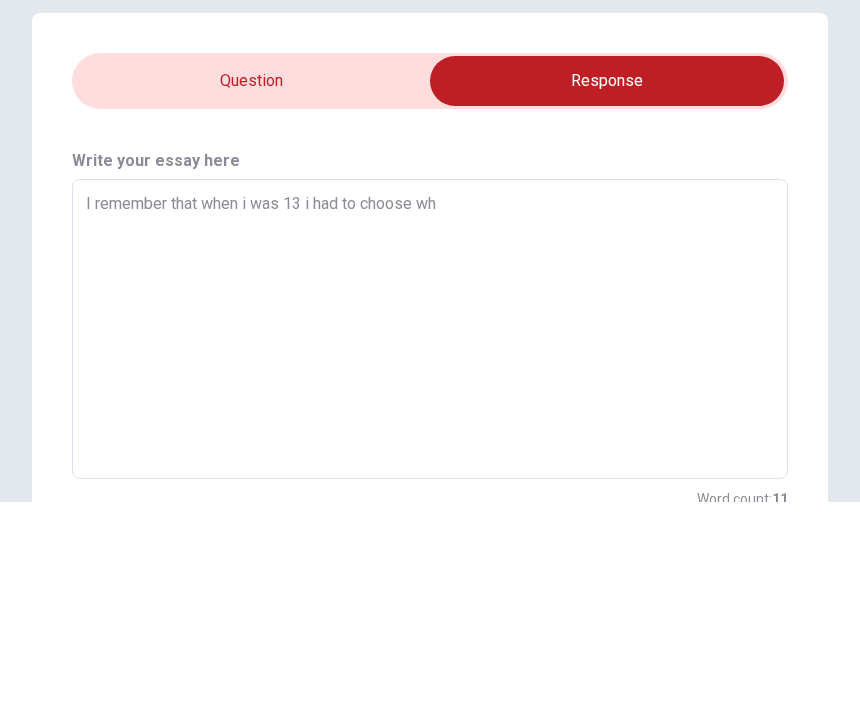 type on "x" 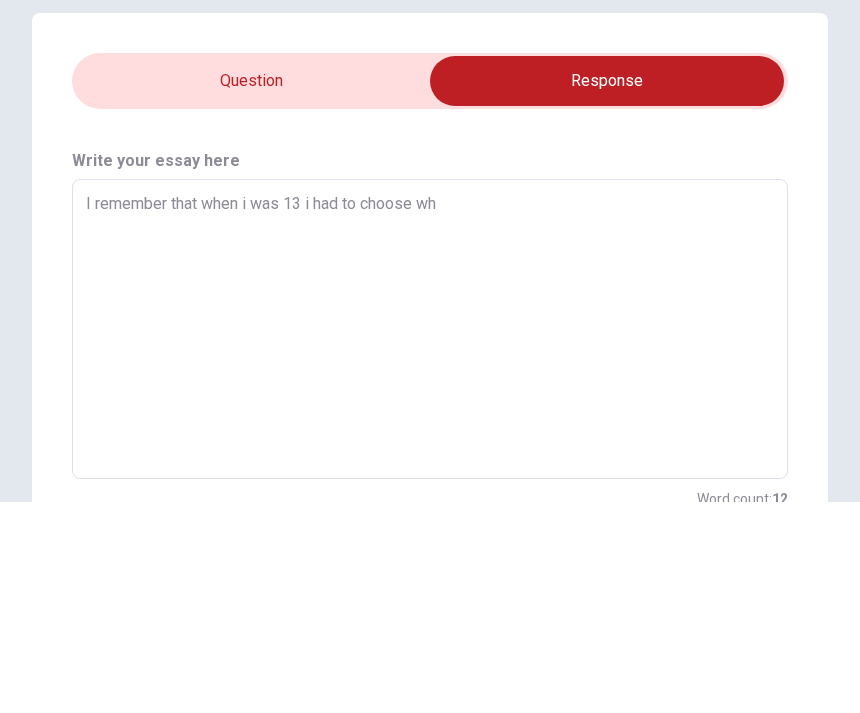 type on "I remember that when i was 13 i had to choose wha" 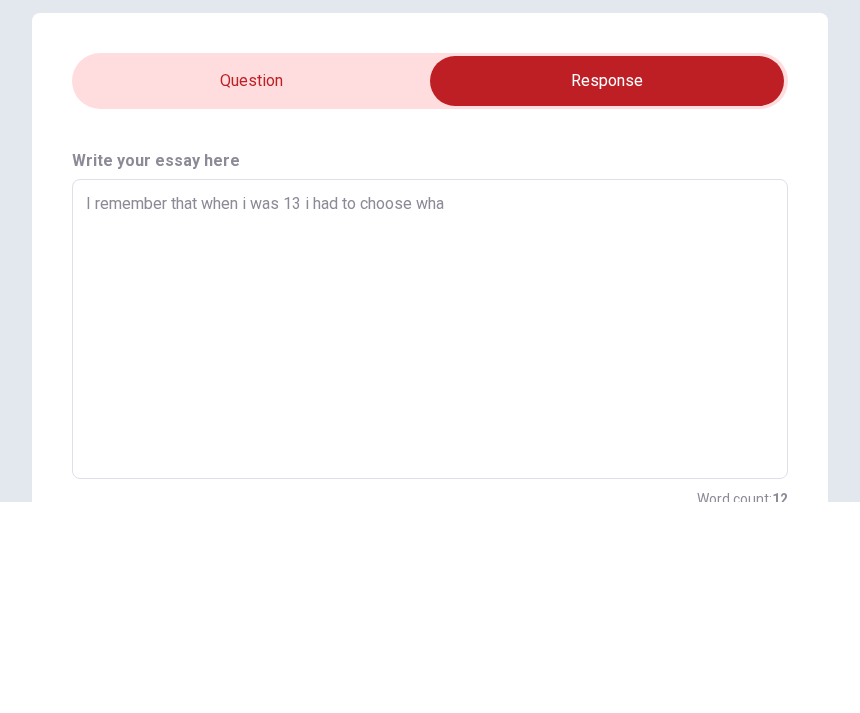 type on "x" 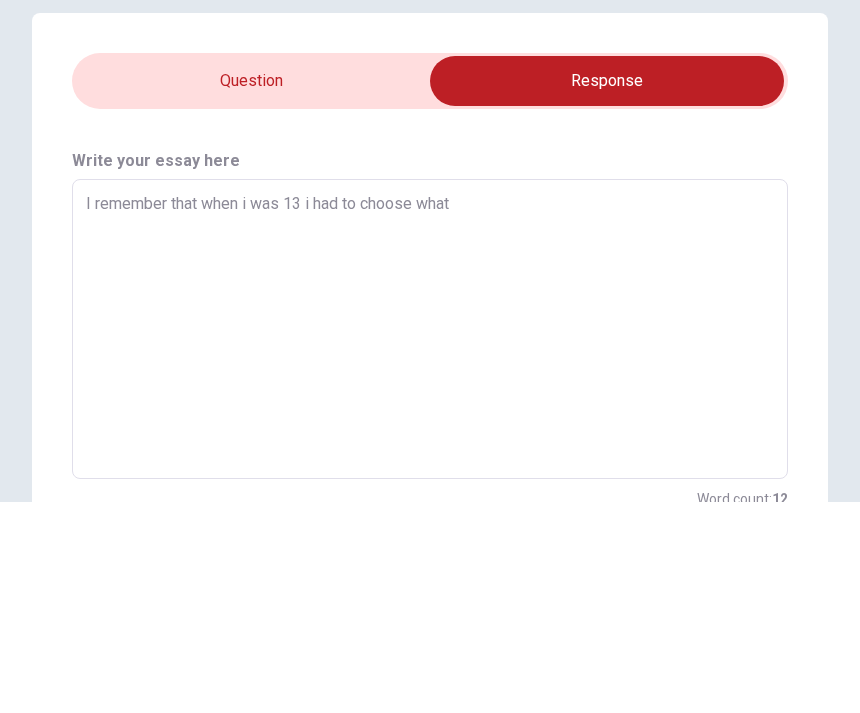 type on "x" 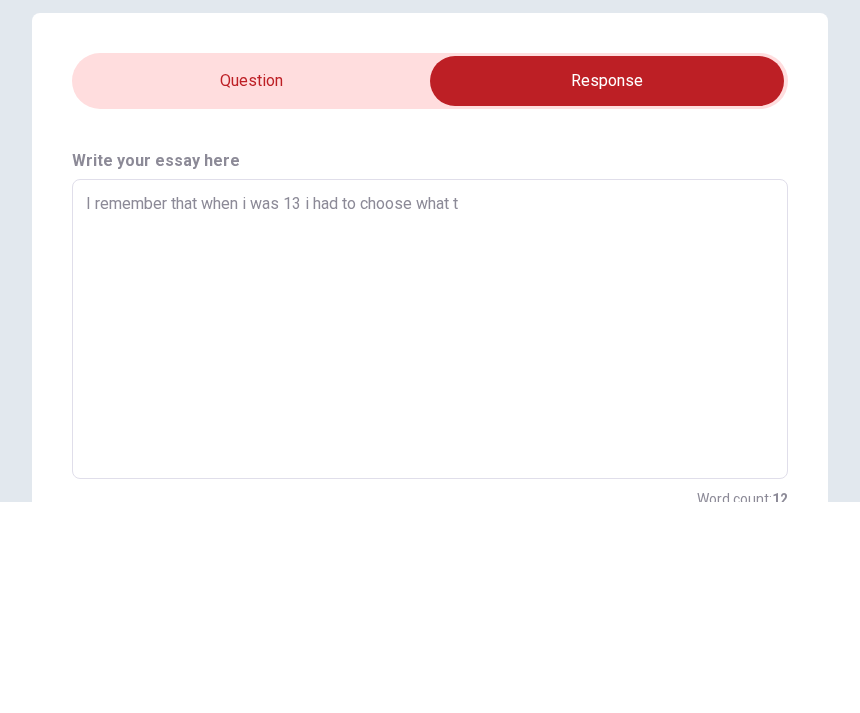 type on "x" 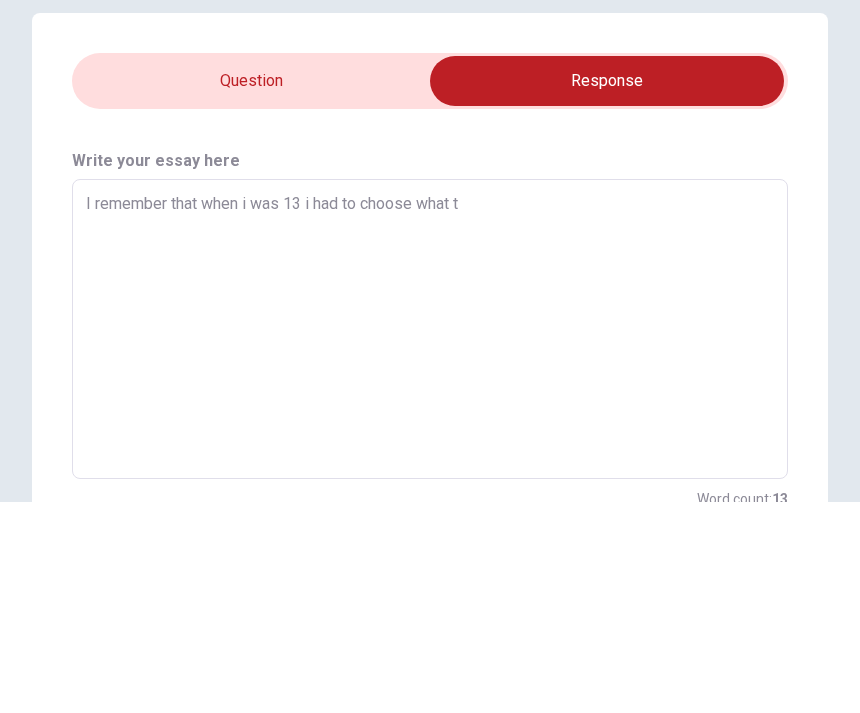 type on "I remember that when i was 13 i had to choose what ty" 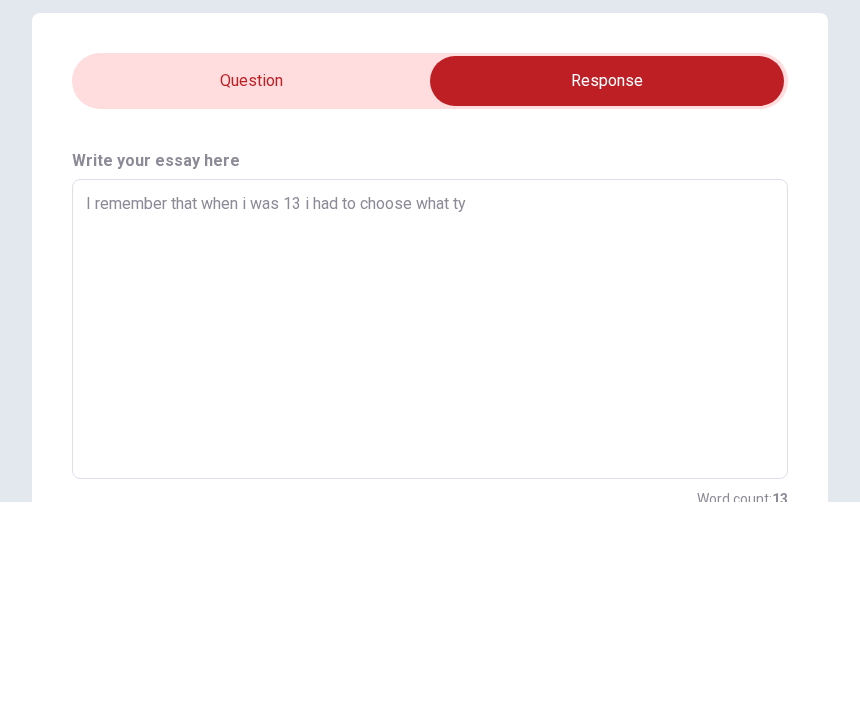type on "x" 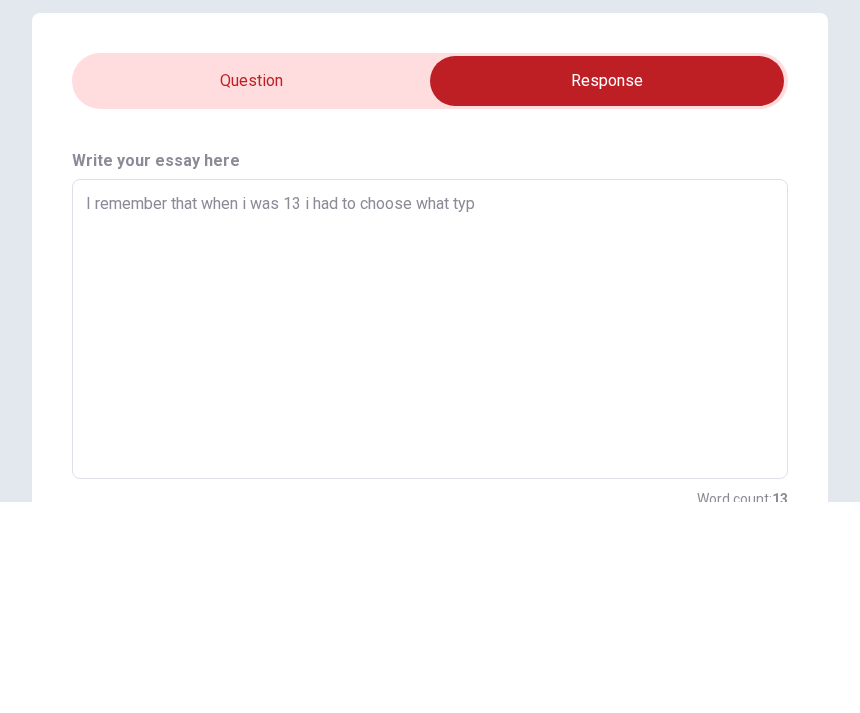 type on "x" 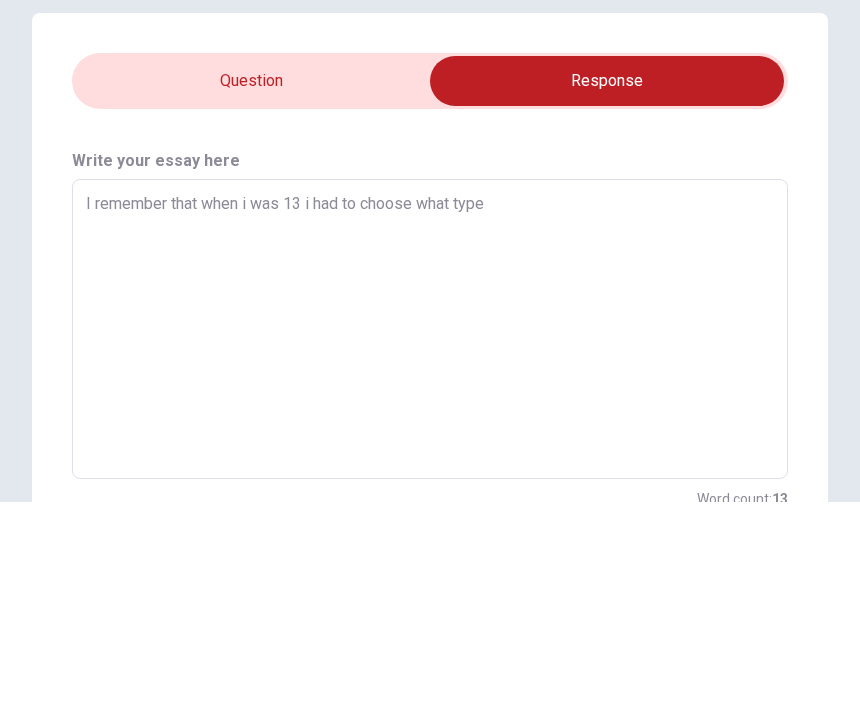 type on "x" 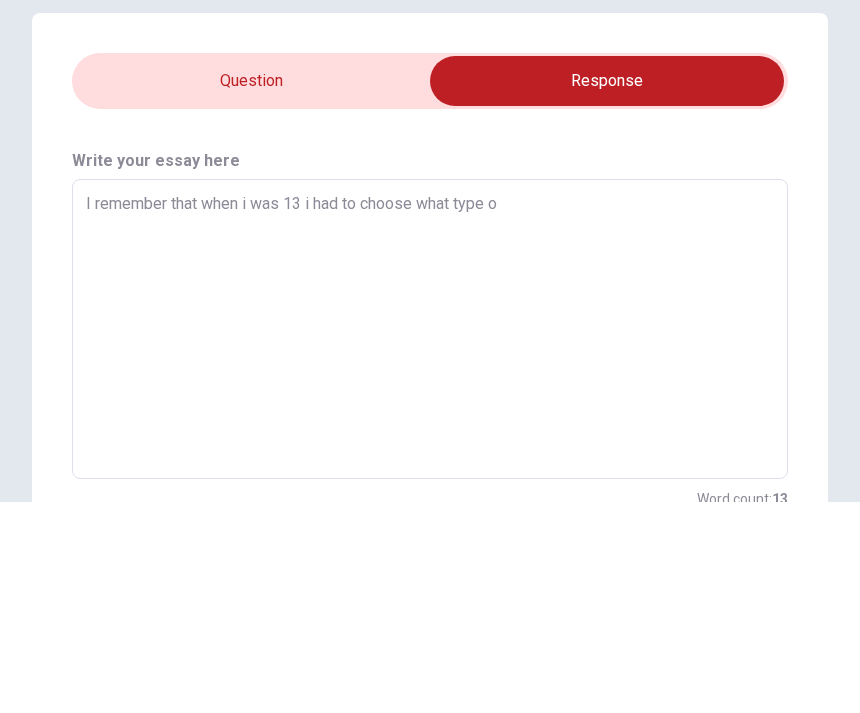 type on "x" 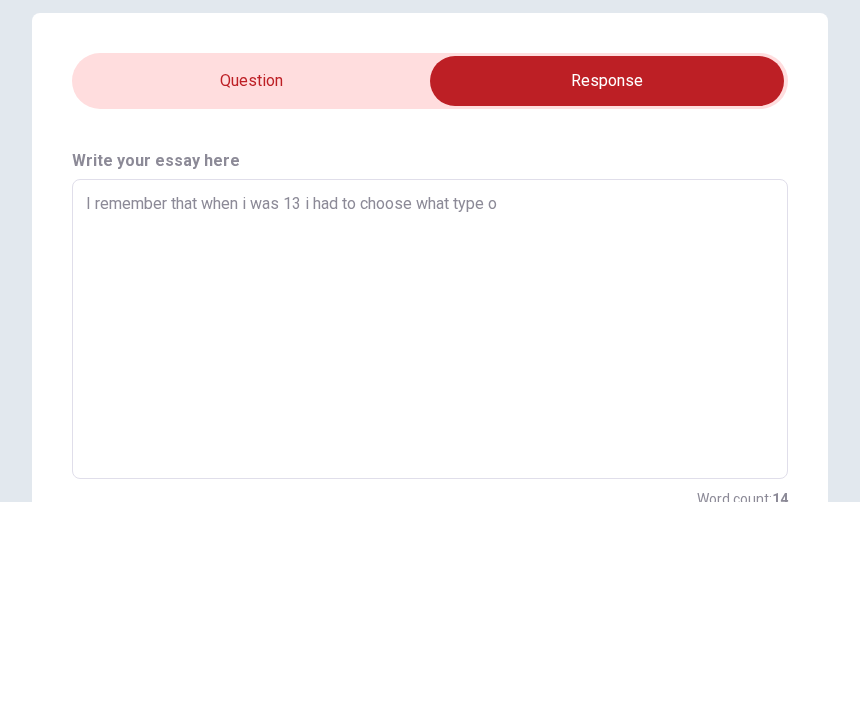 type on "I remember that when i was 13 i had to choose what type of" 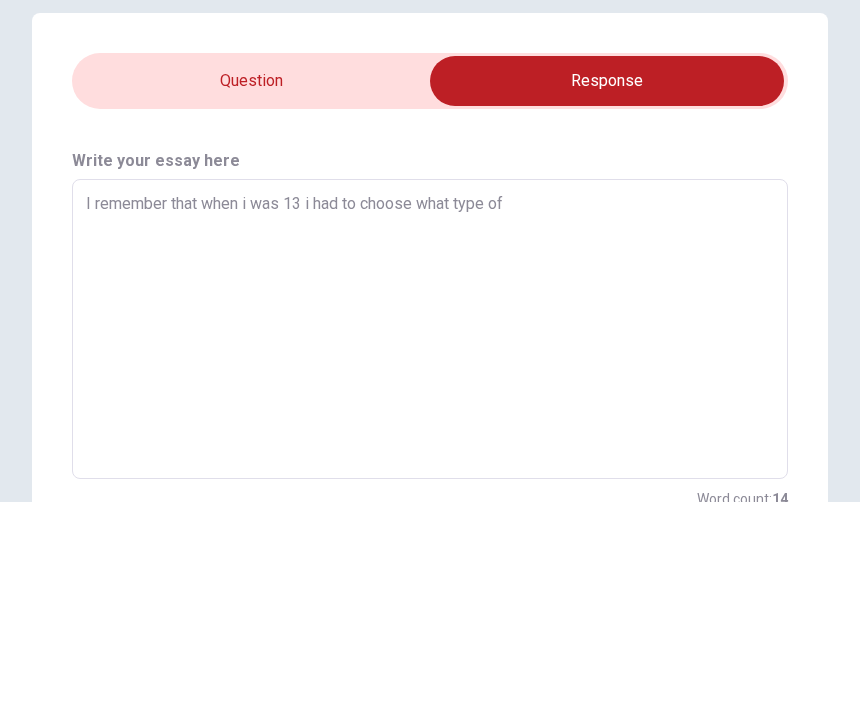 type on "x" 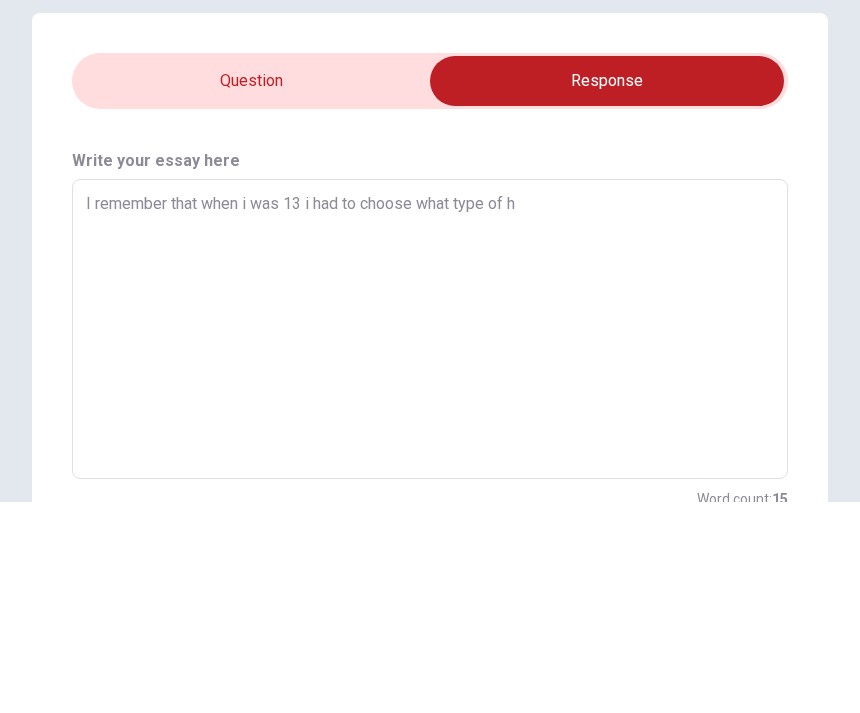 type on "x" 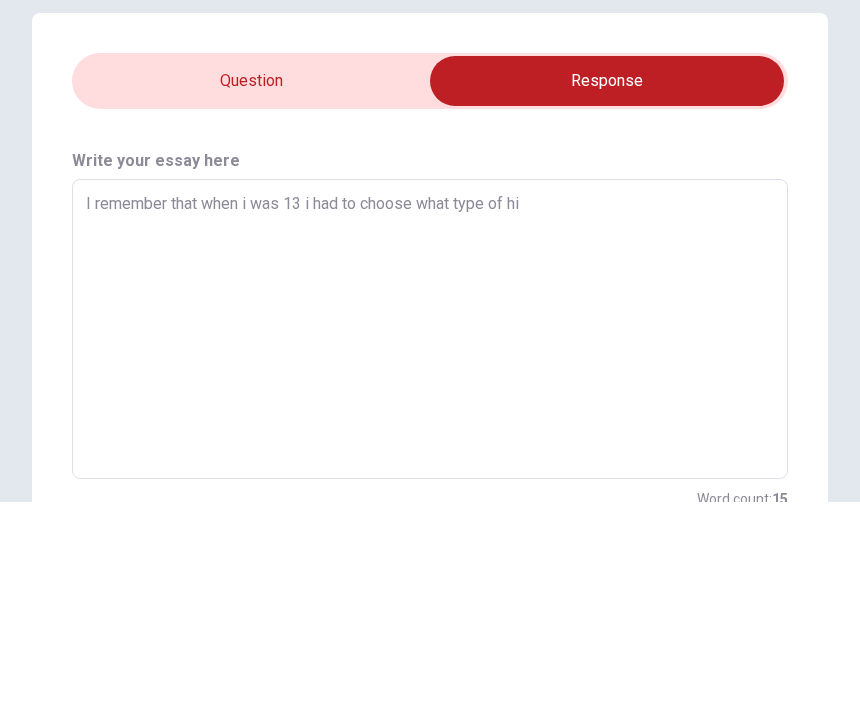 type on "x" 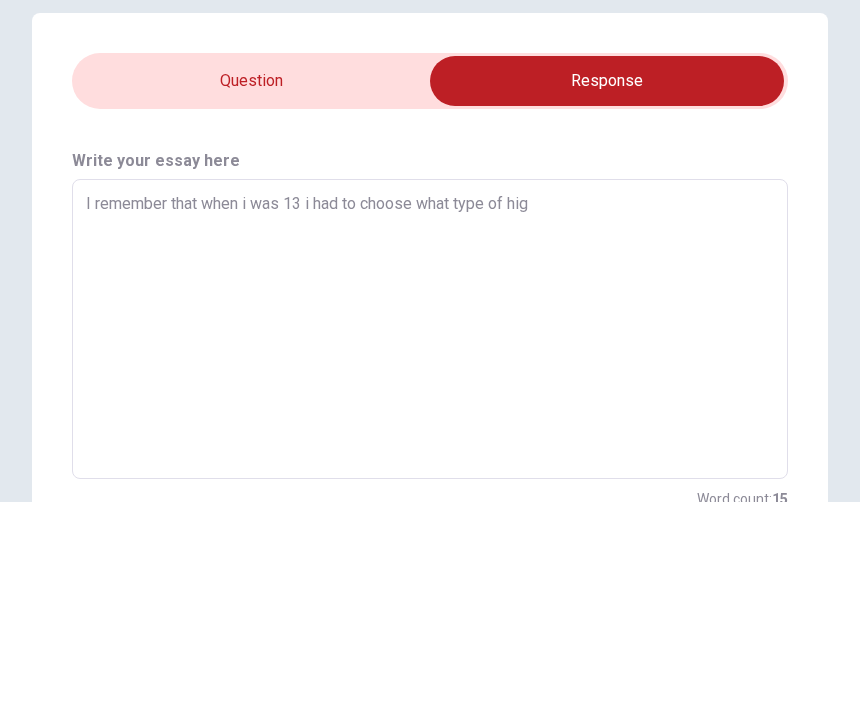 type on "x" 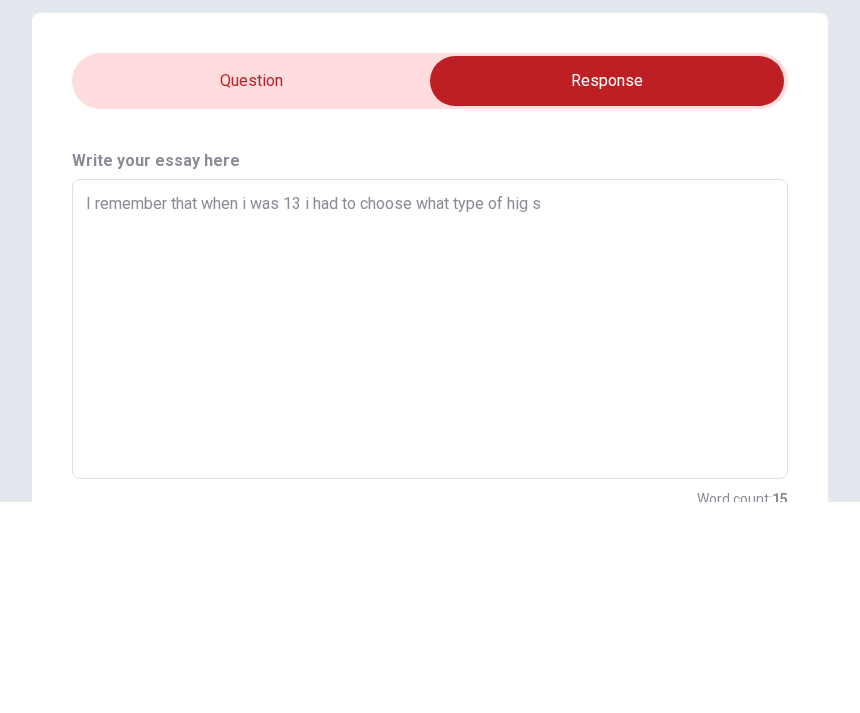 type on "x" 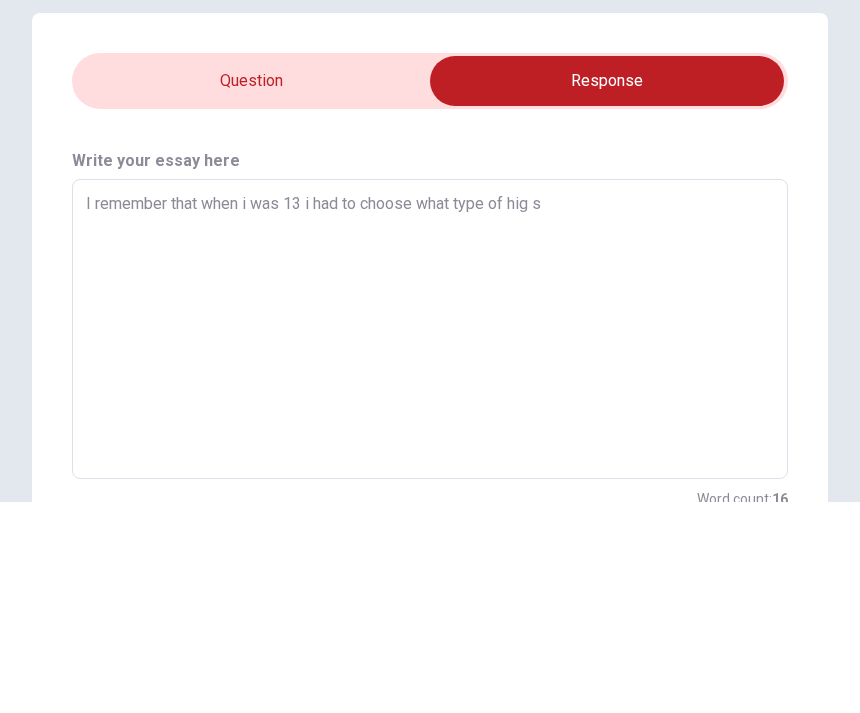 type on "I remember that when i was 13 i had to choose what type of hig sc" 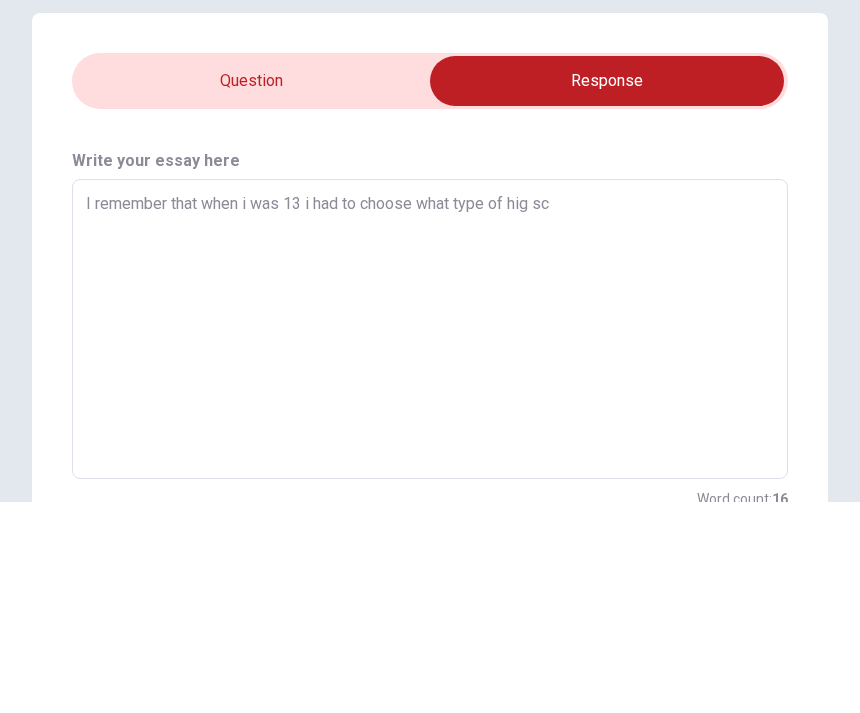 type on "x" 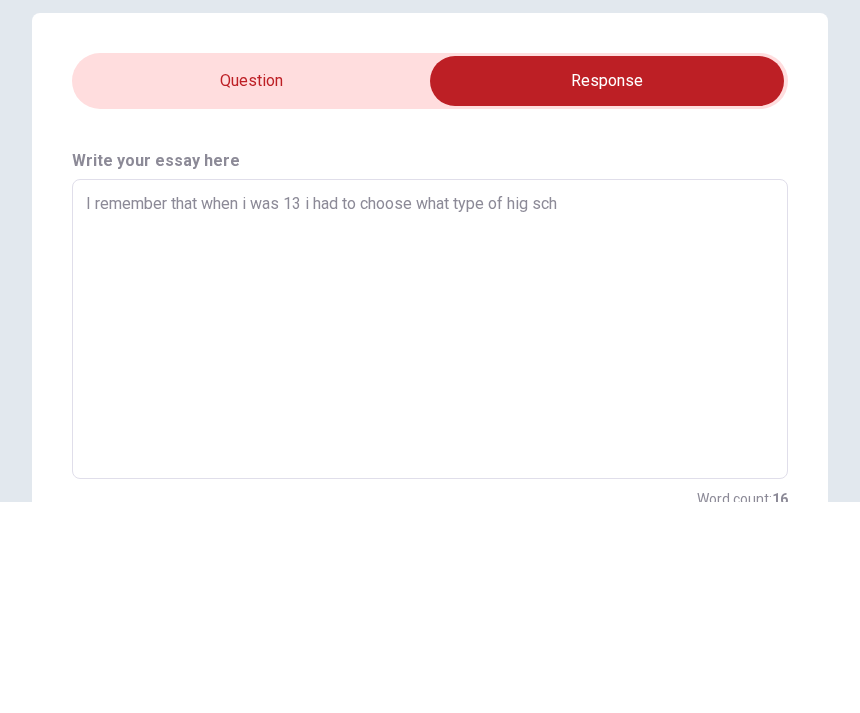 type on "x" 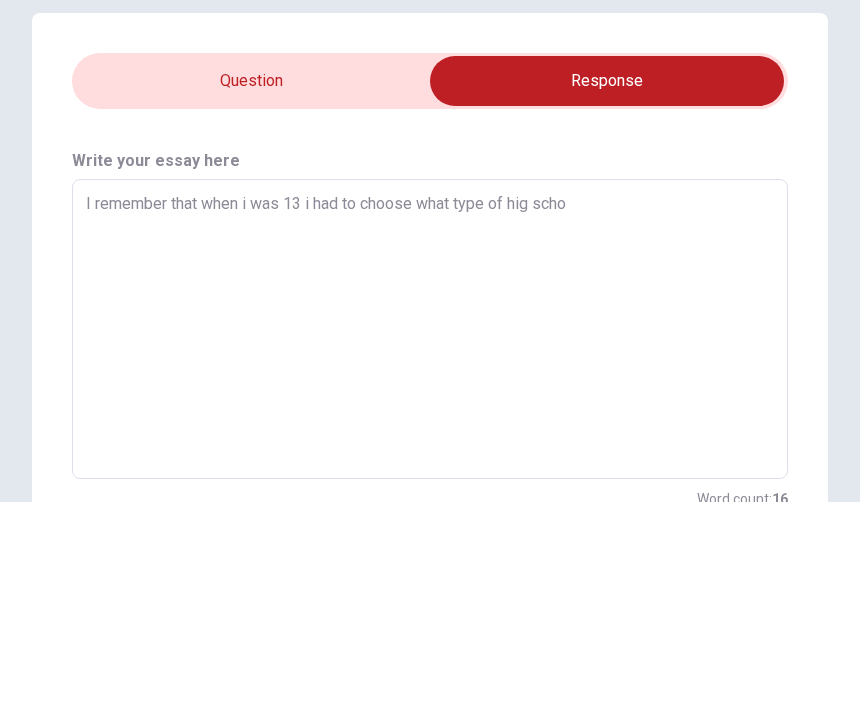 type on "x" 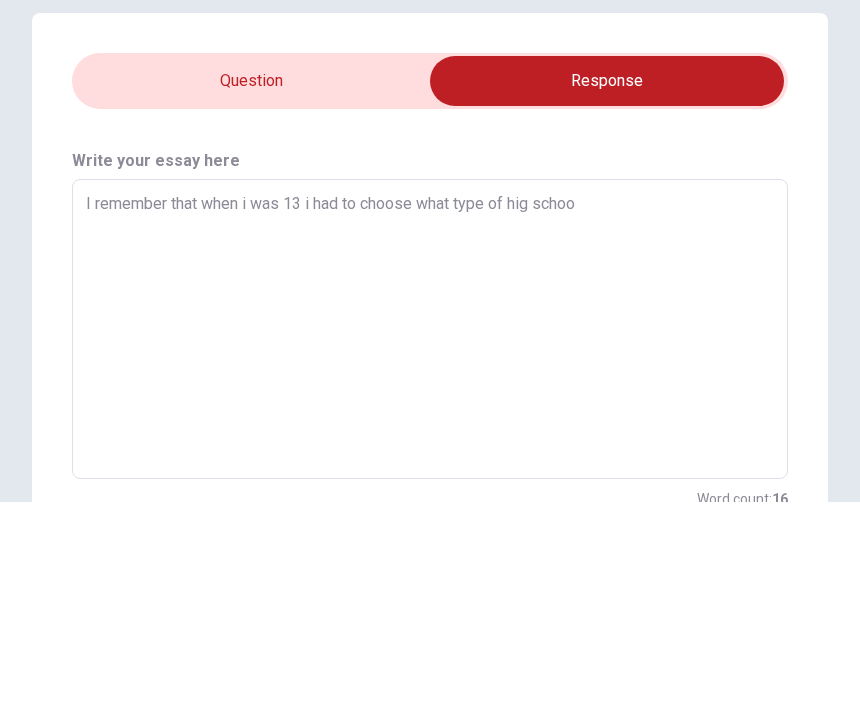 type on "x" 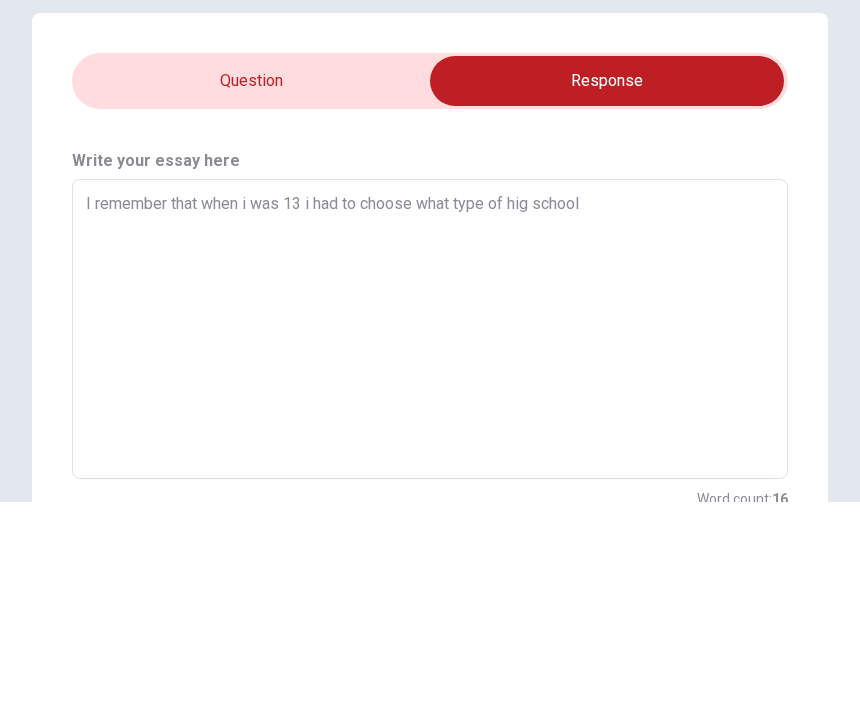 type on "x" 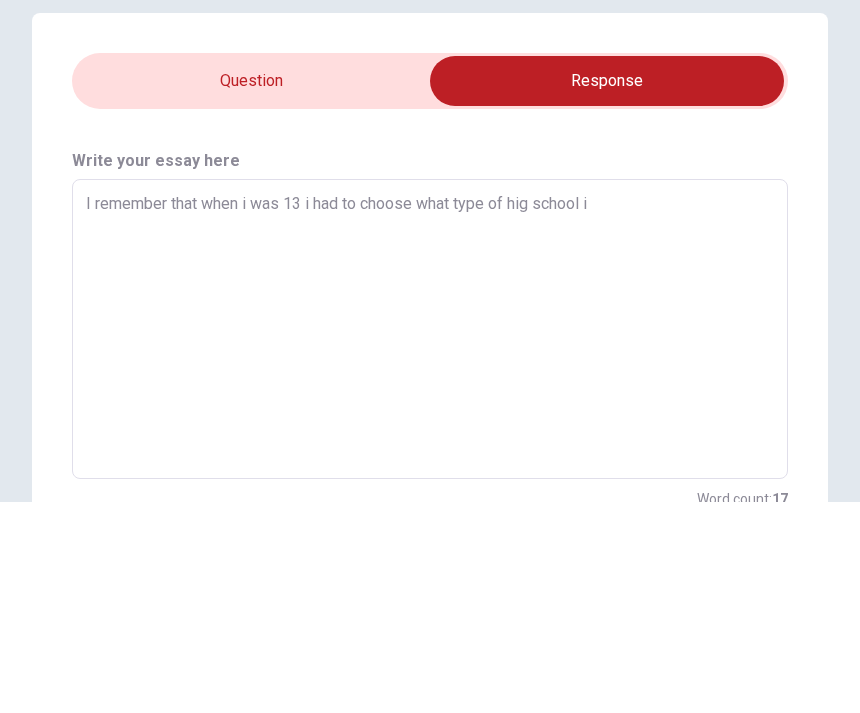 type on "x" 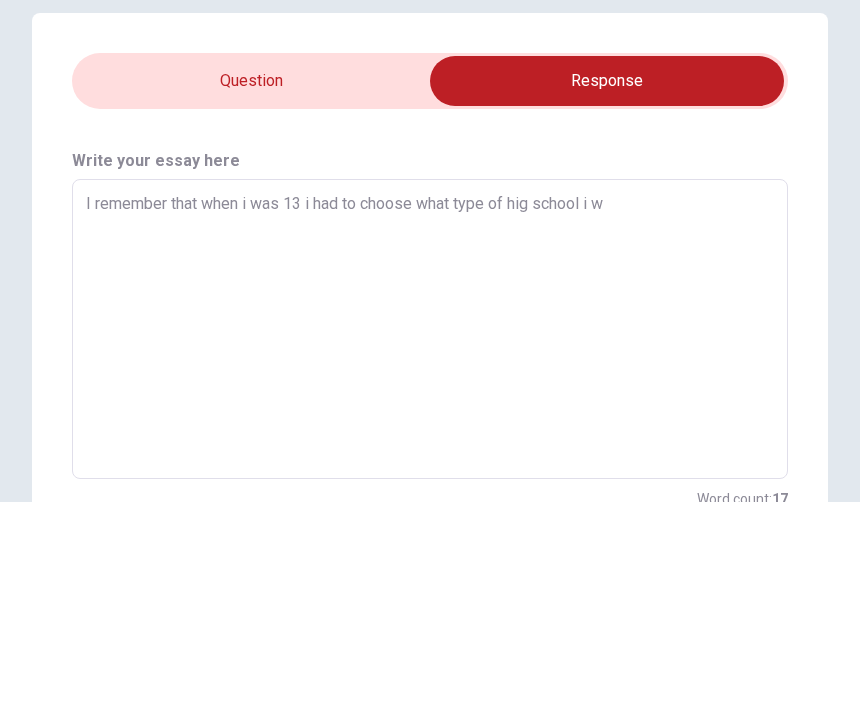 type 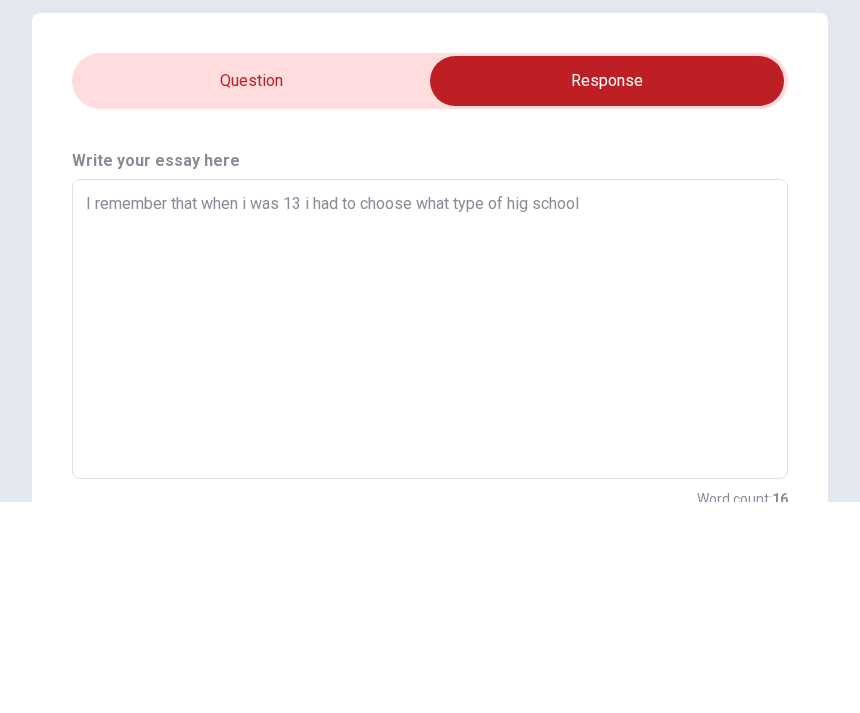 click on "I remember that when i was 13 i had to choose what type of hig school" at bounding box center (430, 540) 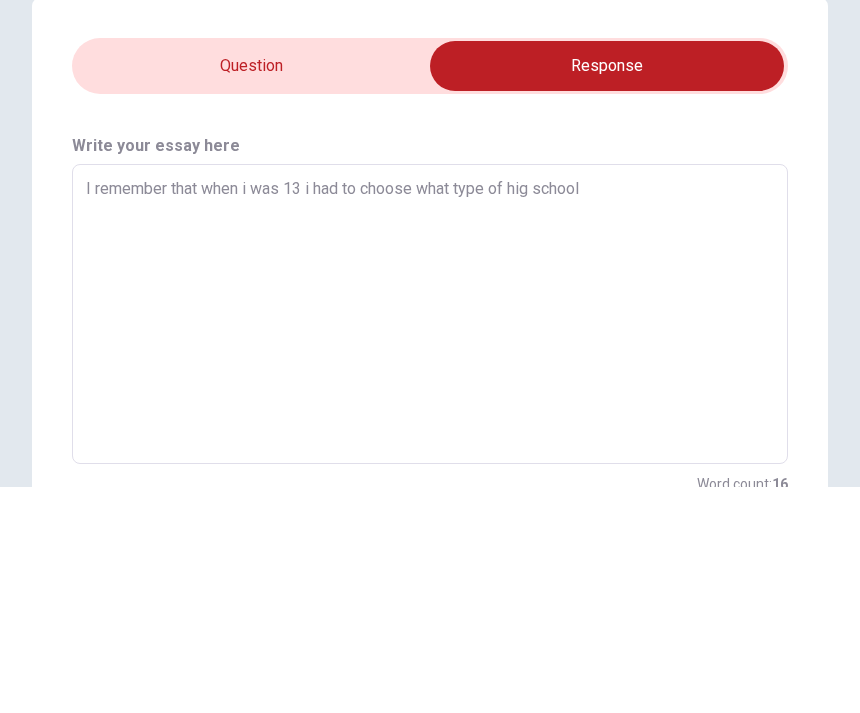 click on "I remember that when i was 13 i had to choose what type of hig school" at bounding box center (430, 540) 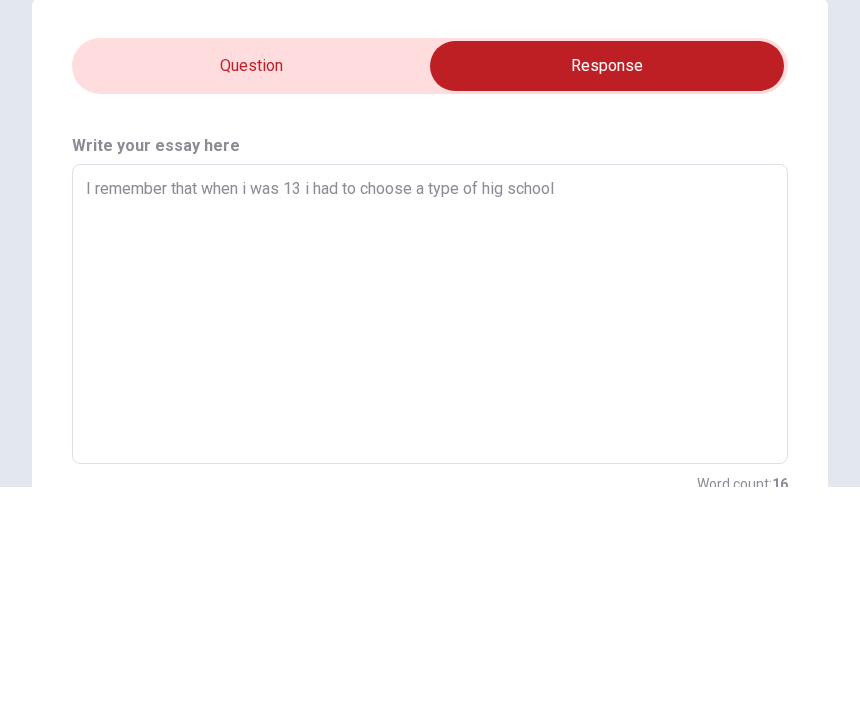 click on "I remember that when i was 13 i had to choose a type of hig school" at bounding box center [430, 540] 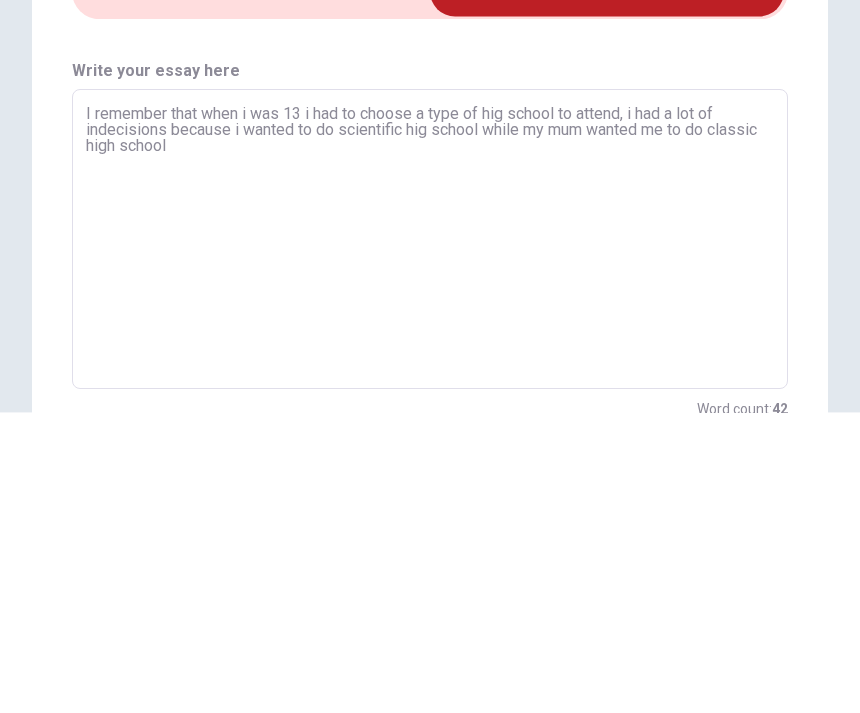 click on "I remember that when i was 13 i had to choose a type of hig school to attend, i had a lot of indecisions because i wanted to do scientific hig school while my mum wanted me to do classic high school" at bounding box center [430, 540] 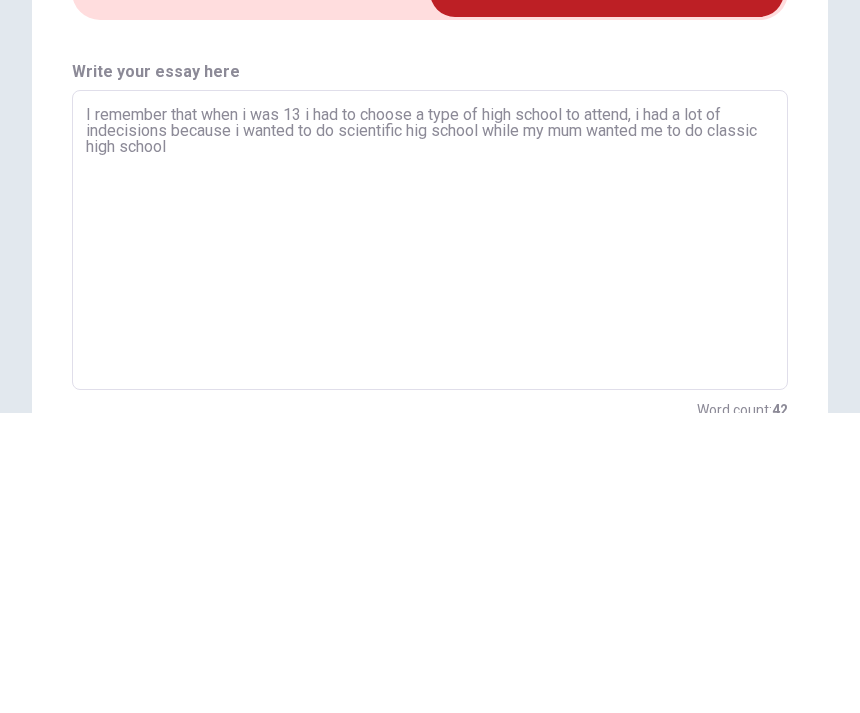 click on "I remember that when i was 13 i had to choose a type of high school to attend, i had a lot of indecisions because i wanted to do scientific hig school while my mum wanted me to do classic high school" at bounding box center (430, 540) 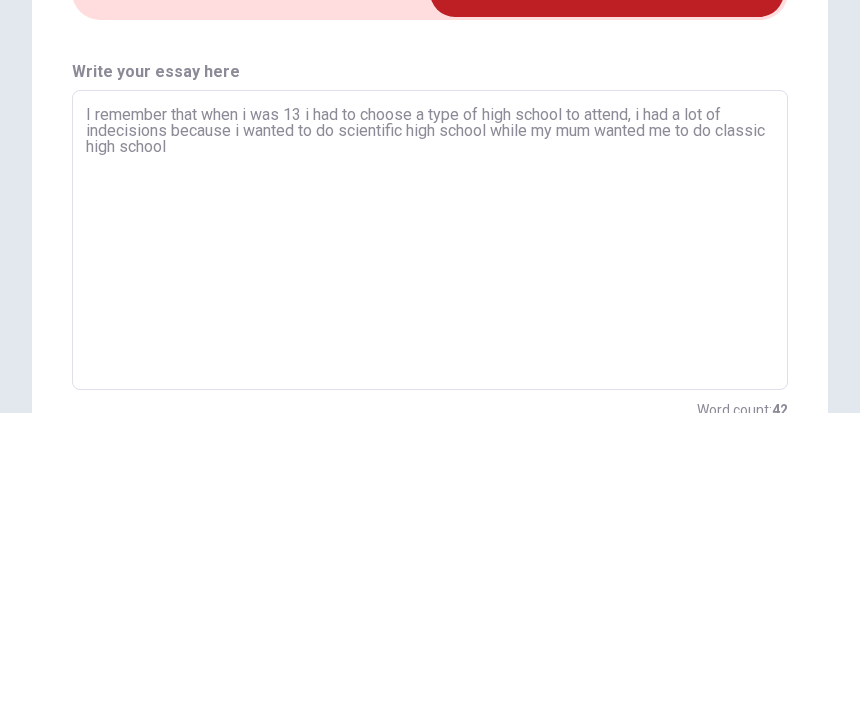 click on "I remember that when i was 13 i had to choose a type of high school to attend, i had a lot of indecisions because i wanted to do scientific high school while my mum wanted me to do classic high school" at bounding box center (430, 540) 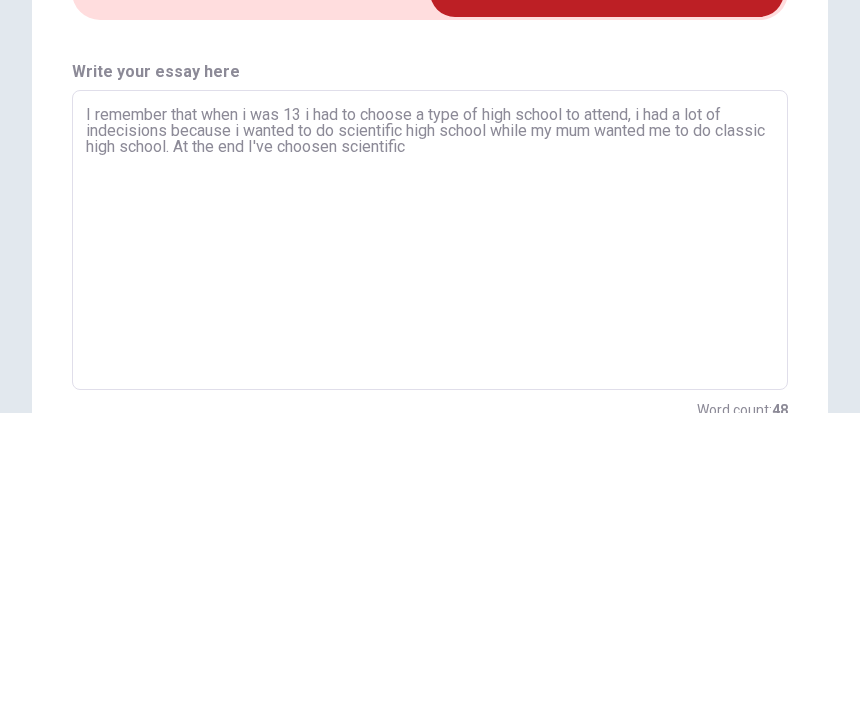 click on "I remember that when i was 13 i had to choose a type of high school to attend, i had a lot of indecisions because i wanted to do scientific high school while my mum wanted me to do classic high school. At the end I've choosen scientific" at bounding box center [430, 540] 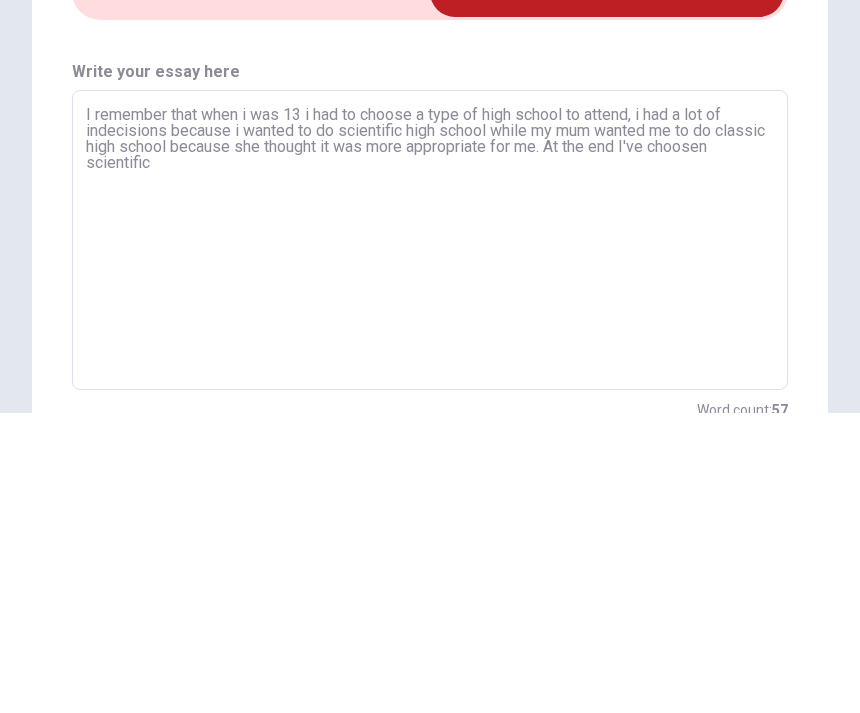 click on "I remember that when i was 13 i had to choose a type of high school to attend, i had a lot of indecisions because i wanted to do scientific high school while my mum wanted me to do classic high school because she thought it was more appropriate for me. At the end I've choosen scientific" at bounding box center (430, 540) 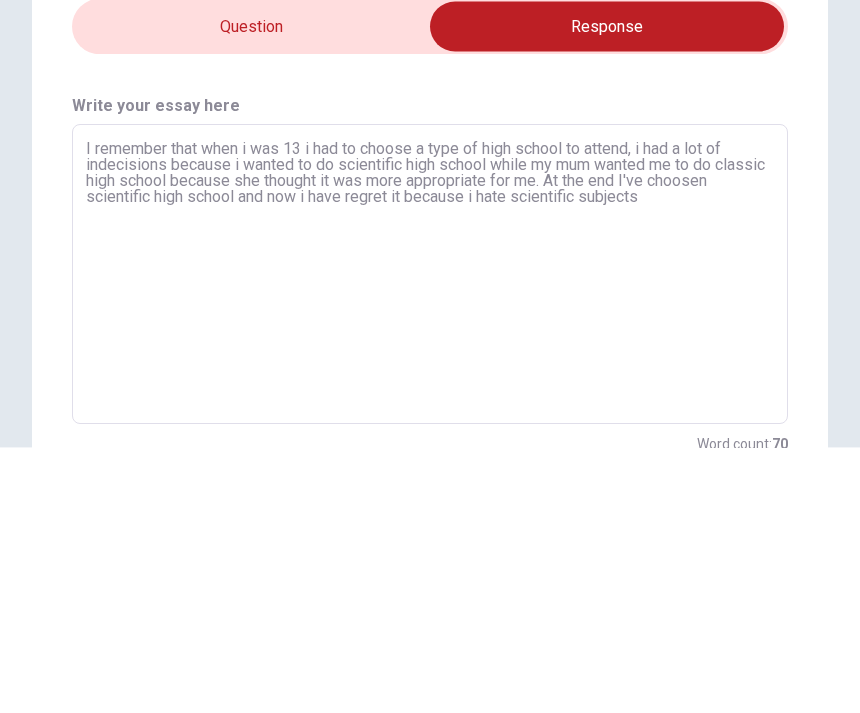 scroll, scrollTop: 0, scrollLeft: 0, axis: both 